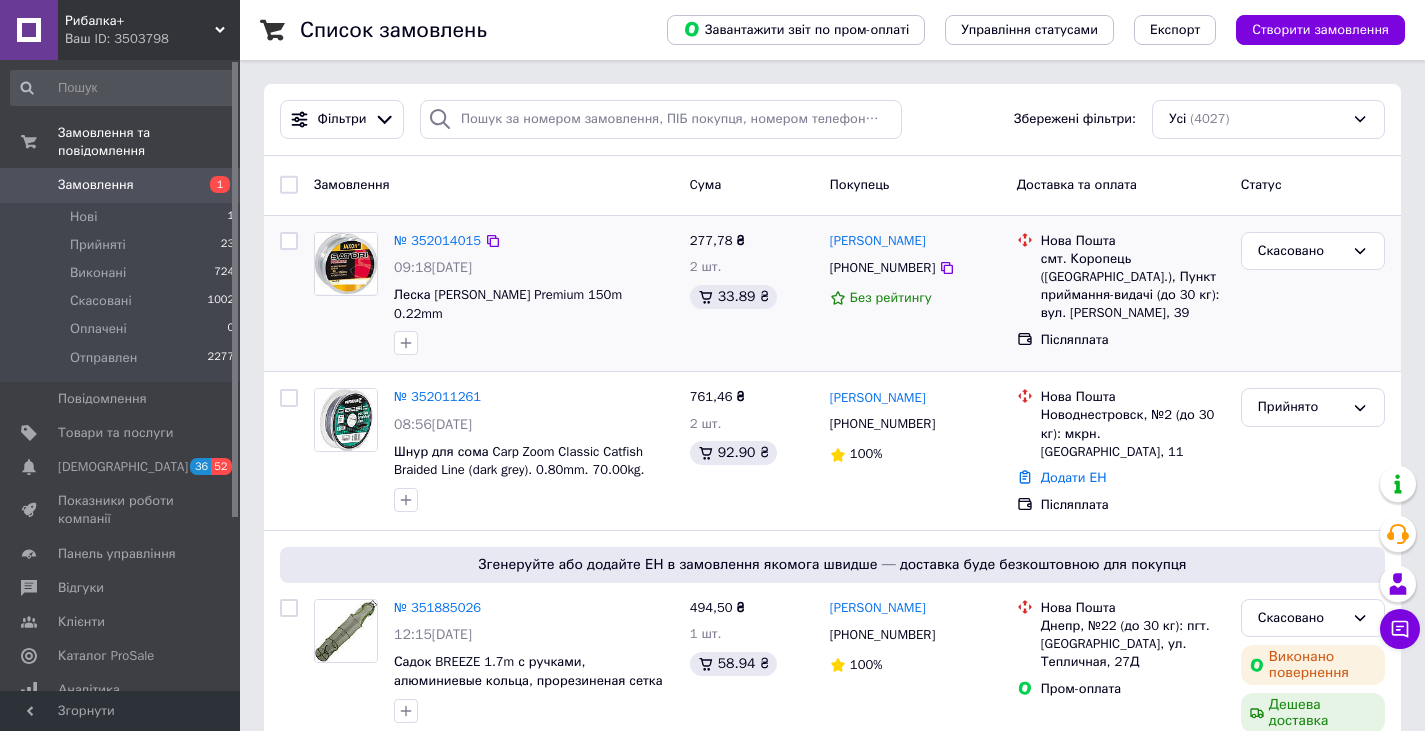 scroll, scrollTop: 200, scrollLeft: 0, axis: vertical 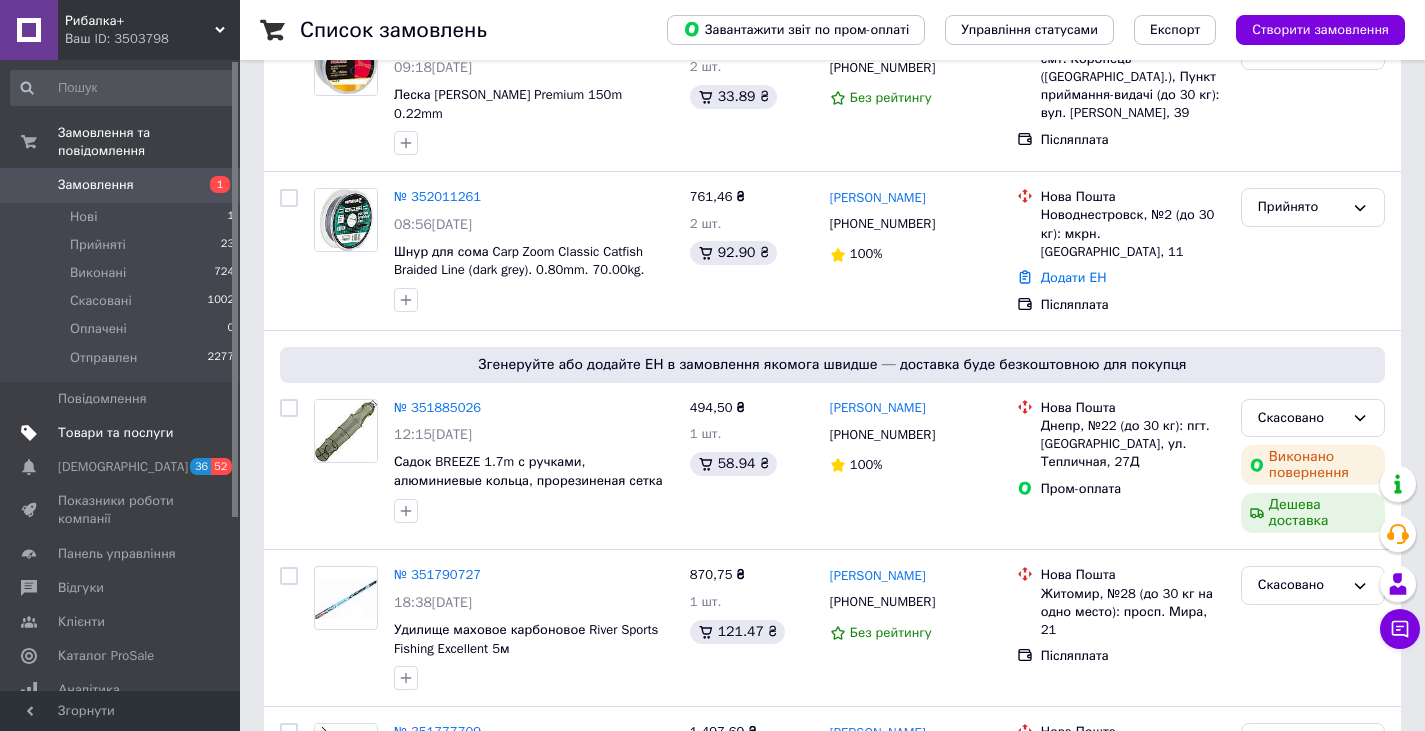 click on "Товари та послуги" at bounding box center [115, 433] 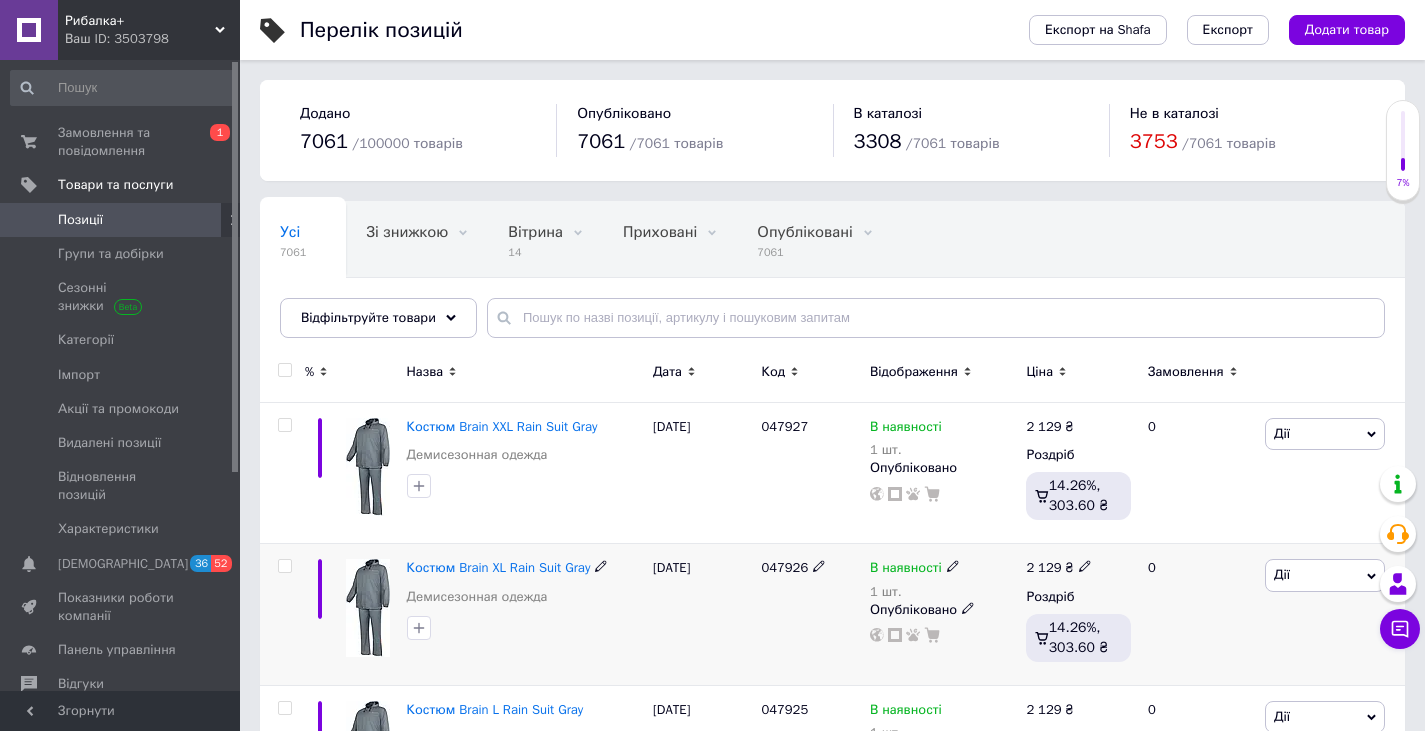 scroll, scrollTop: 400, scrollLeft: 0, axis: vertical 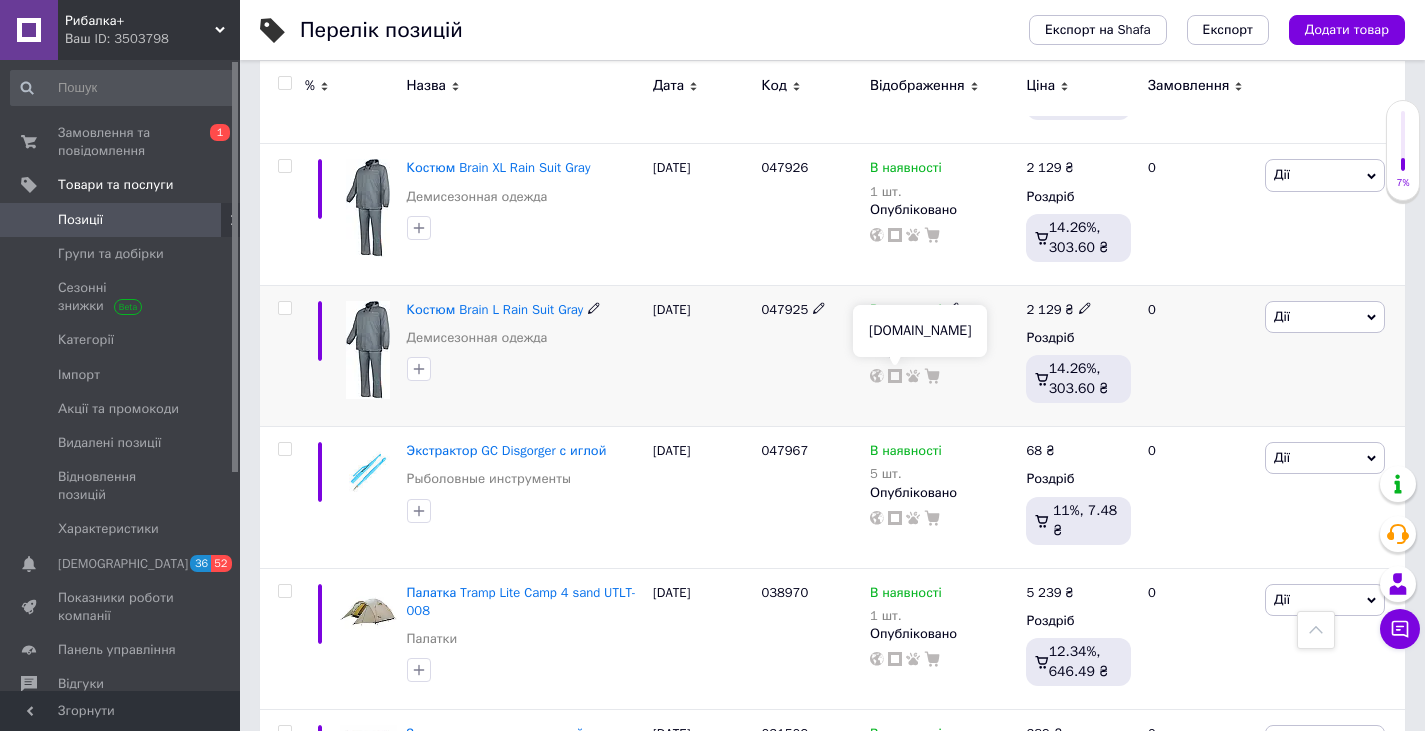 click 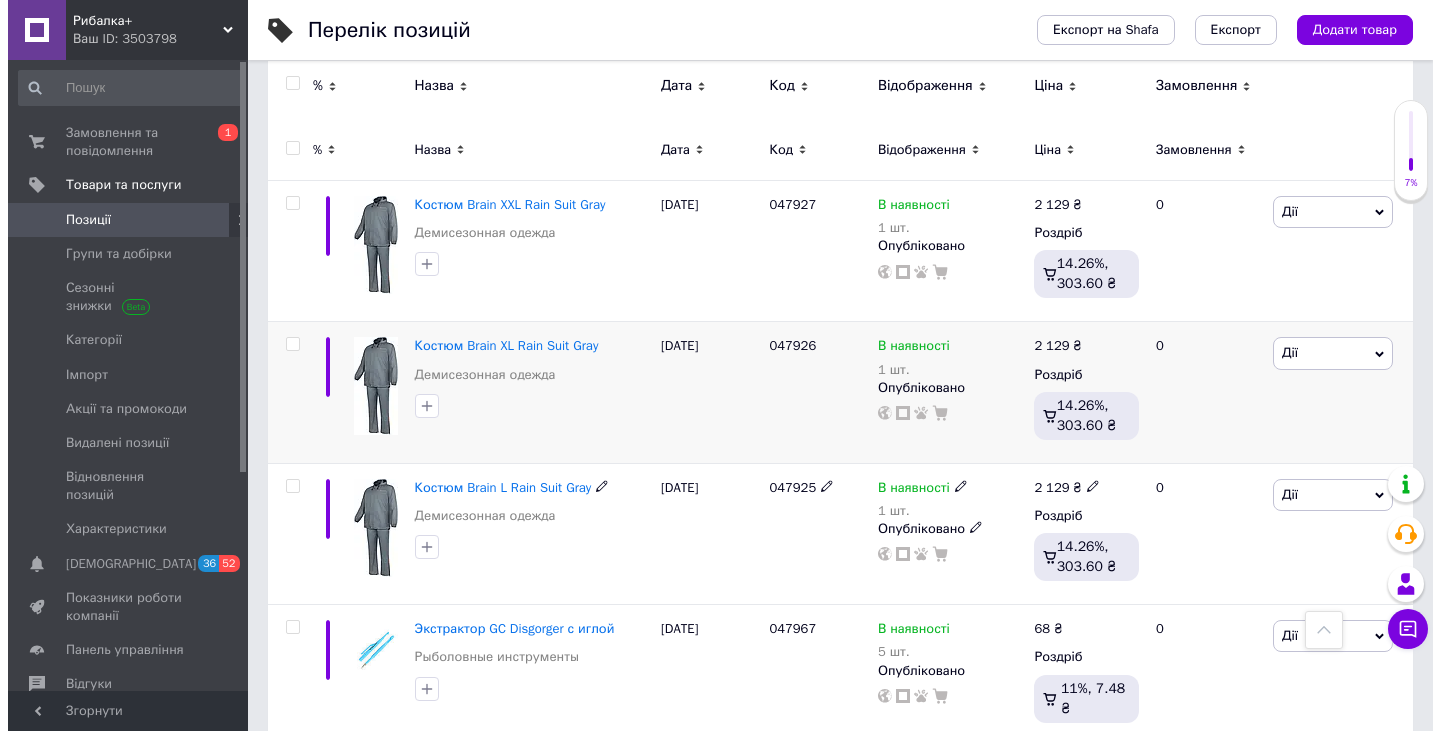 scroll, scrollTop: 0, scrollLeft: 0, axis: both 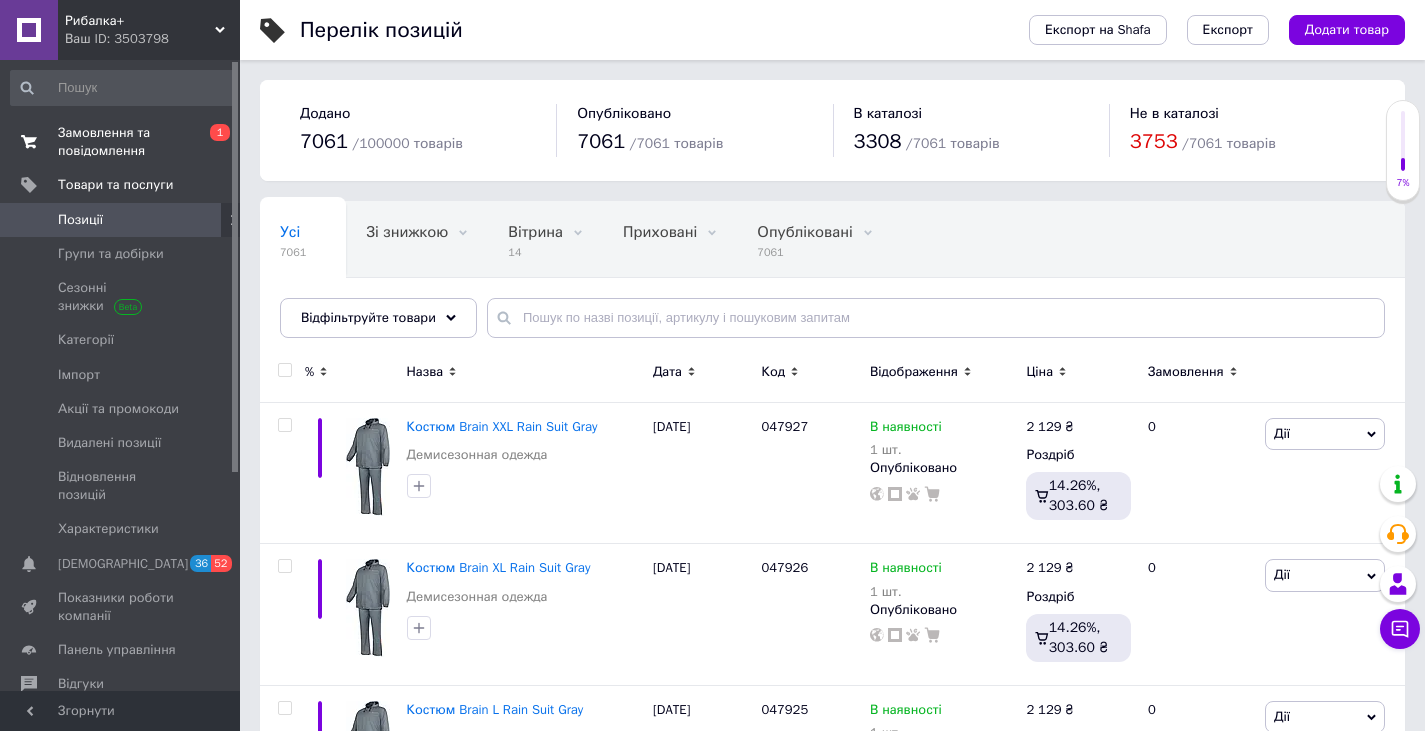 click on "Замовлення та повідомлення" at bounding box center (121, 142) 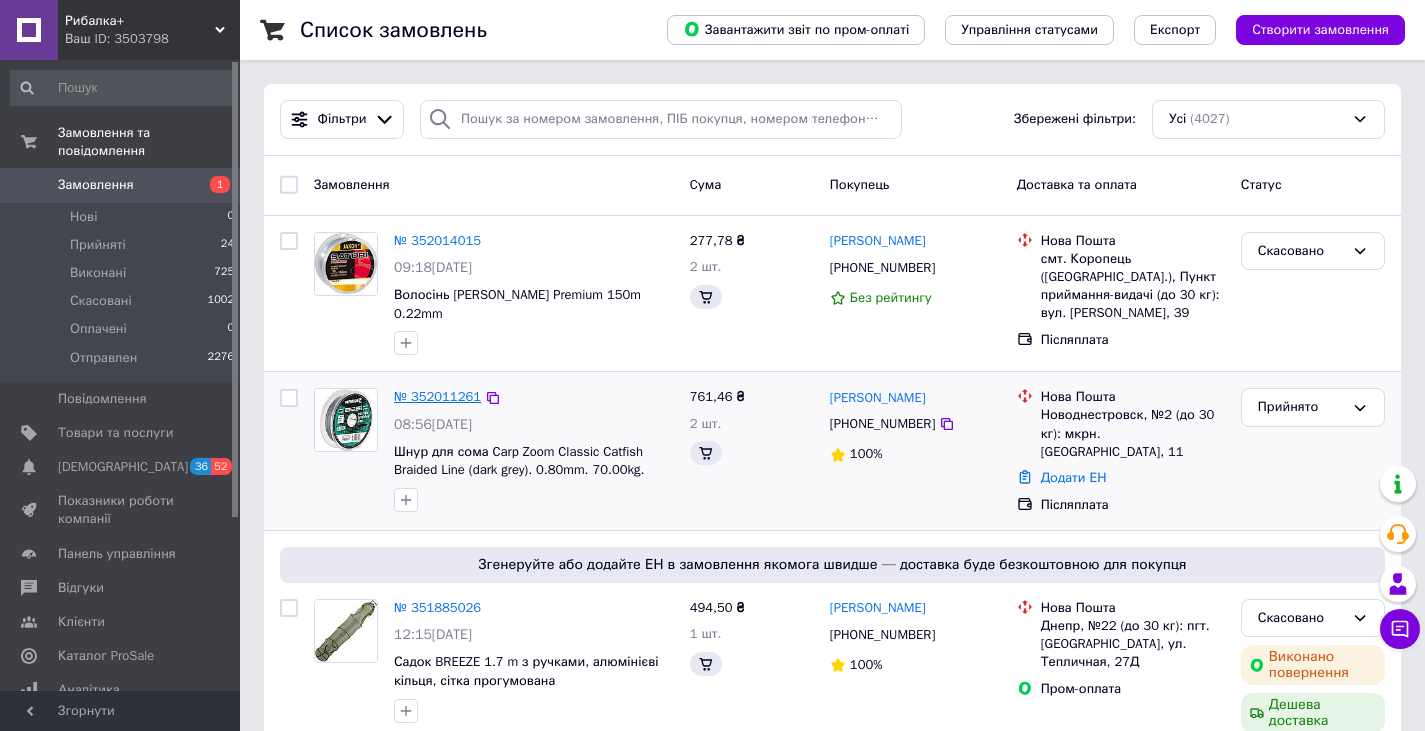 click on "№ 352011261" at bounding box center [437, 396] 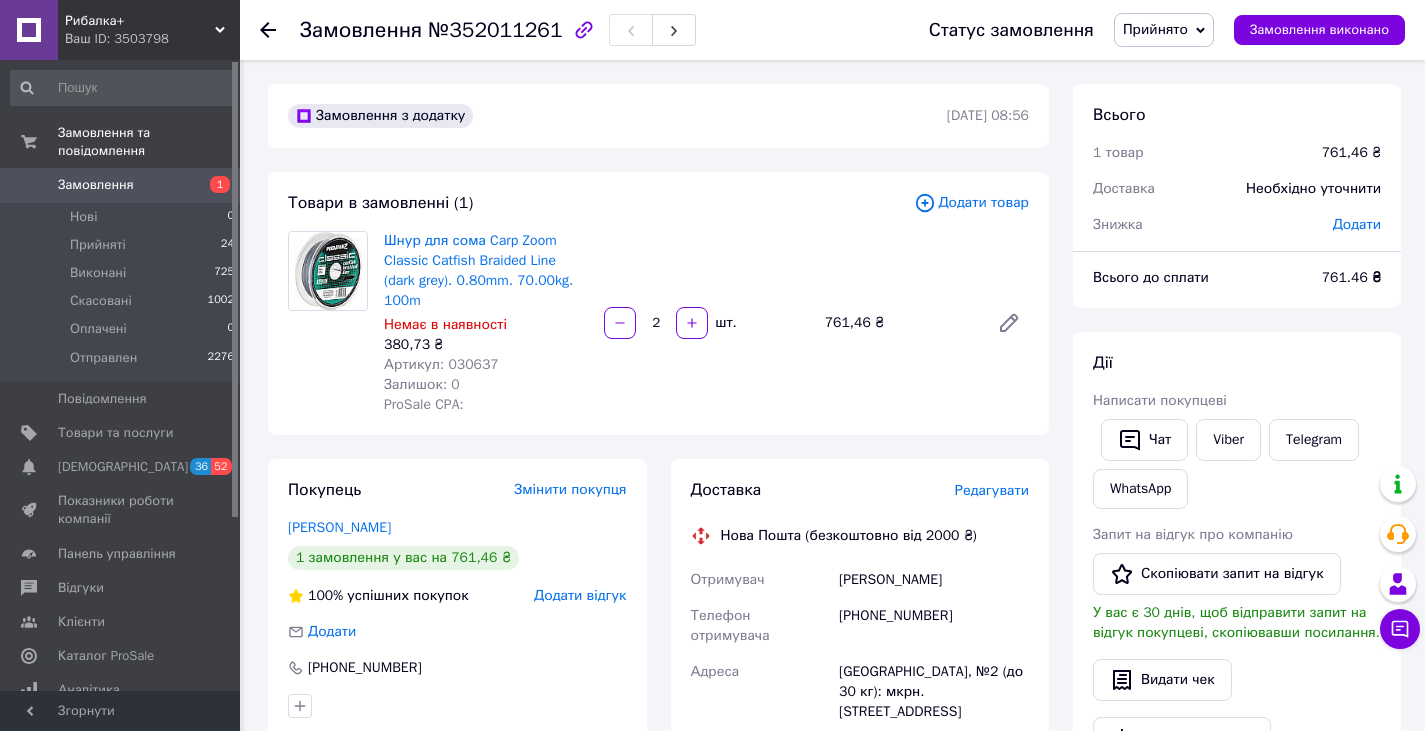 click on "Редагувати" at bounding box center (992, 490) 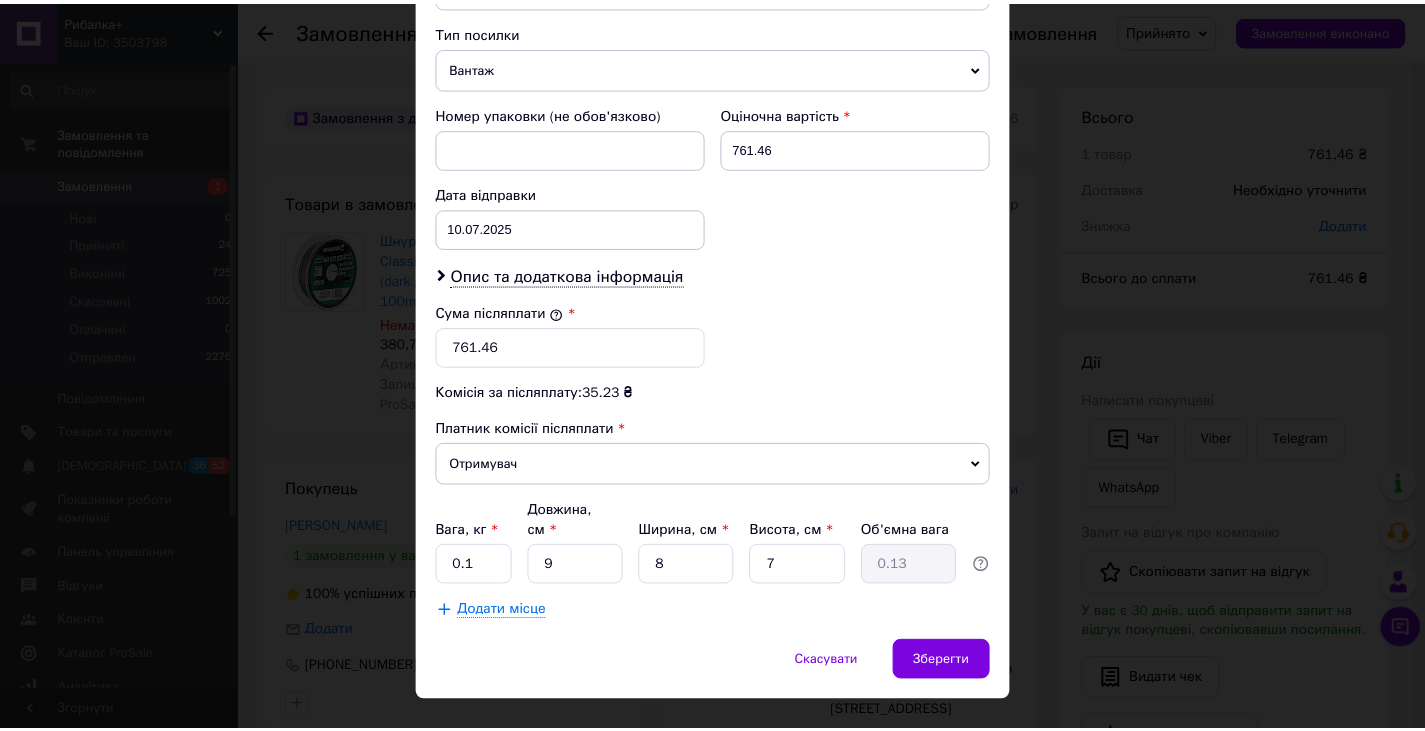 scroll, scrollTop: 815, scrollLeft: 0, axis: vertical 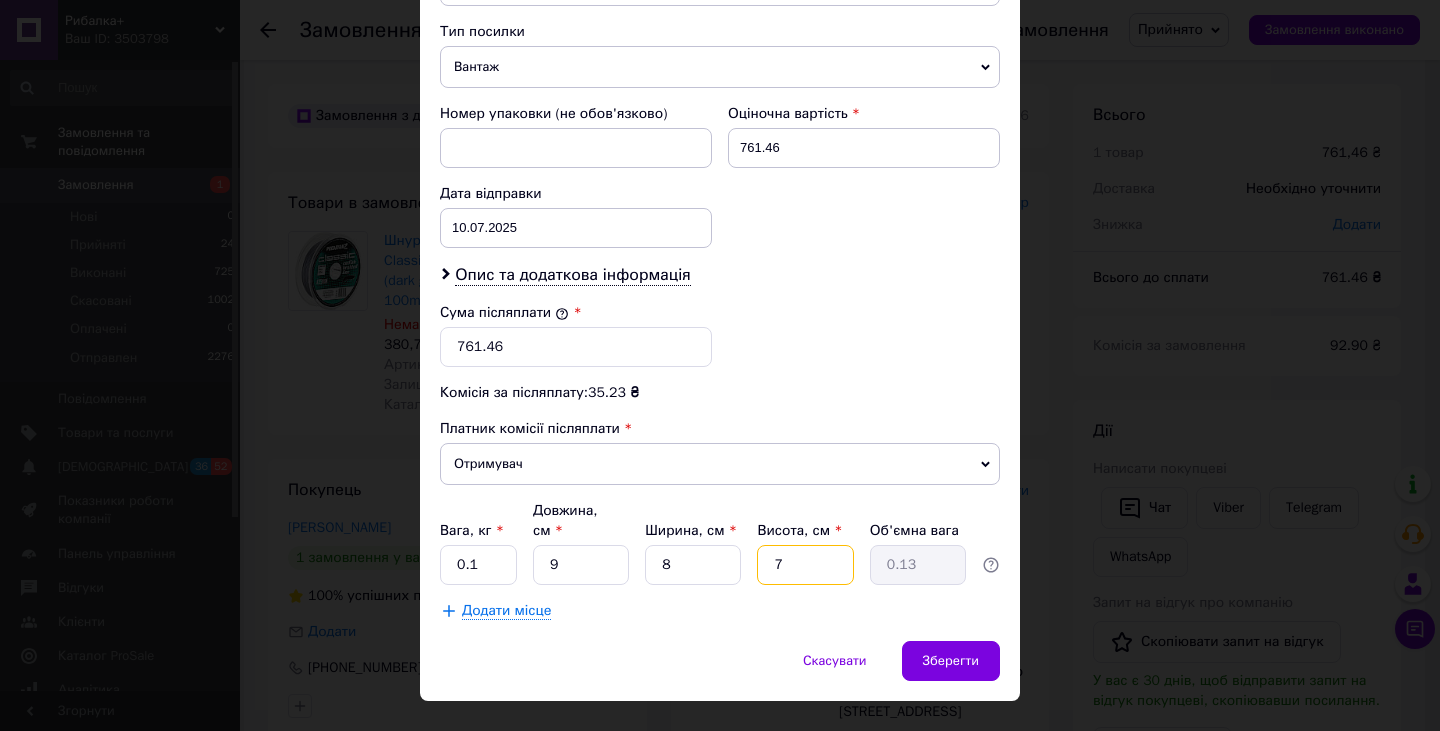 drag, startPoint x: 783, startPoint y: 531, endPoint x: 763, endPoint y: 535, distance: 20.396078 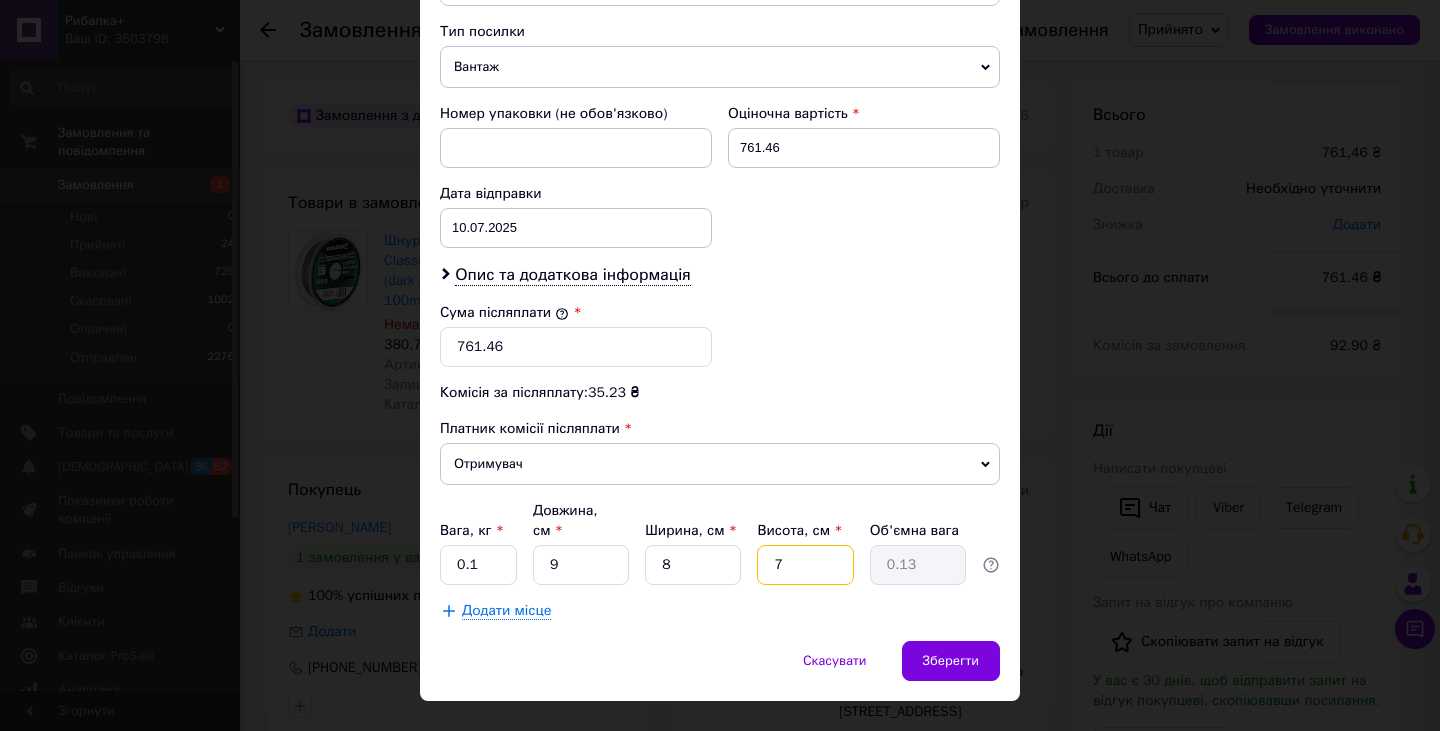 type on "4" 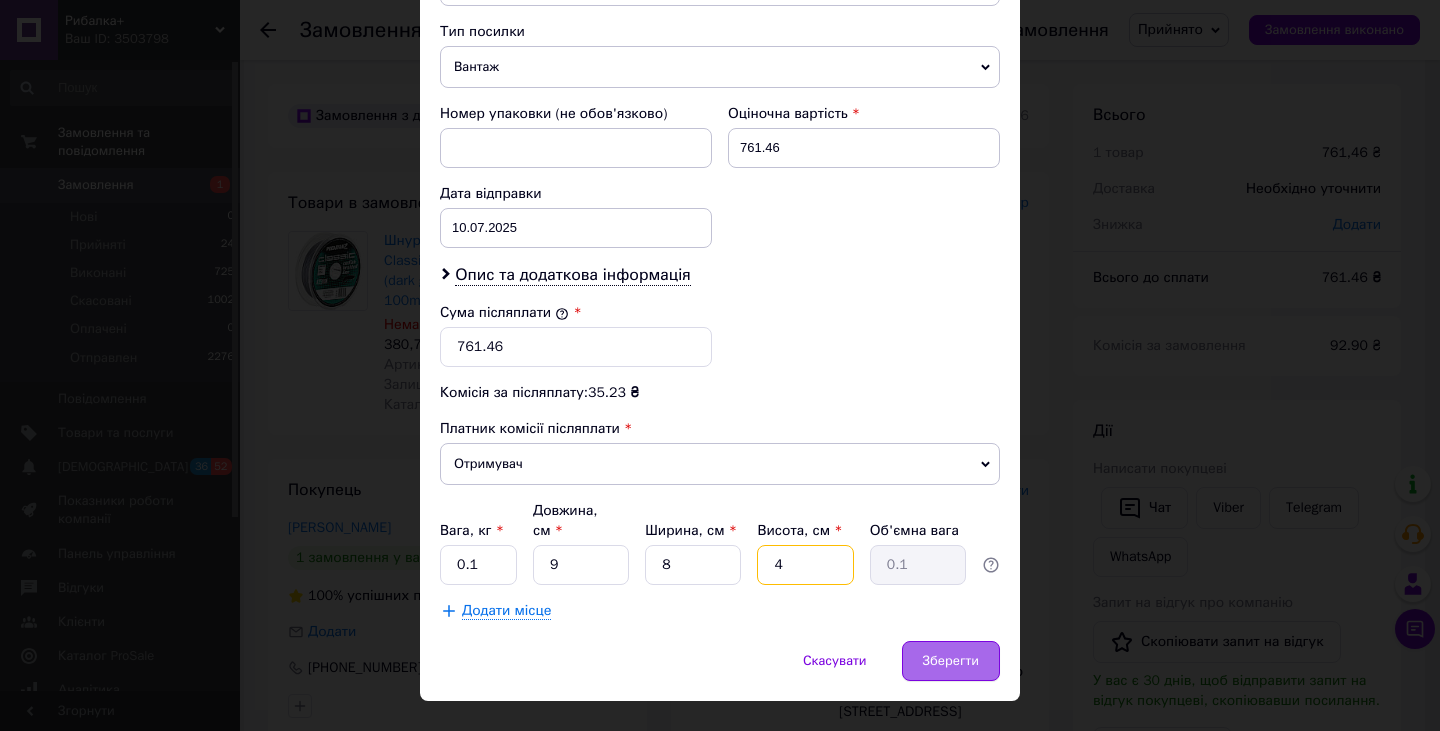 type on "4" 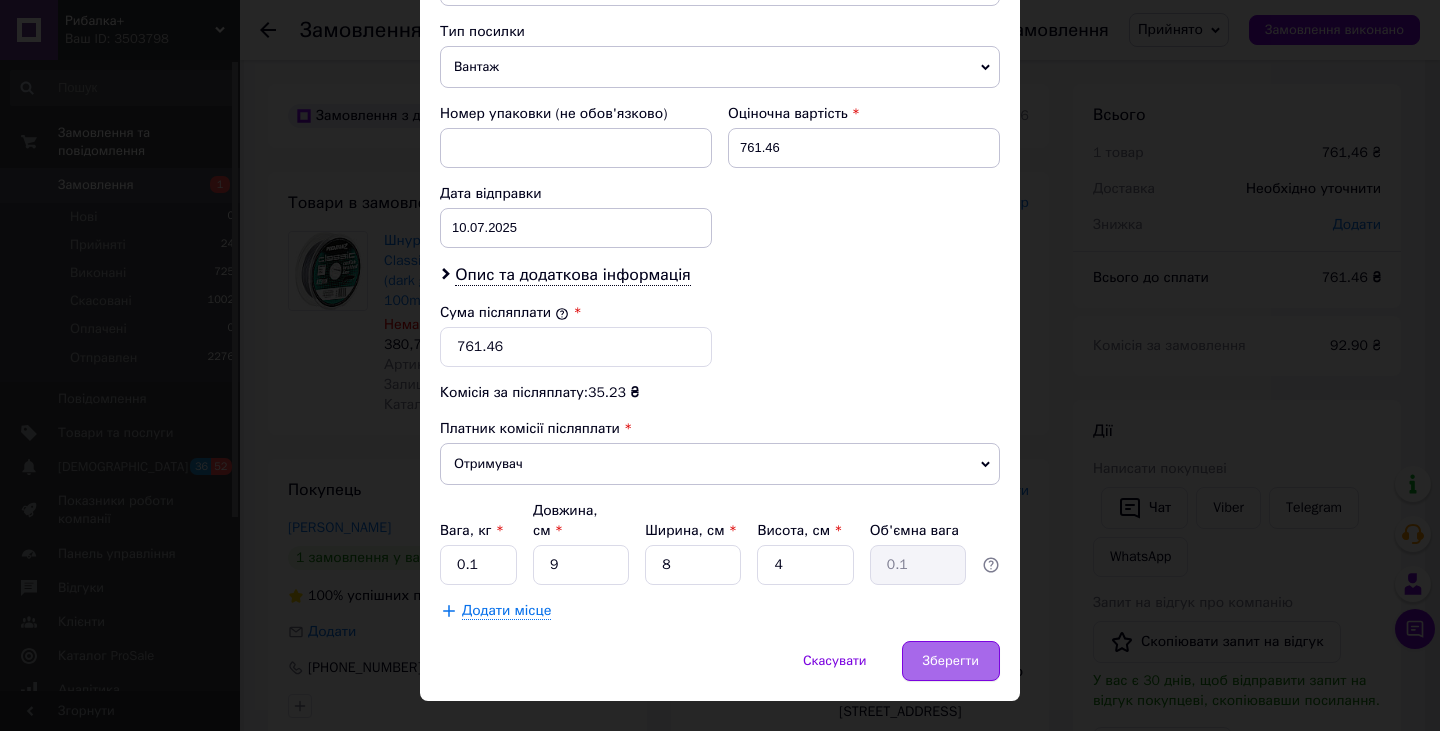 click on "Зберегти" at bounding box center [951, 661] 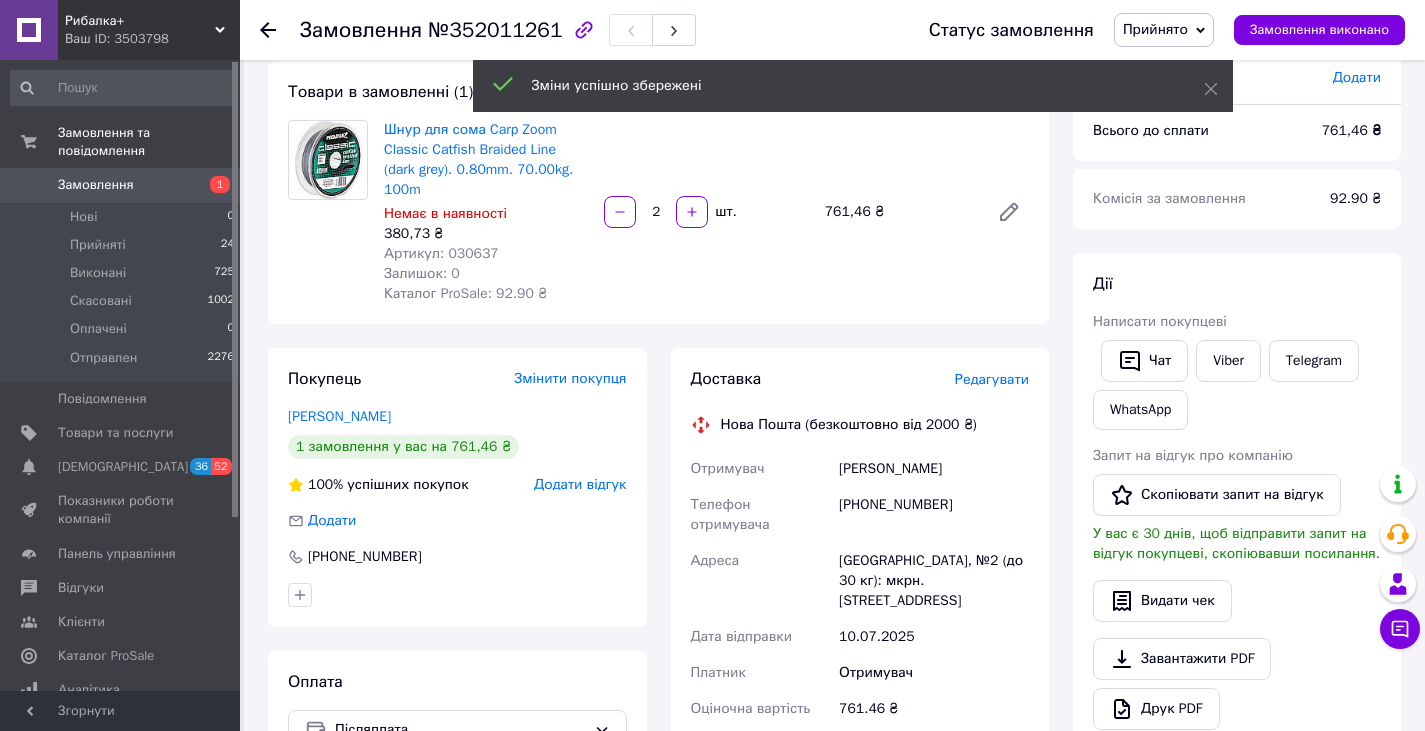 scroll, scrollTop: 400, scrollLeft: 0, axis: vertical 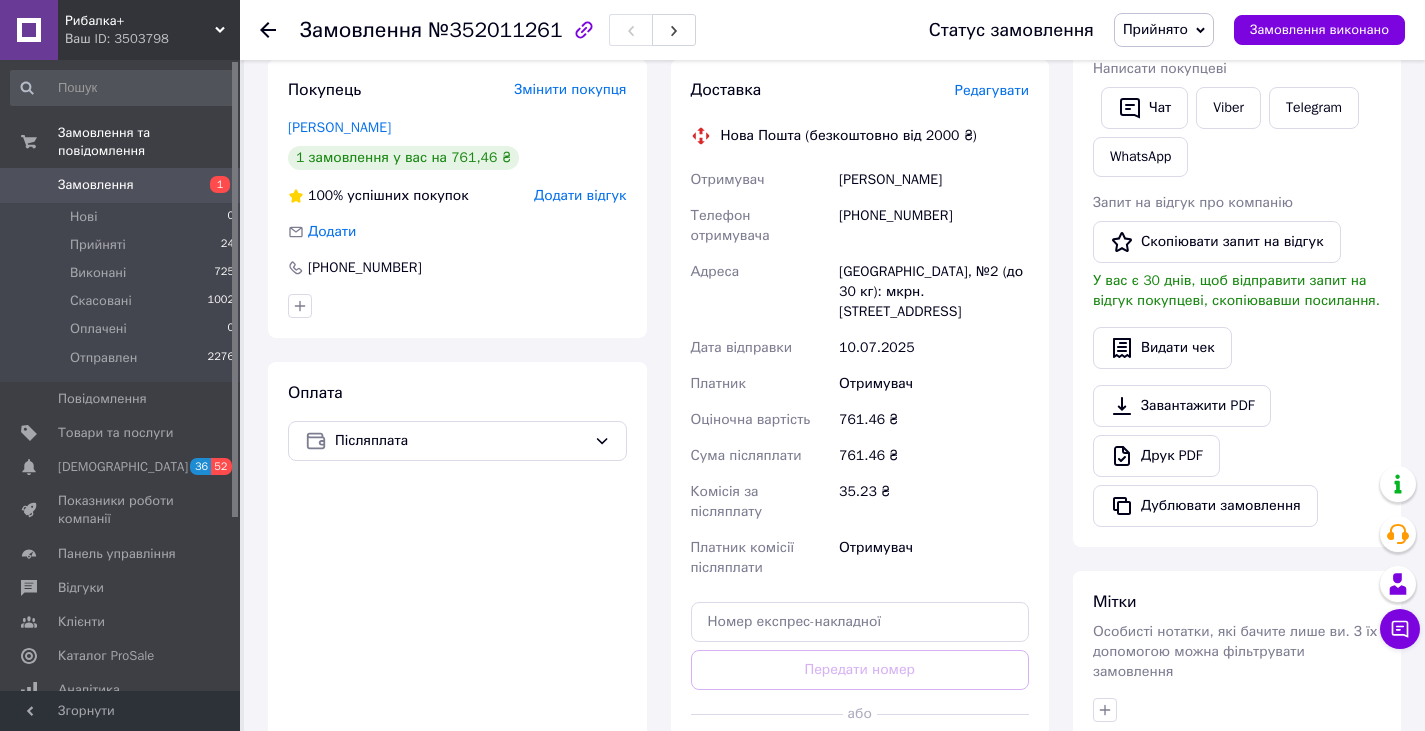 click on "Згенерувати ЕН" at bounding box center (860, 759) 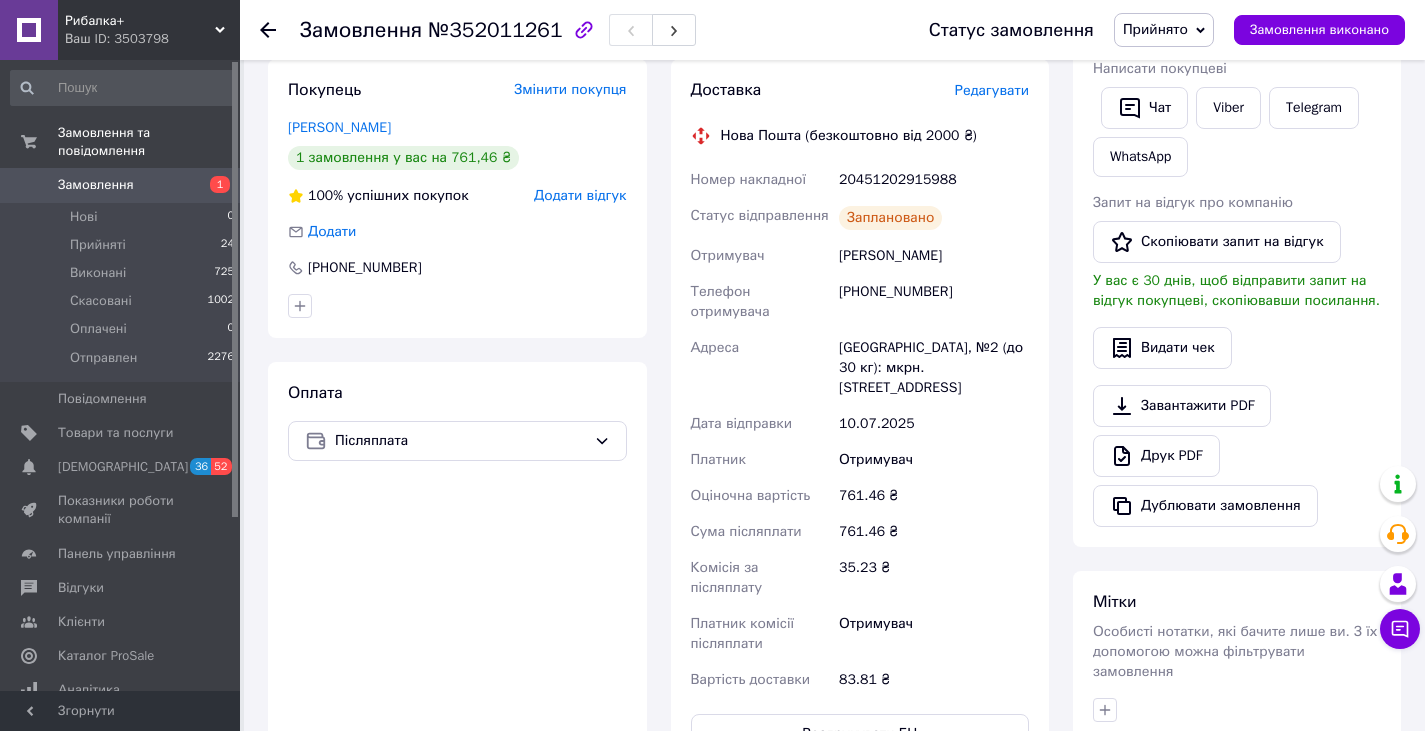 click on "Замовлення" at bounding box center [96, 185] 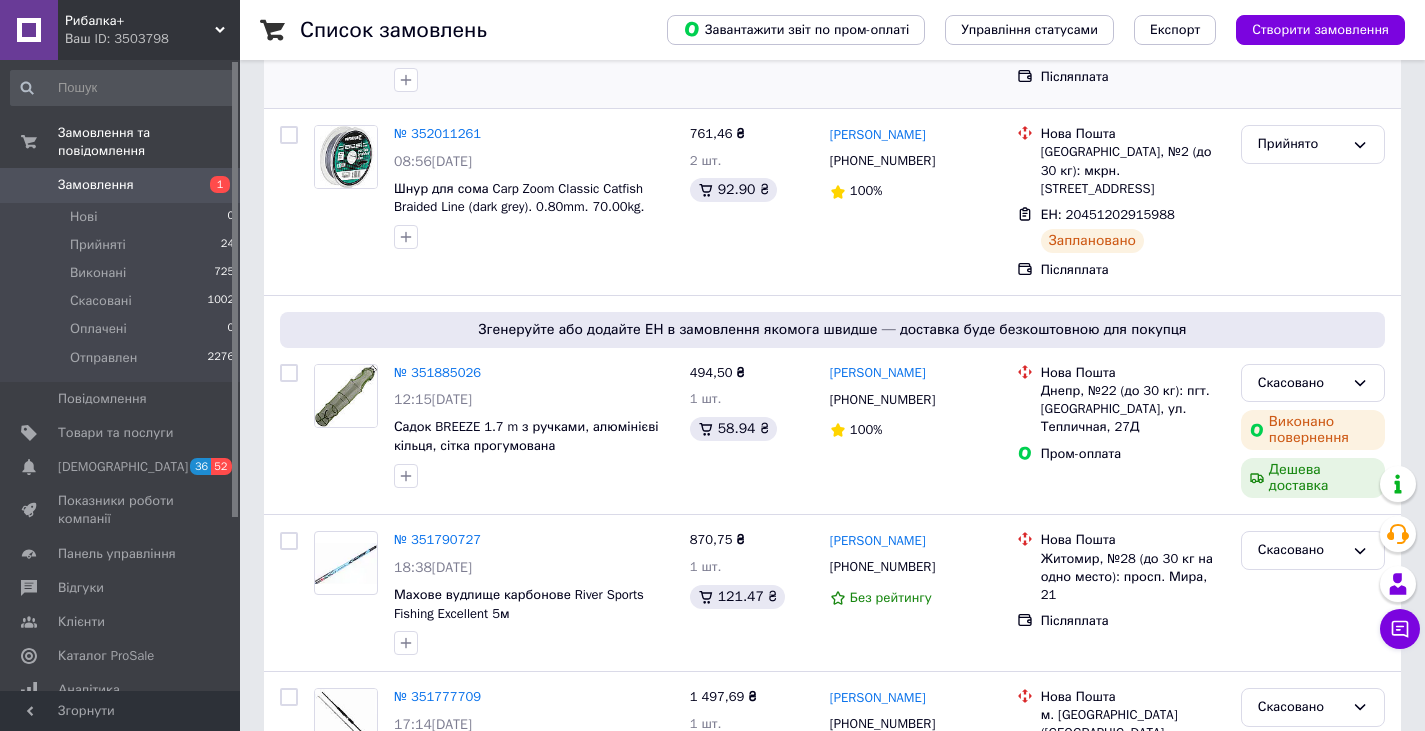 scroll, scrollTop: 500, scrollLeft: 0, axis: vertical 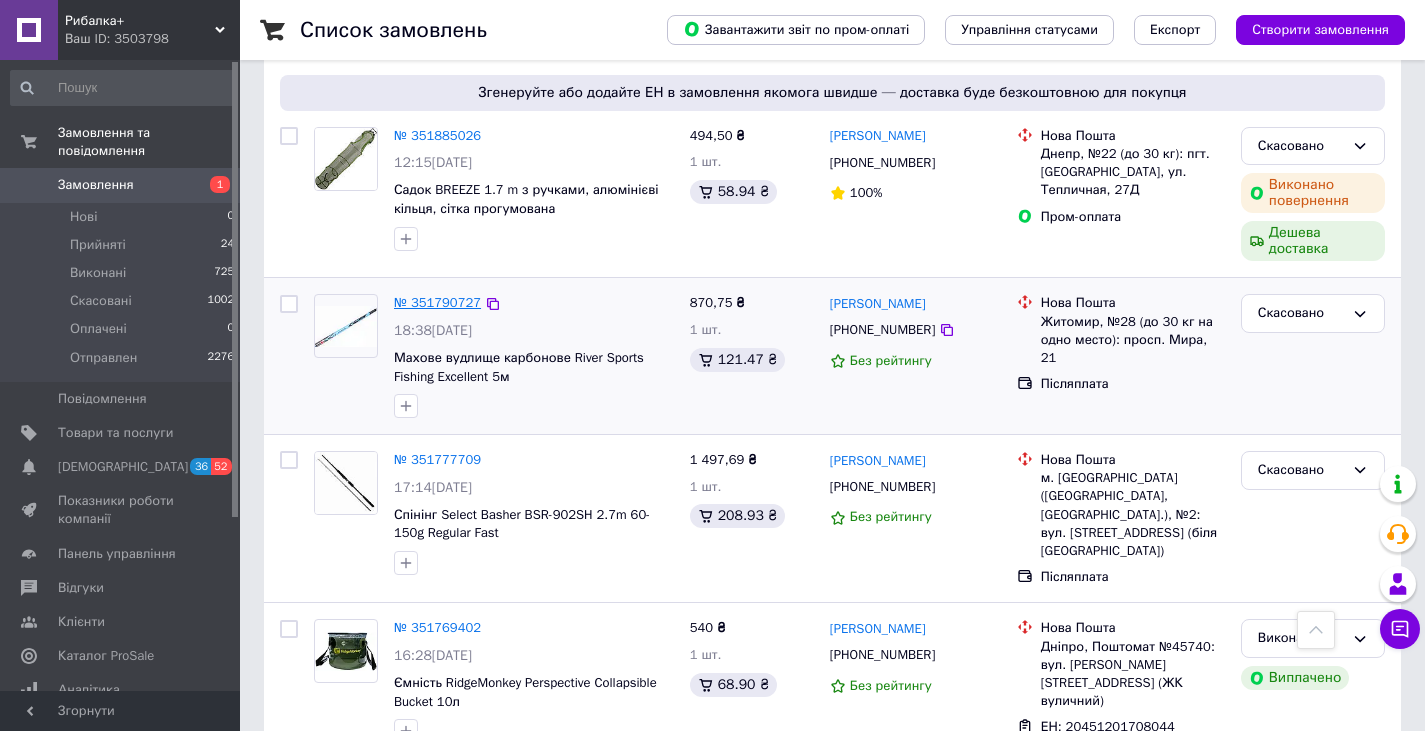 click on "№ 351790727" at bounding box center (437, 302) 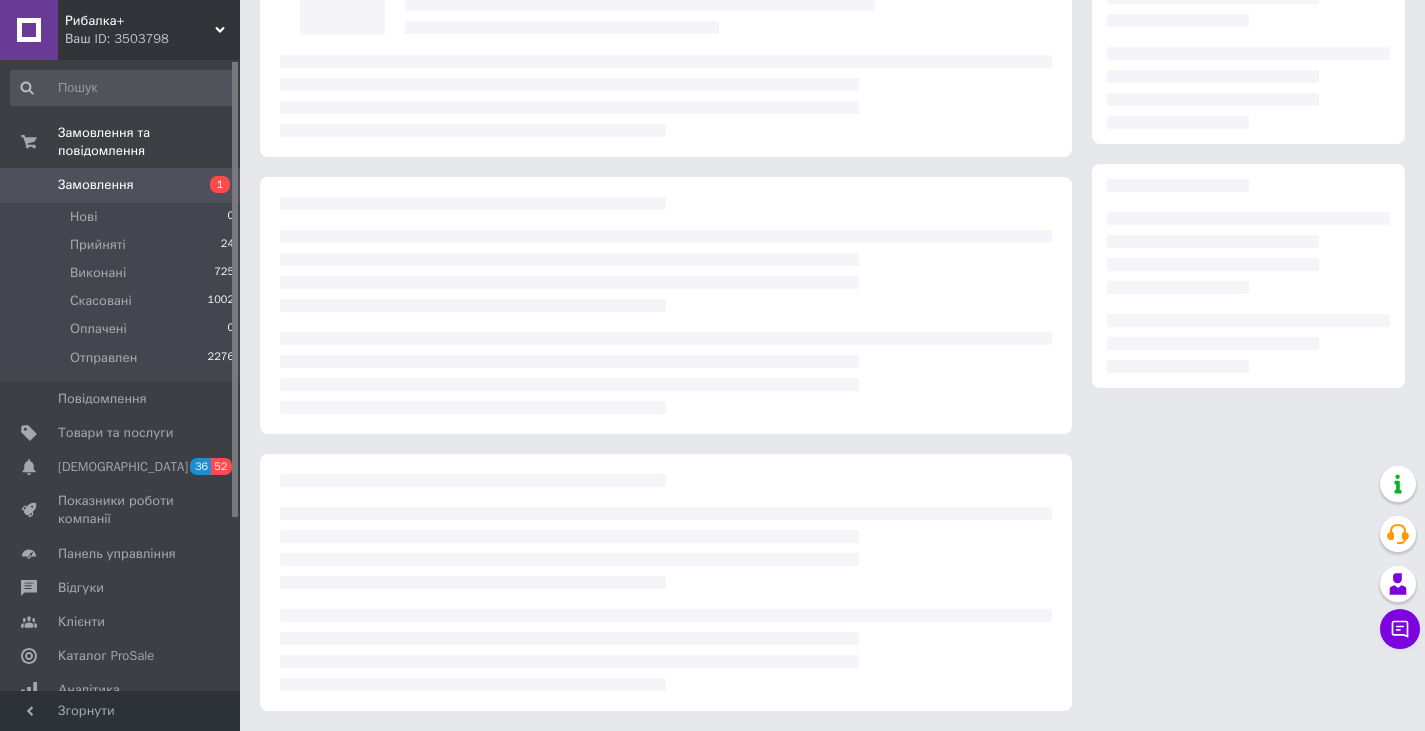 scroll, scrollTop: 183, scrollLeft: 0, axis: vertical 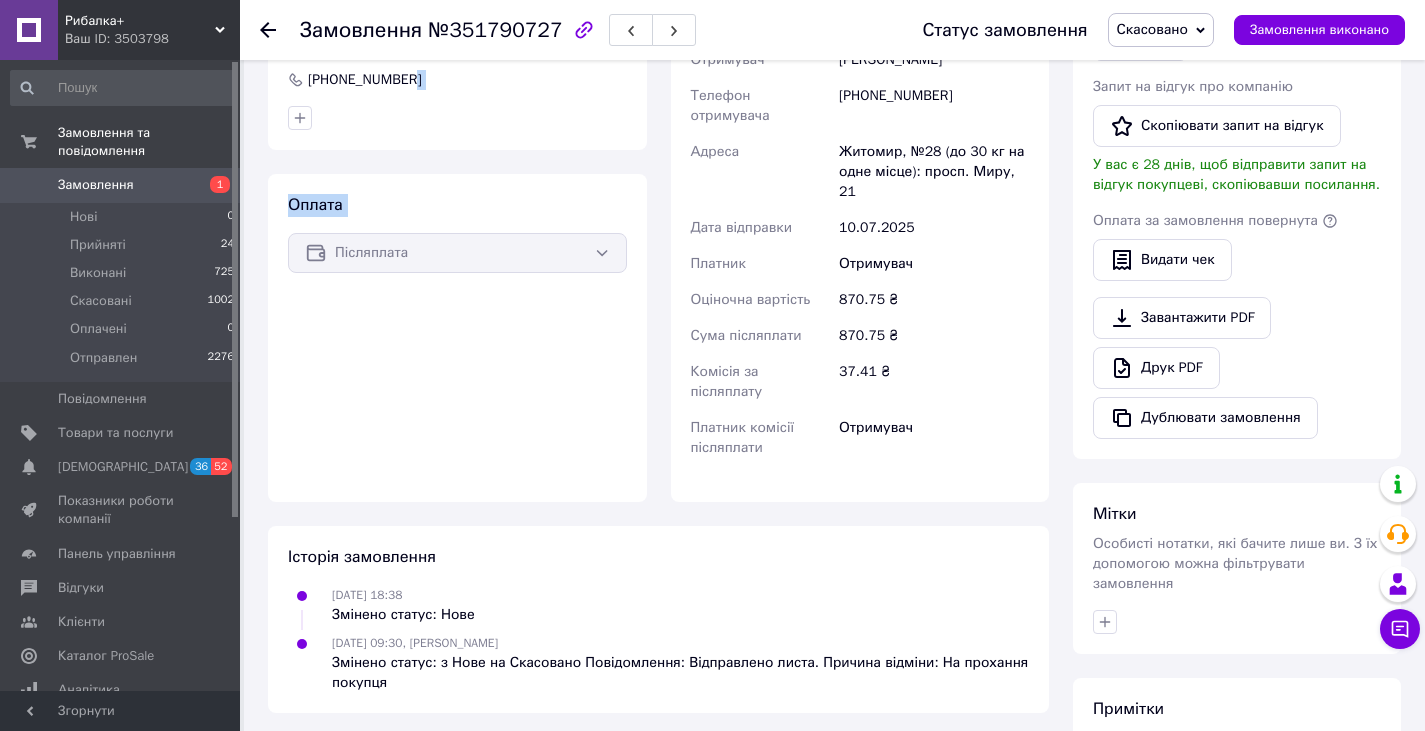 drag, startPoint x: 486, startPoint y: 233, endPoint x: 455, endPoint y: 233, distance: 31 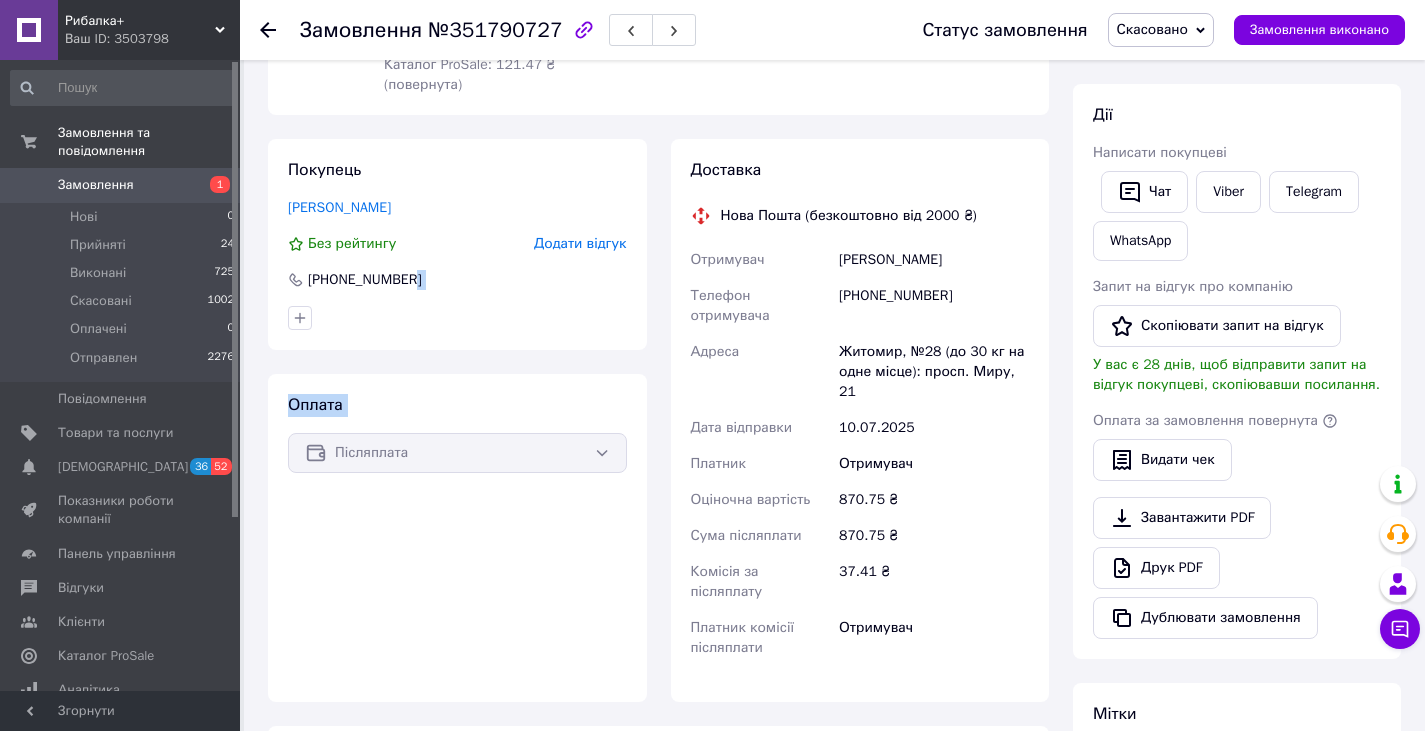 scroll, scrollTop: 100, scrollLeft: 0, axis: vertical 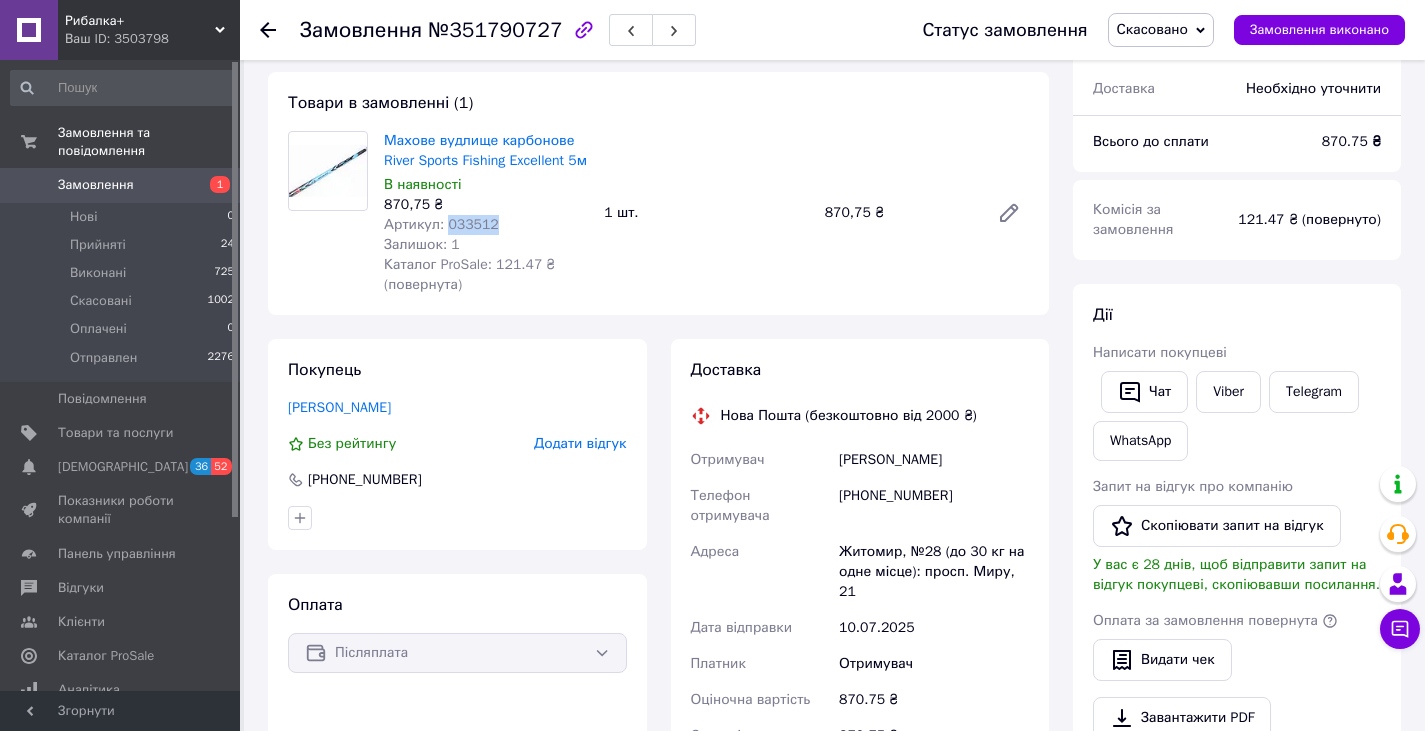 drag, startPoint x: 493, startPoint y: 226, endPoint x: 446, endPoint y: 222, distance: 47.169907 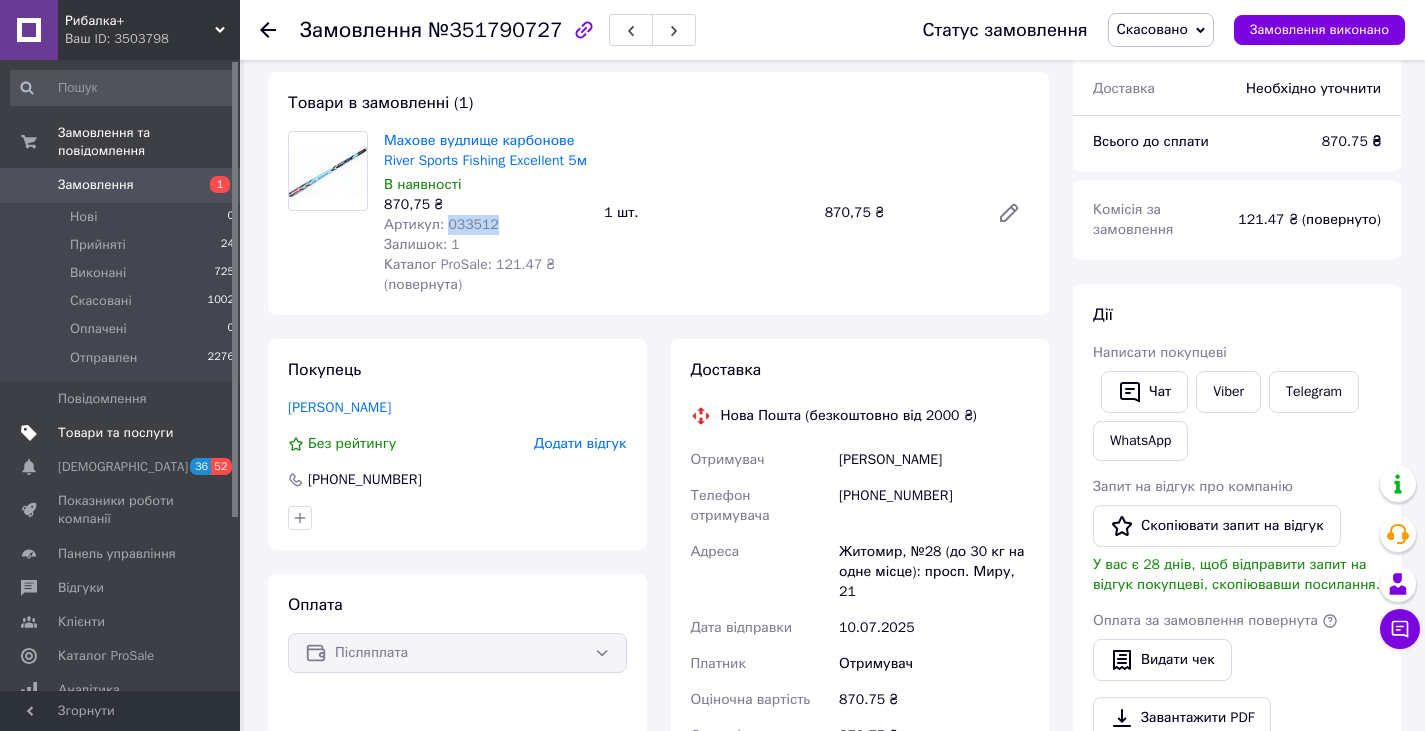 click on "Товари та послуги" at bounding box center [115, 433] 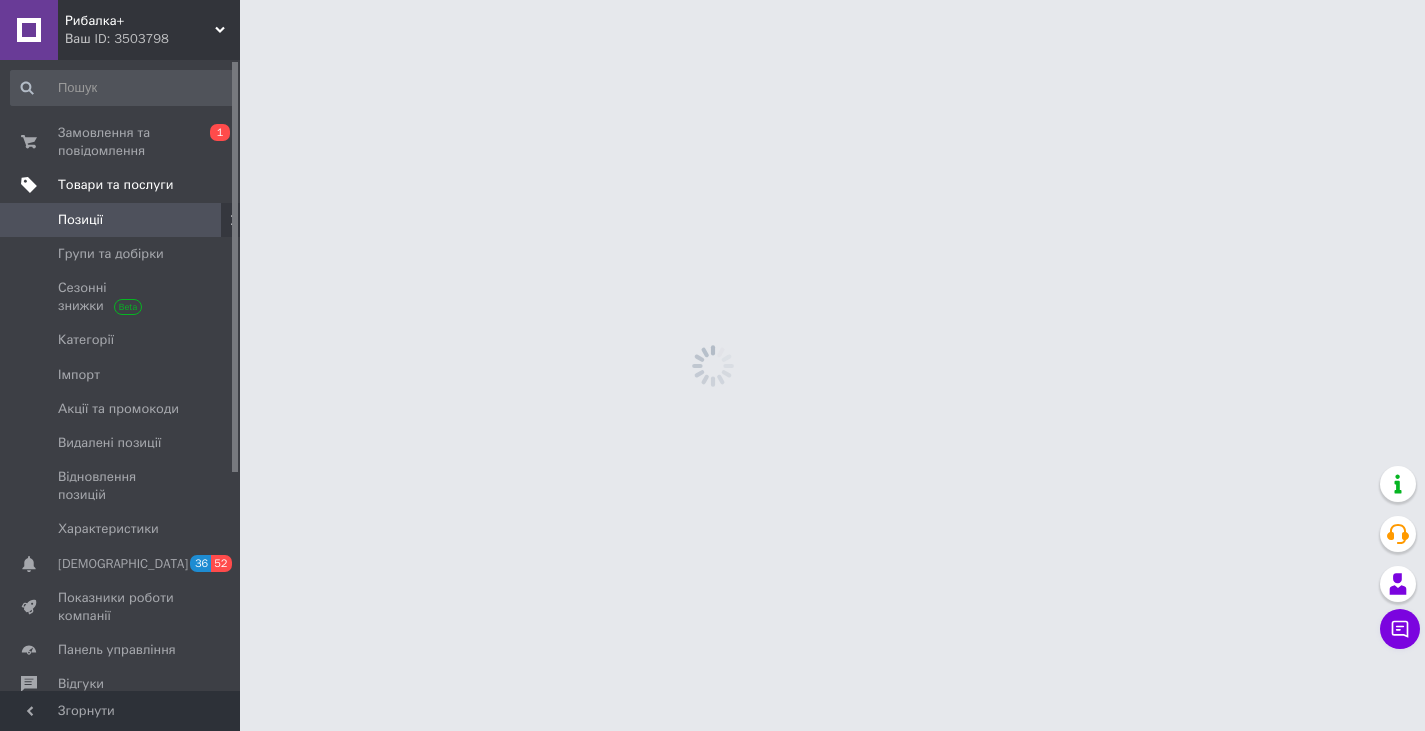 scroll, scrollTop: 0, scrollLeft: 0, axis: both 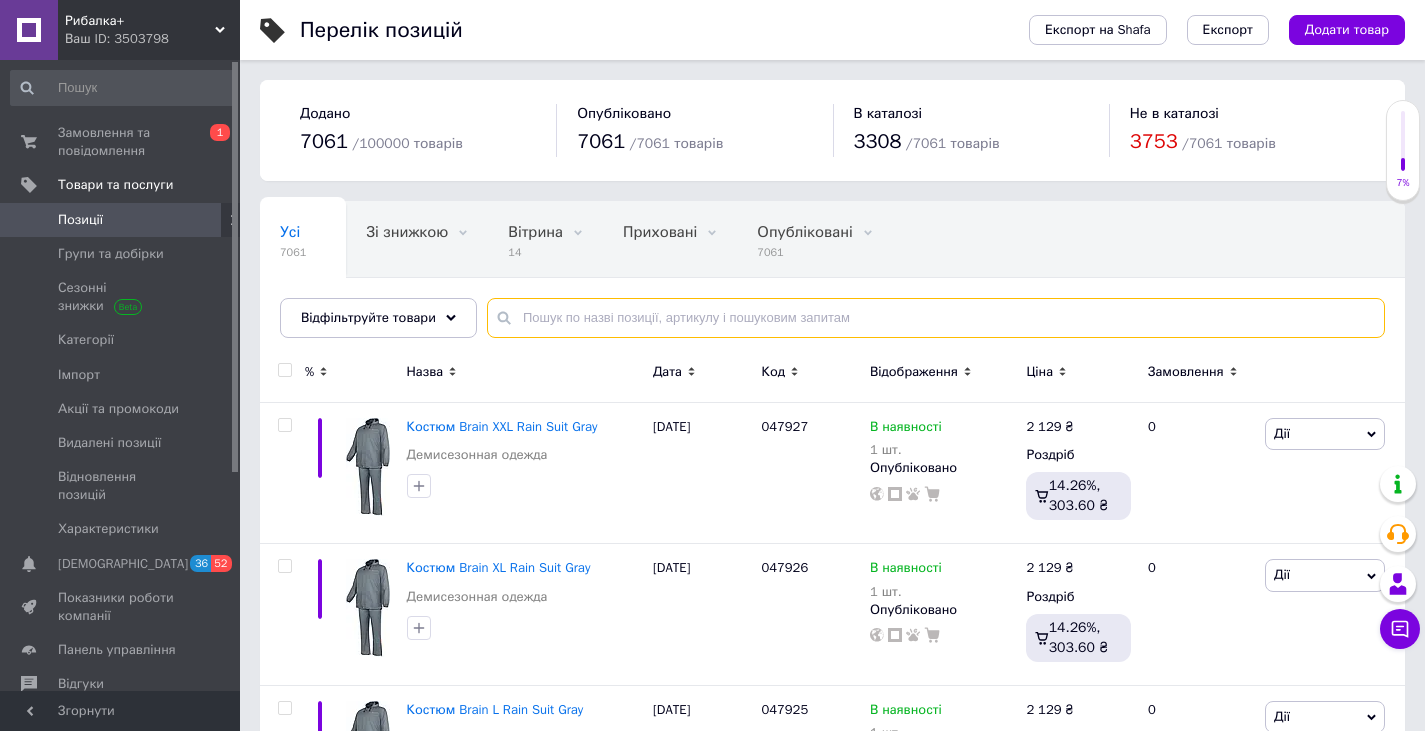 click at bounding box center [936, 318] 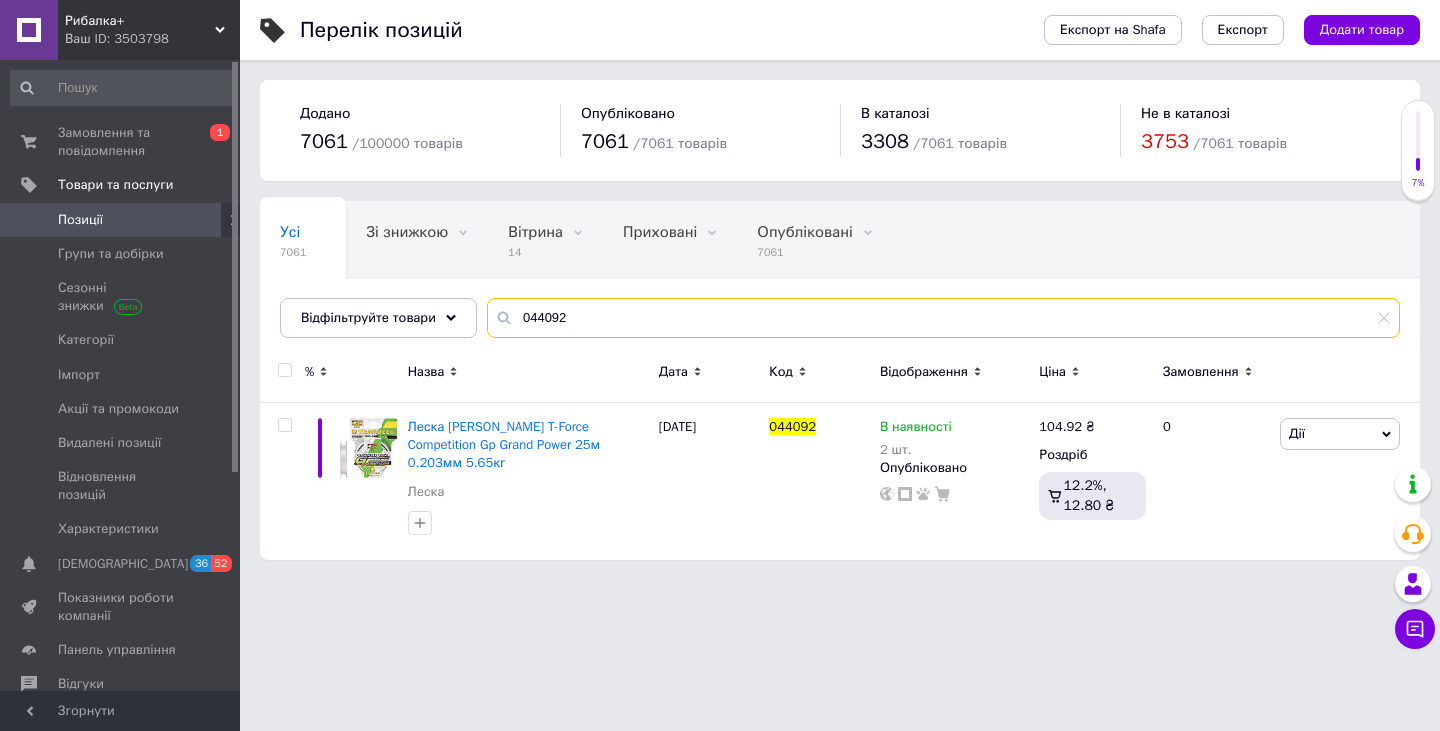 drag, startPoint x: 569, startPoint y: 315, endPoint x: 501, endPoint y: 326, distance: 68.88396 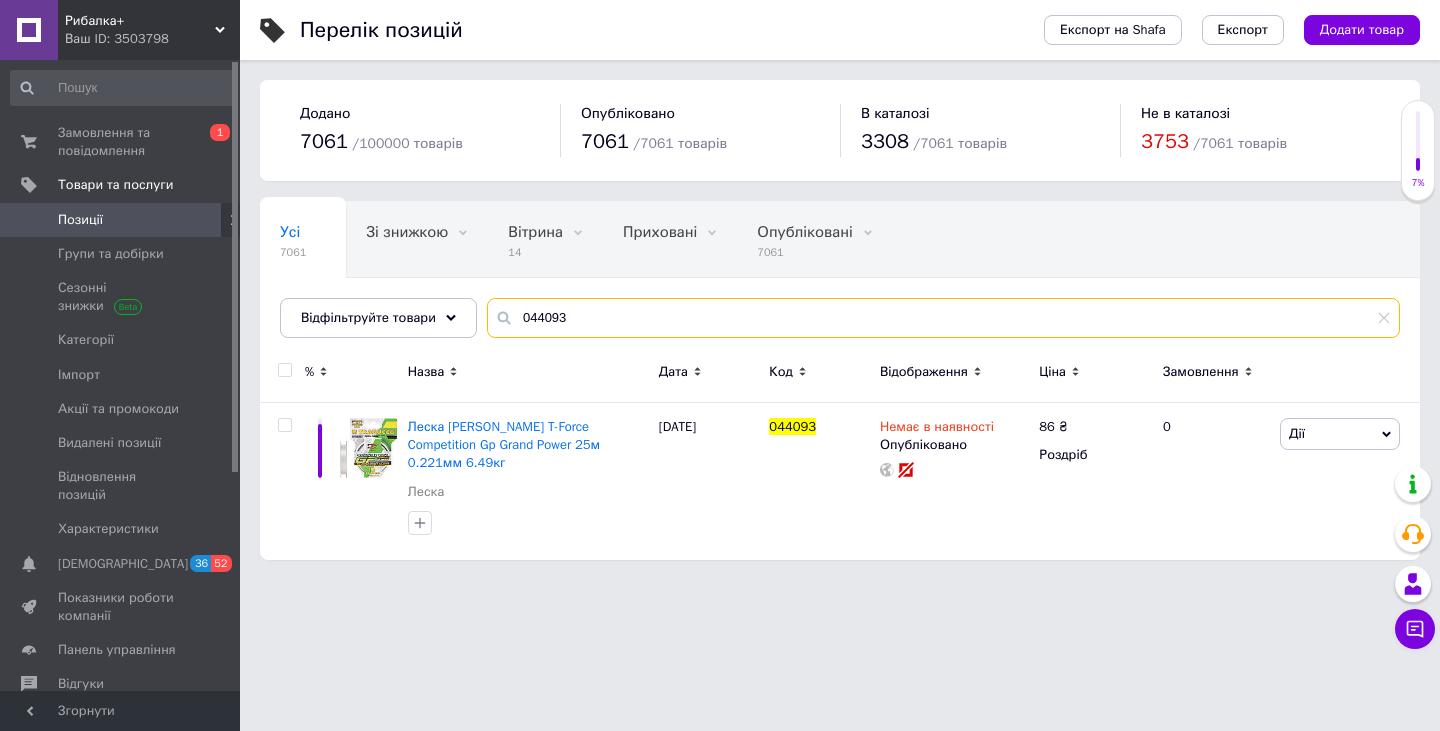 drag, startPoint x: 548, startPoint y: 321, endPoint x: 507, endPoint y: 330, distance: 41.976185 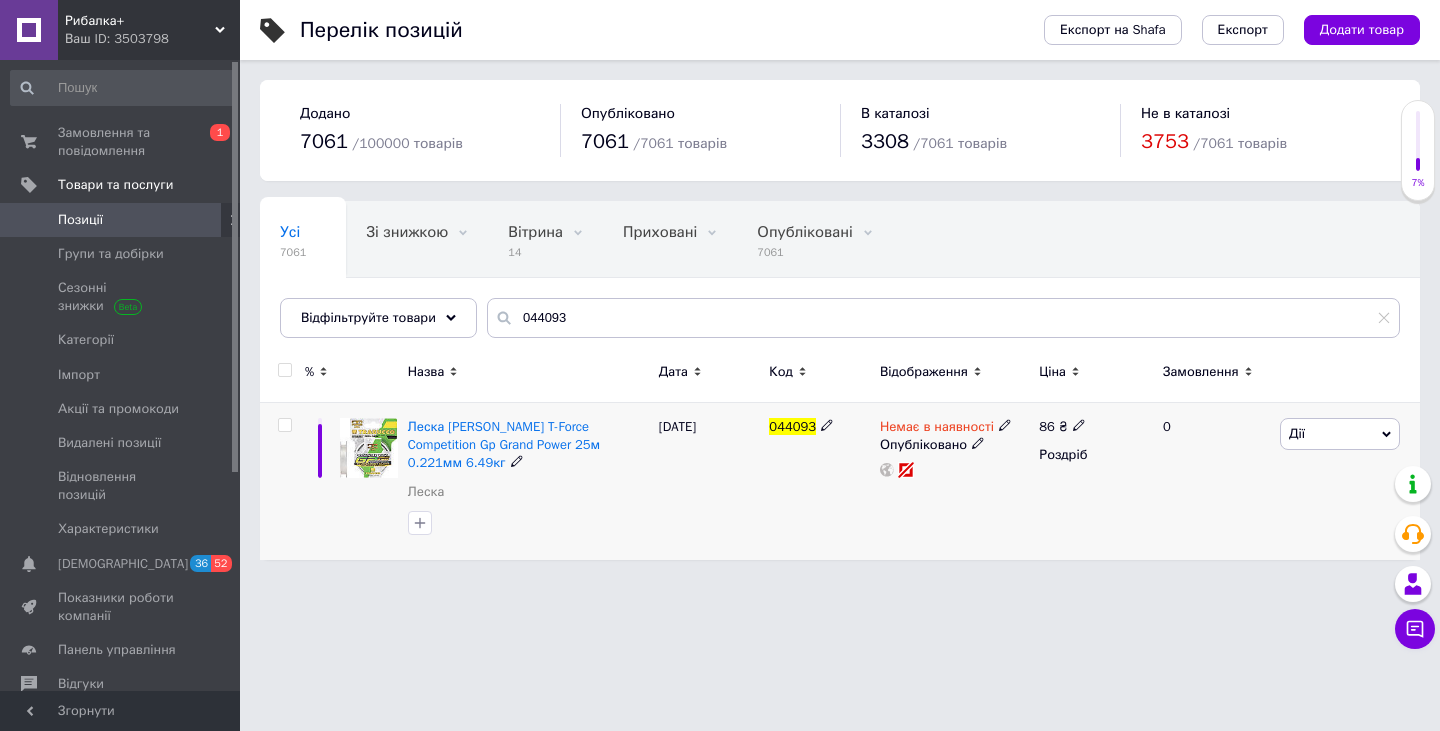click 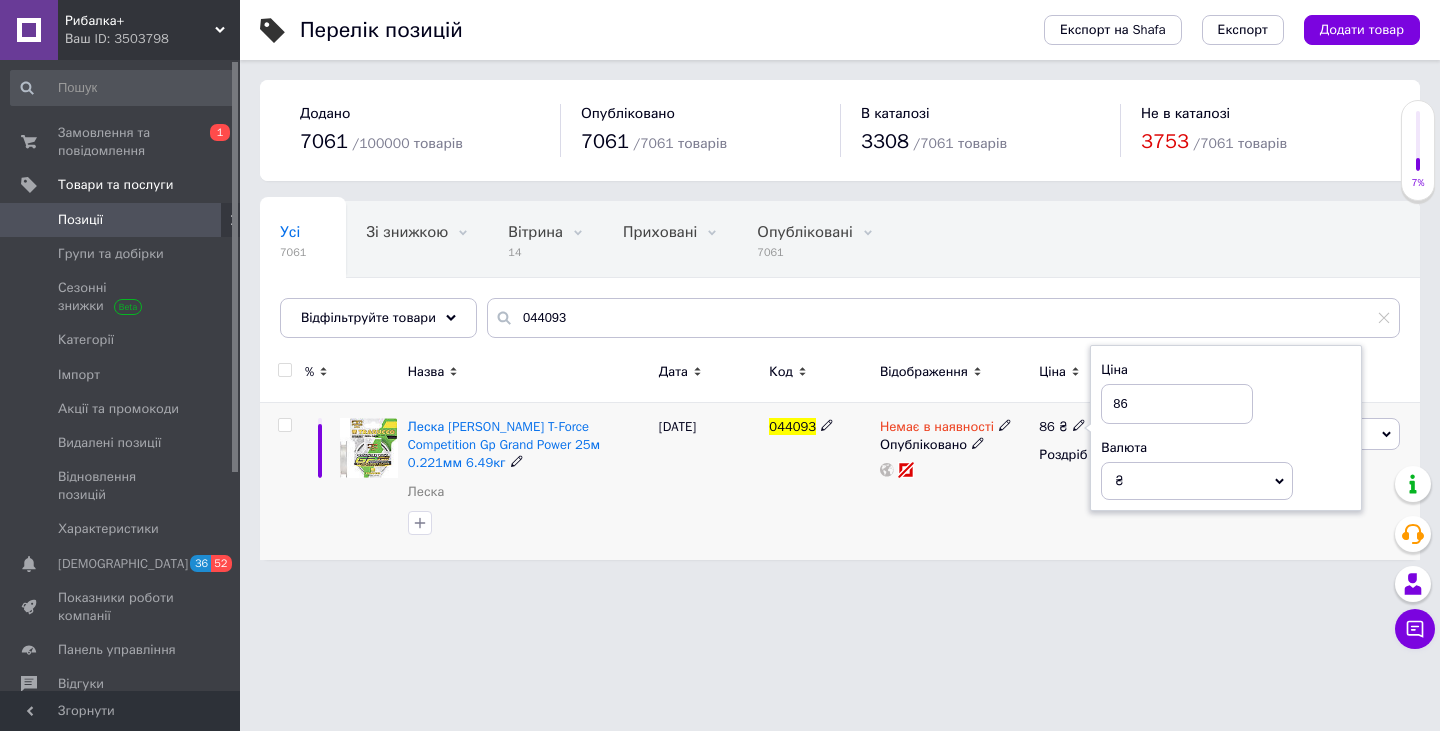drag, startPoint x: 1112, startPoint y: 408, endPoint x: 1102, endPoint y: 417, distance: 13.453624 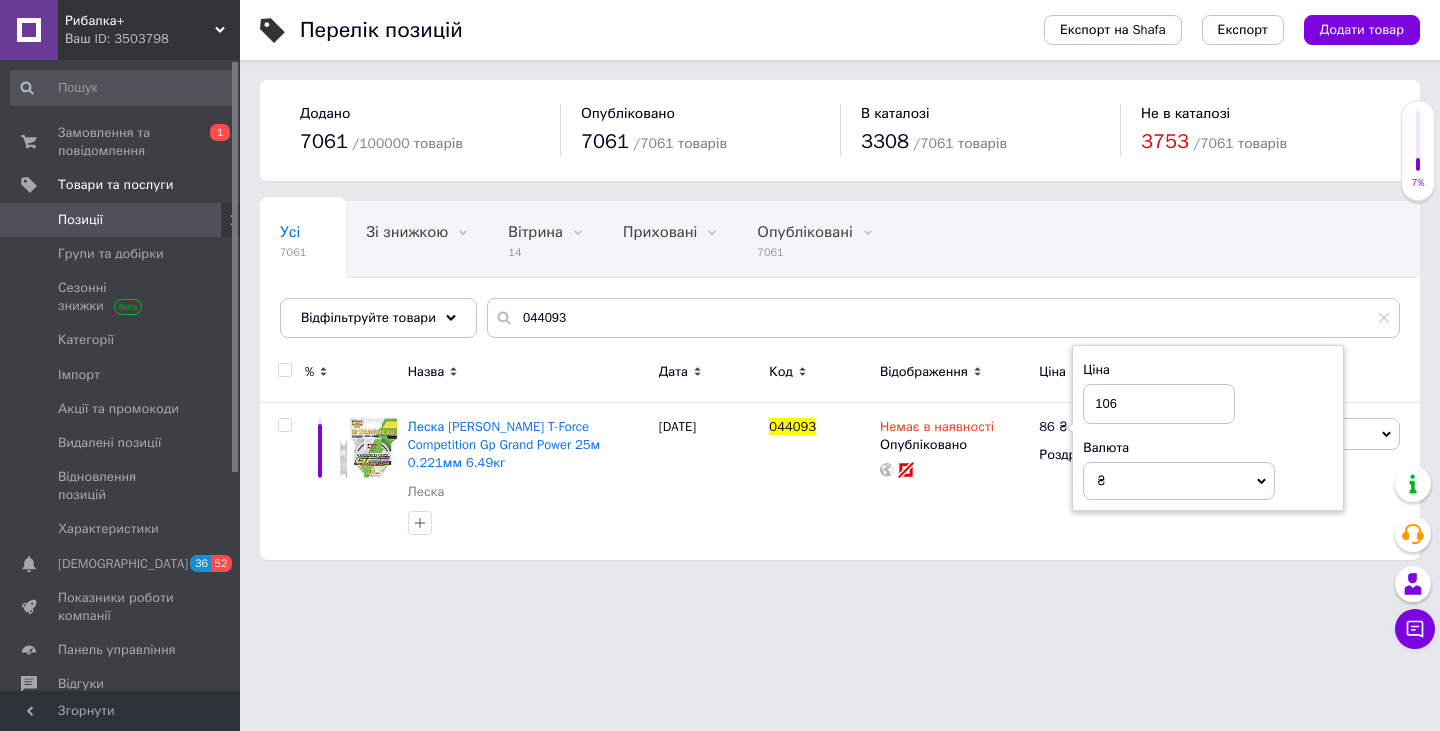 type on "106" 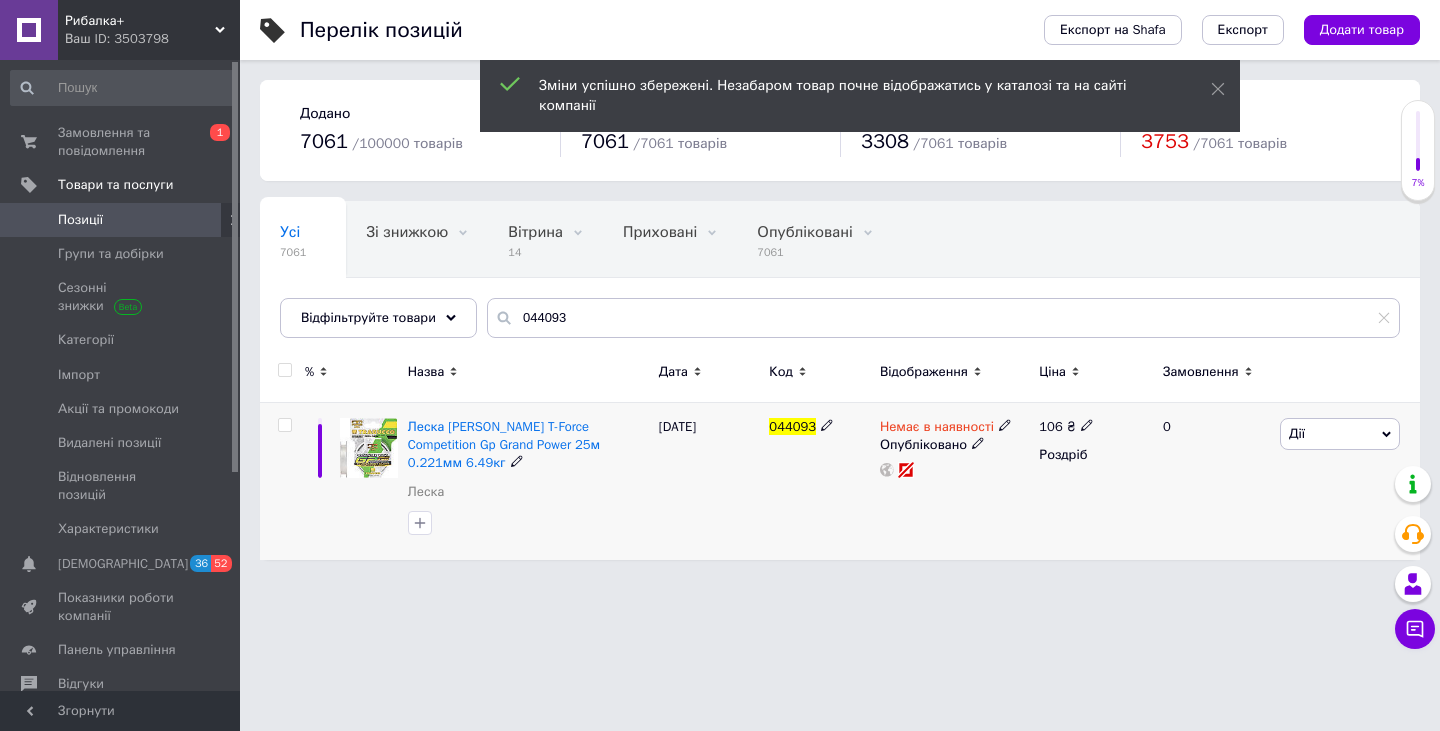 click 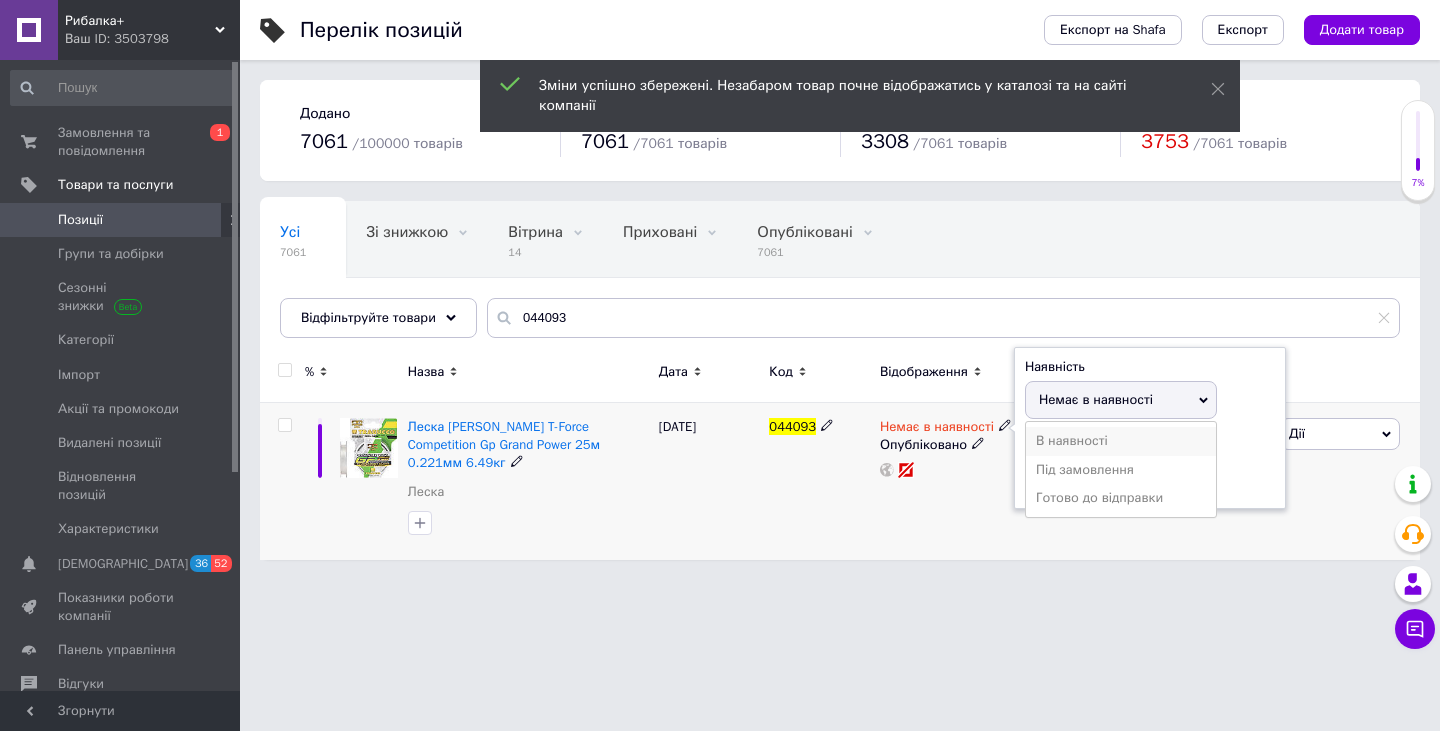 click on "В наявності" at bounding box center [1121, 441] 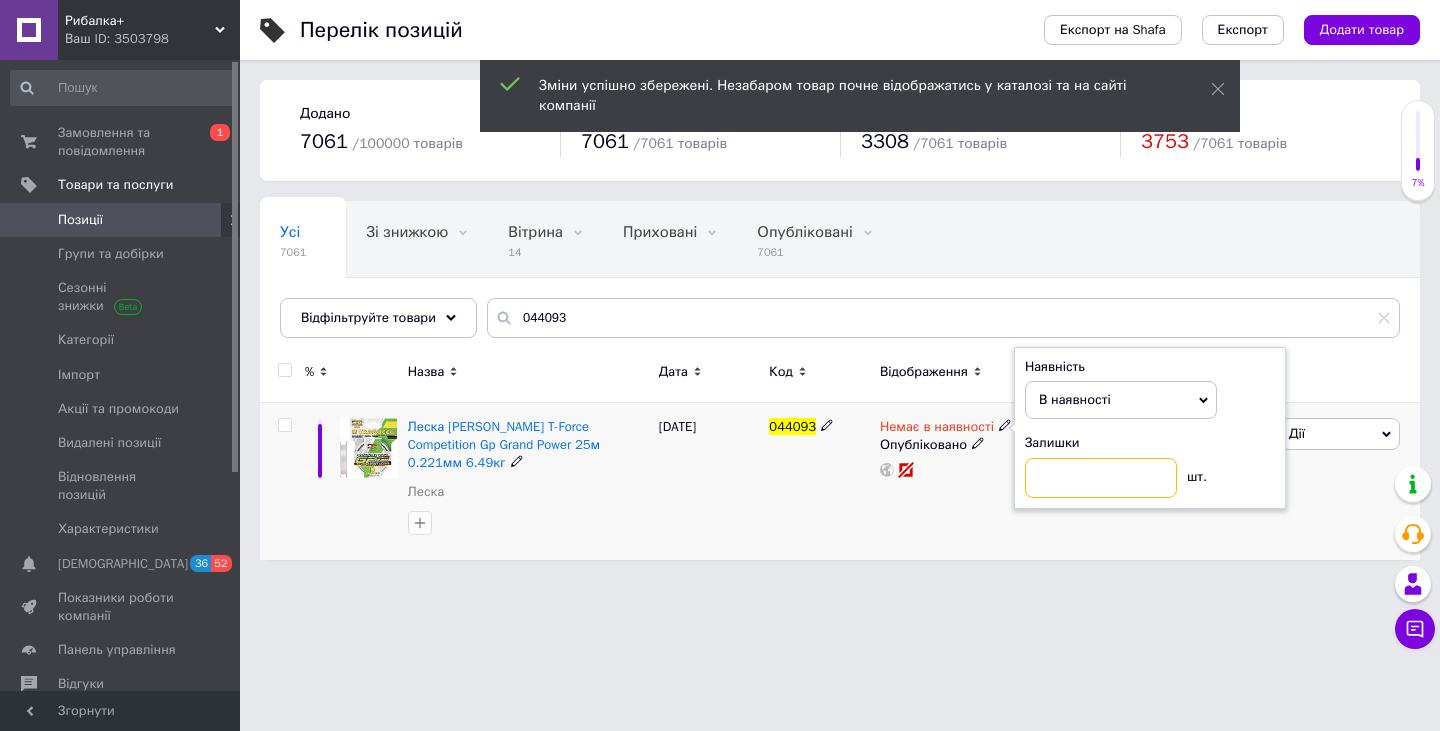 click at bounding box center [1101, 478] 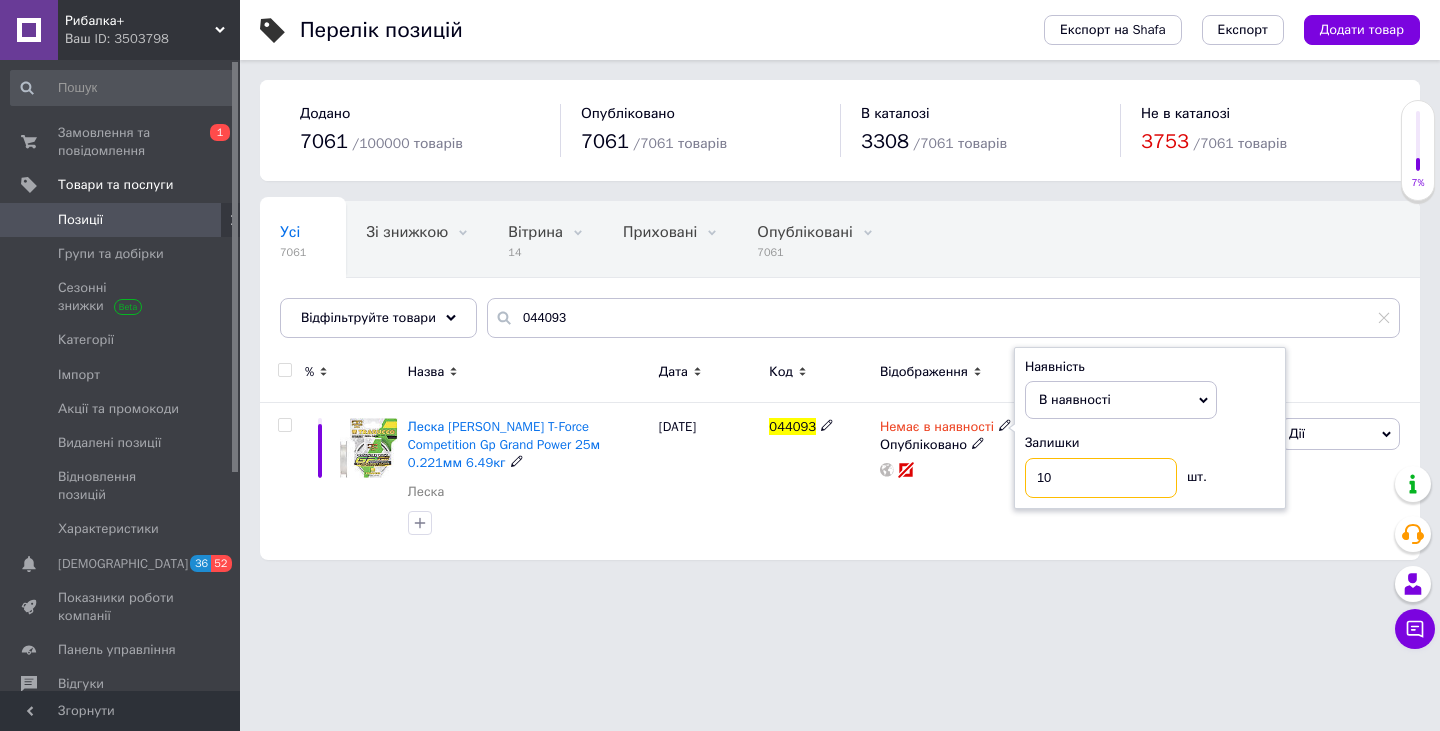 type on "10" 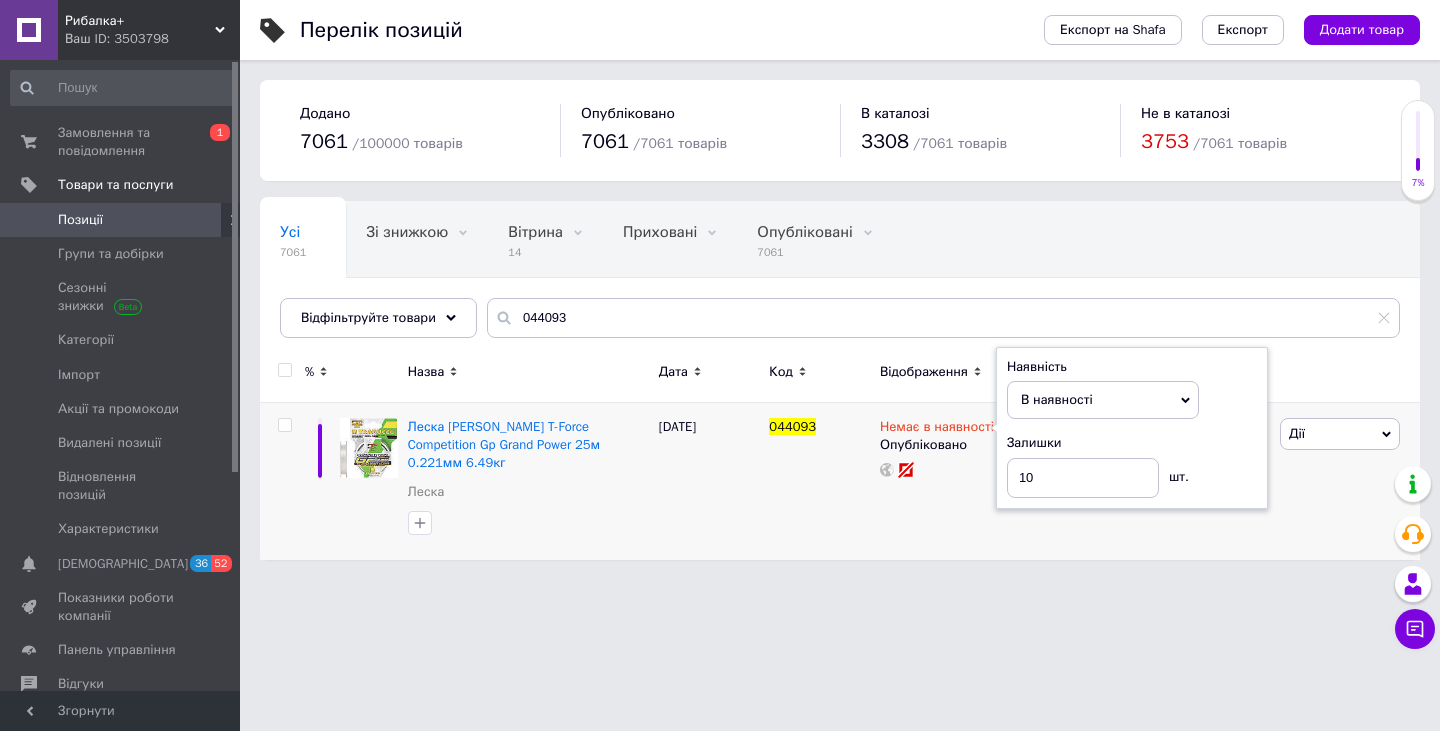 drag, startPoint x: 949, startPoint y: 623, endPoint x: 574, endPoint y: 408, distance: 432.2615 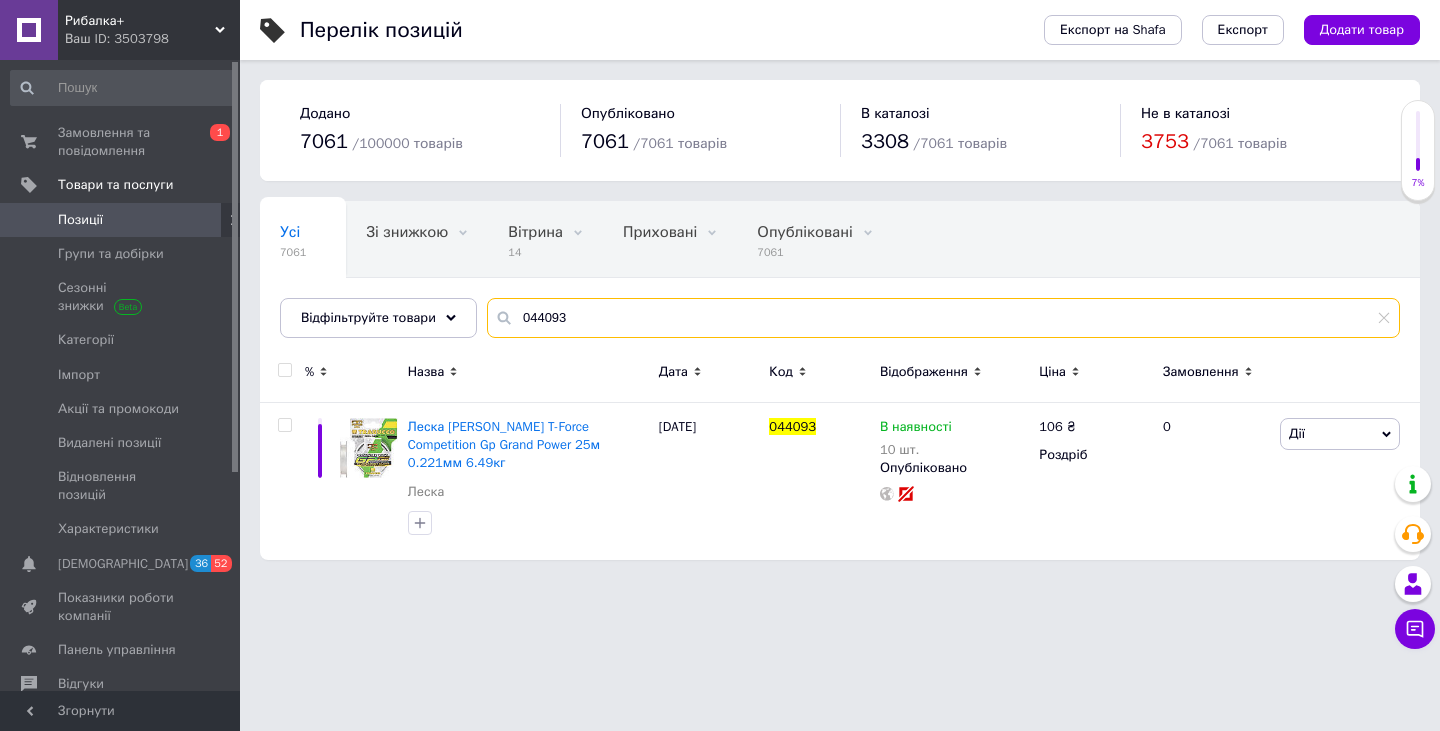 drag, startPoint x: 566, startPoint y: 318, endPoint x: 521, endPoint y: 339, distance: 49.658836 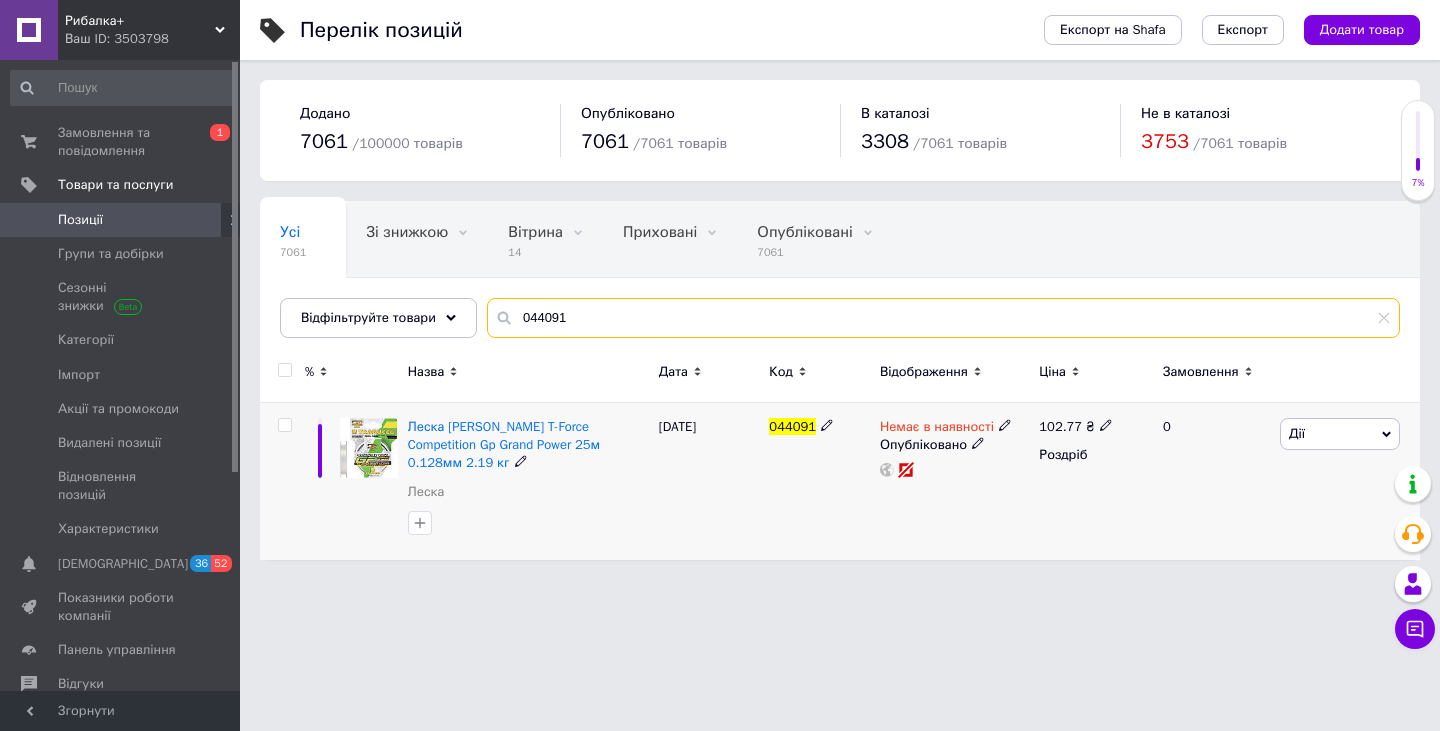 type on "044091" 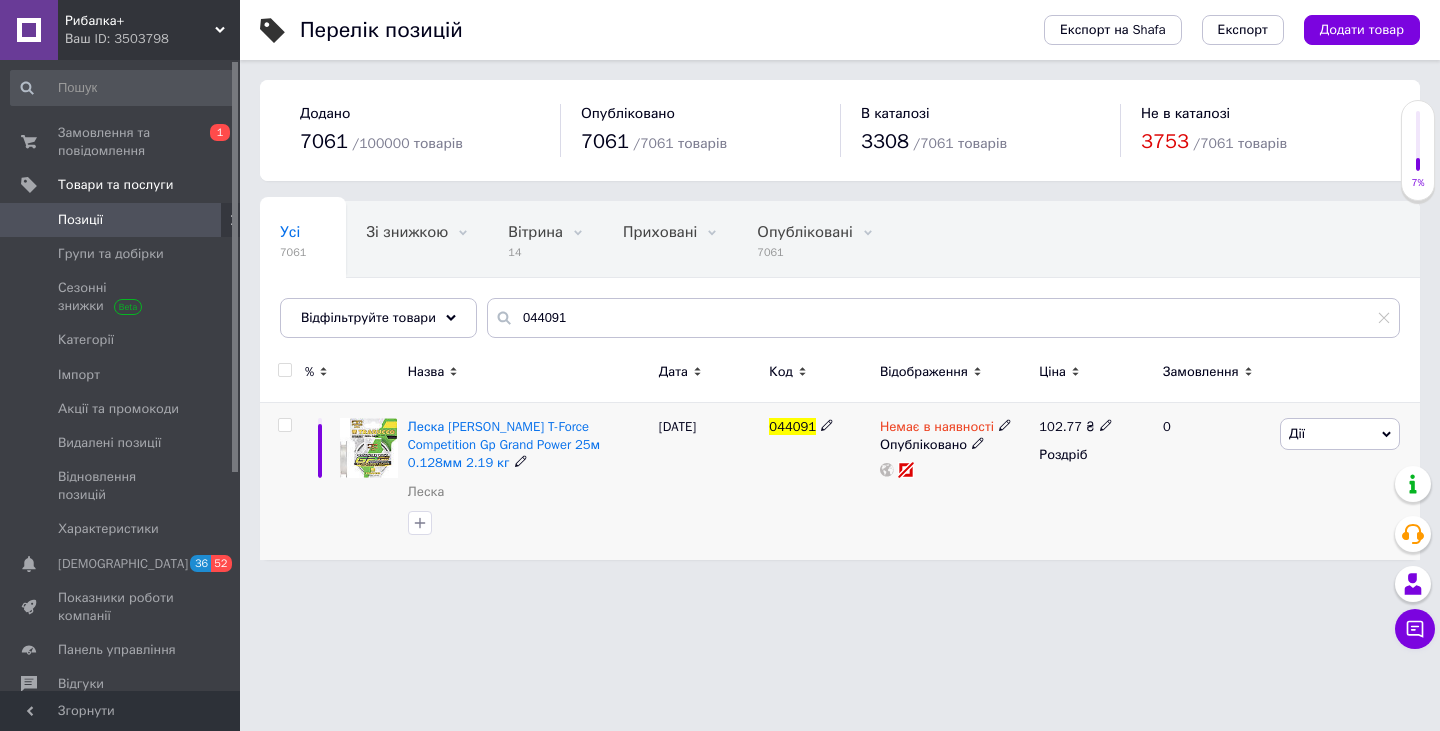 click 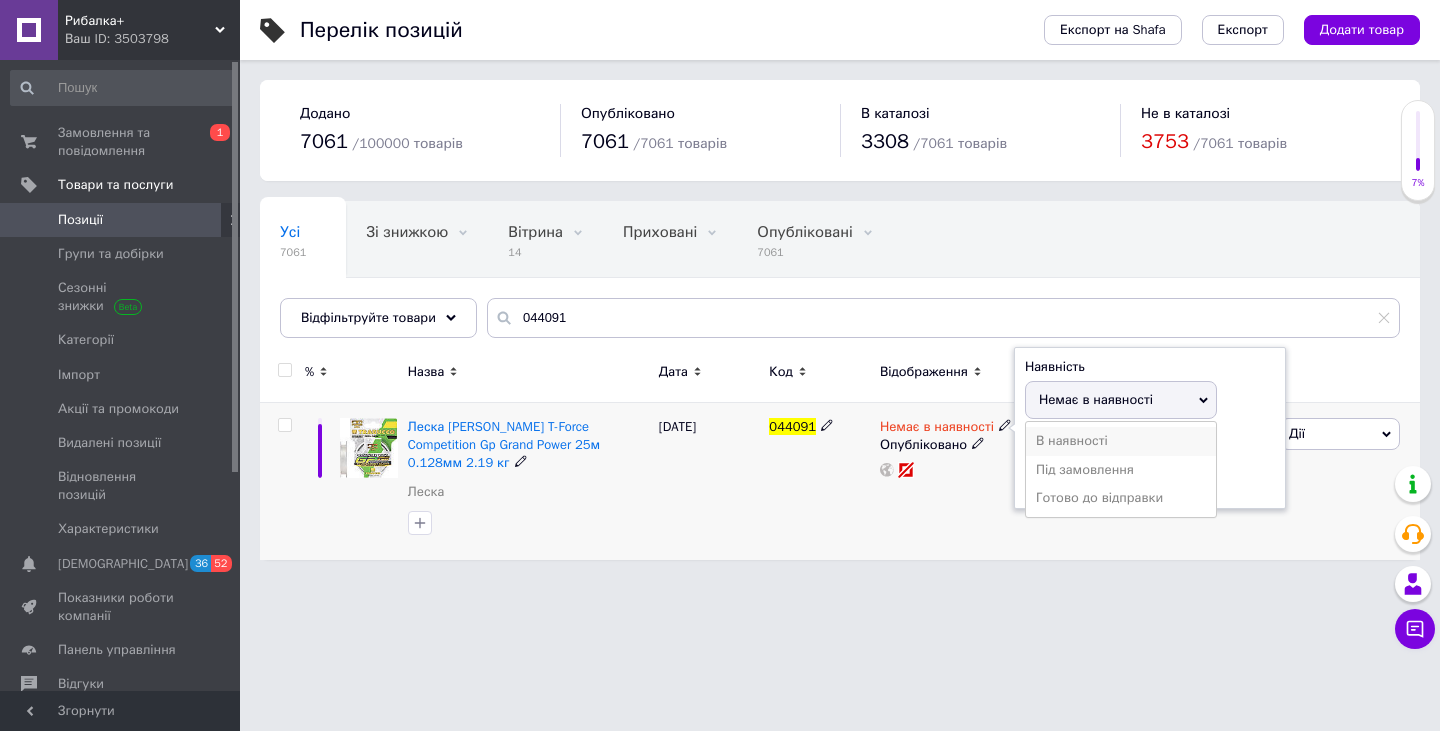 click on "В наявності" at bounding box center (1121, 441) 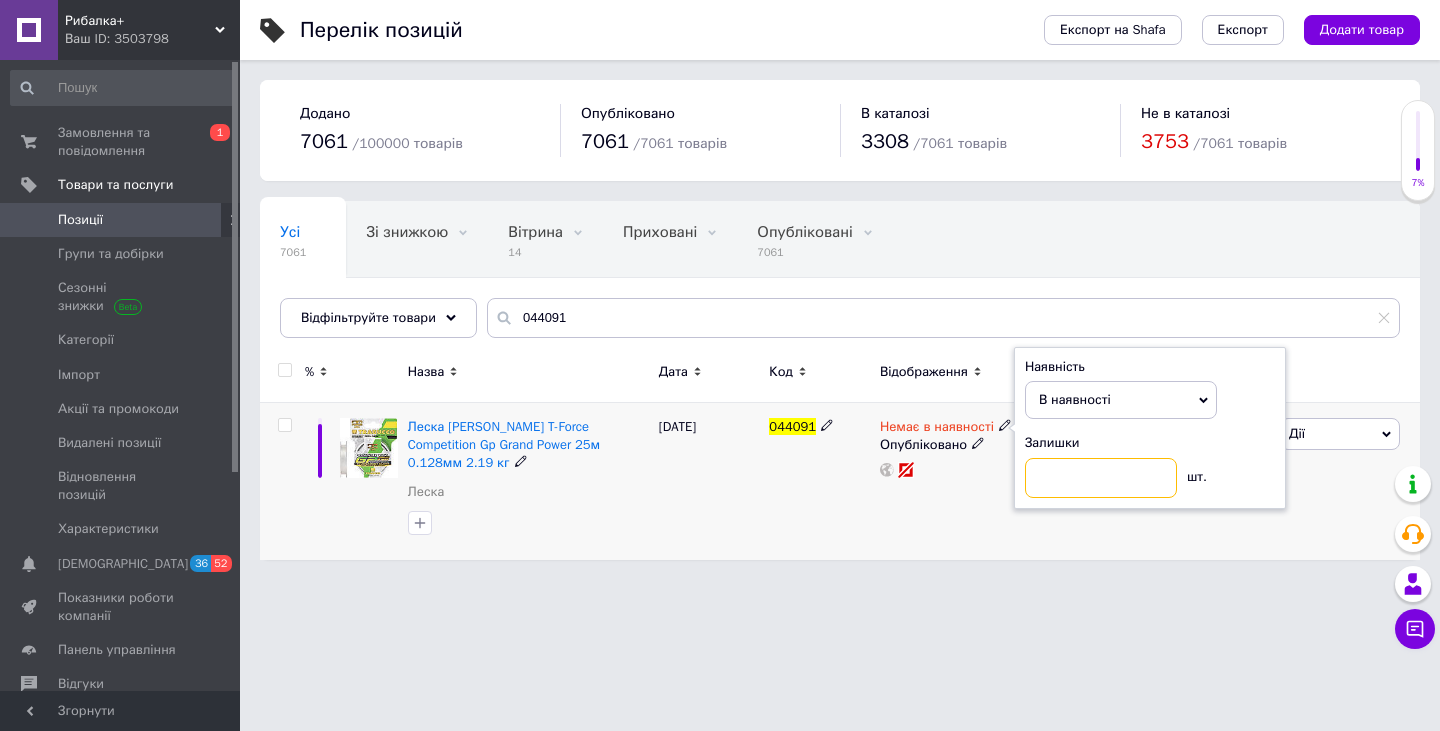 click at bounding box center (1101, 478) 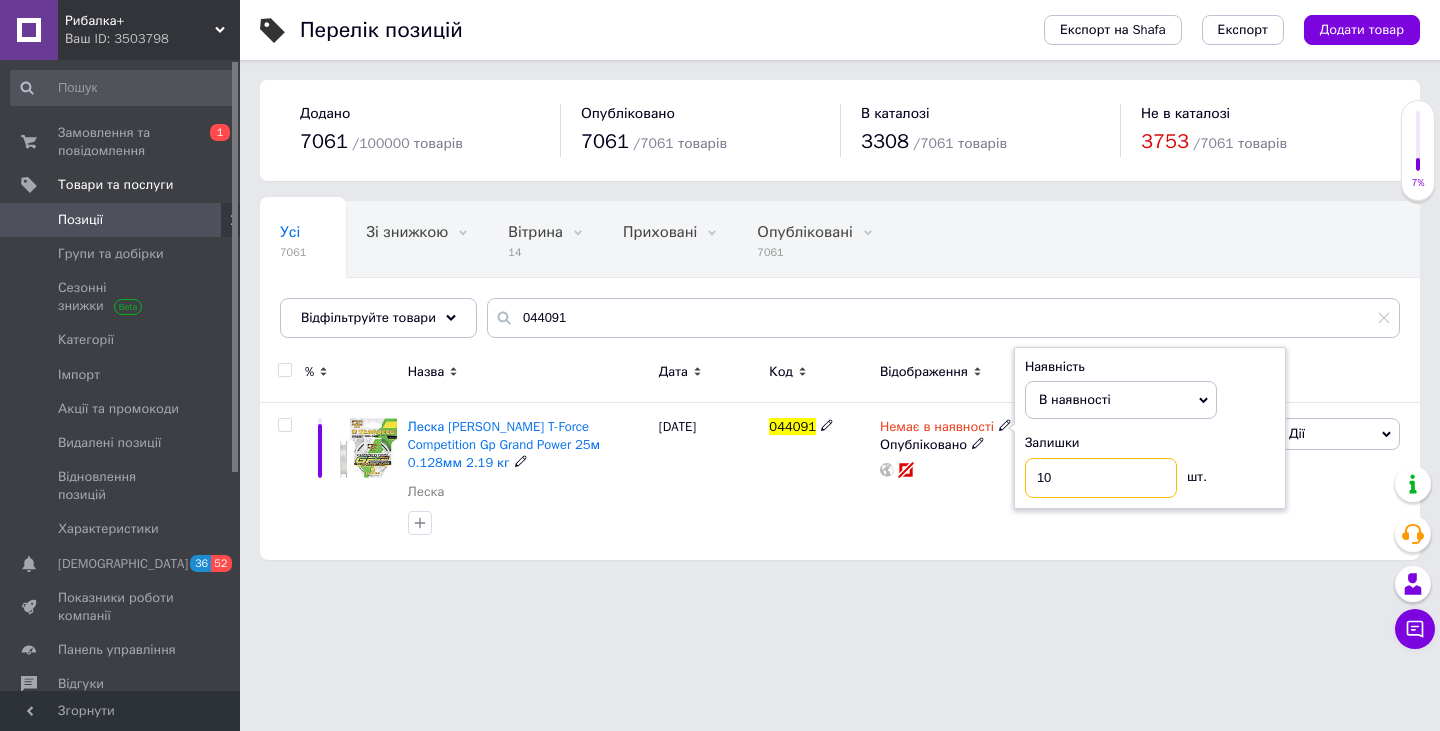 type on "10" 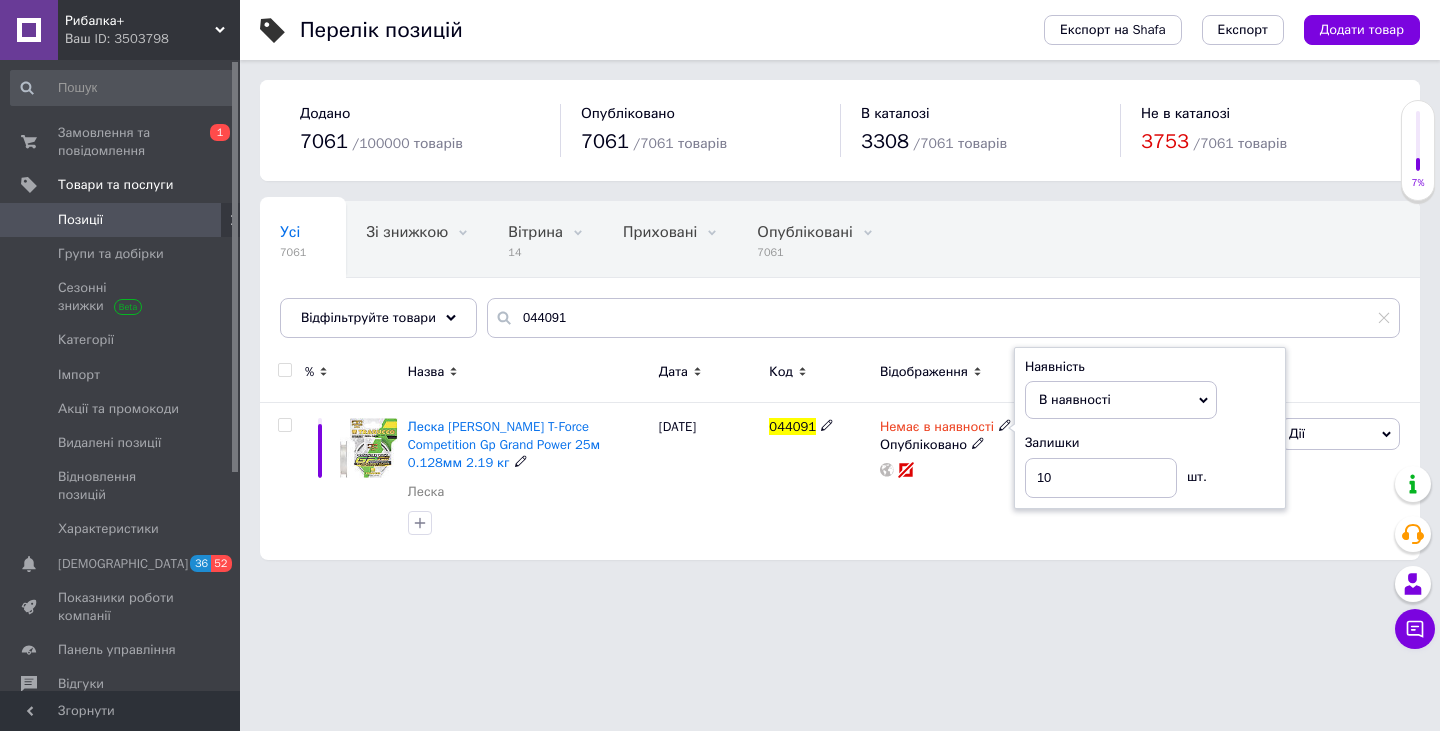 click on "Рибалка+ Ваш ID: 3503798 Сайт Рибалка+ Кабінет покупця Перевірити стан системи Сторінка на порталі Довідка Вийти Замовлення та повідомлення 0 1 Товари та послуги Позиції Групи та добірки Сезонні знижки Категорії Імпорт Акції та промокоди Видалені позиції Відновлення позицій Характеристики Сповіщення 36 52 Показники роботи компанії Панель управління Відгуки Клієнти Каталог ProSale Аналітика Інструменти веб-майстра та SEO Управління сайтом Гаманець компанії [PERSON_NAME] Тарифи та рахунки Prom топ Згорнути" at bounding box center [720, 290] 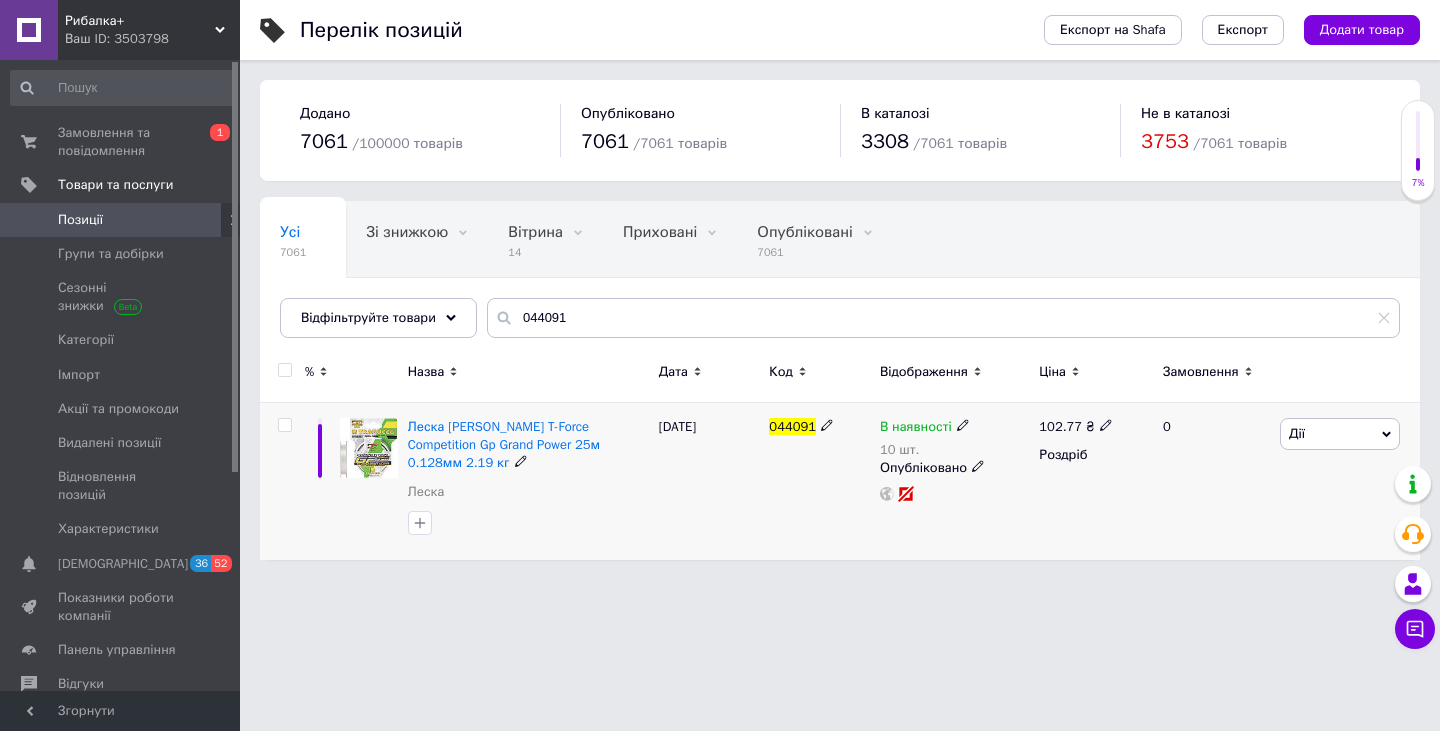 click 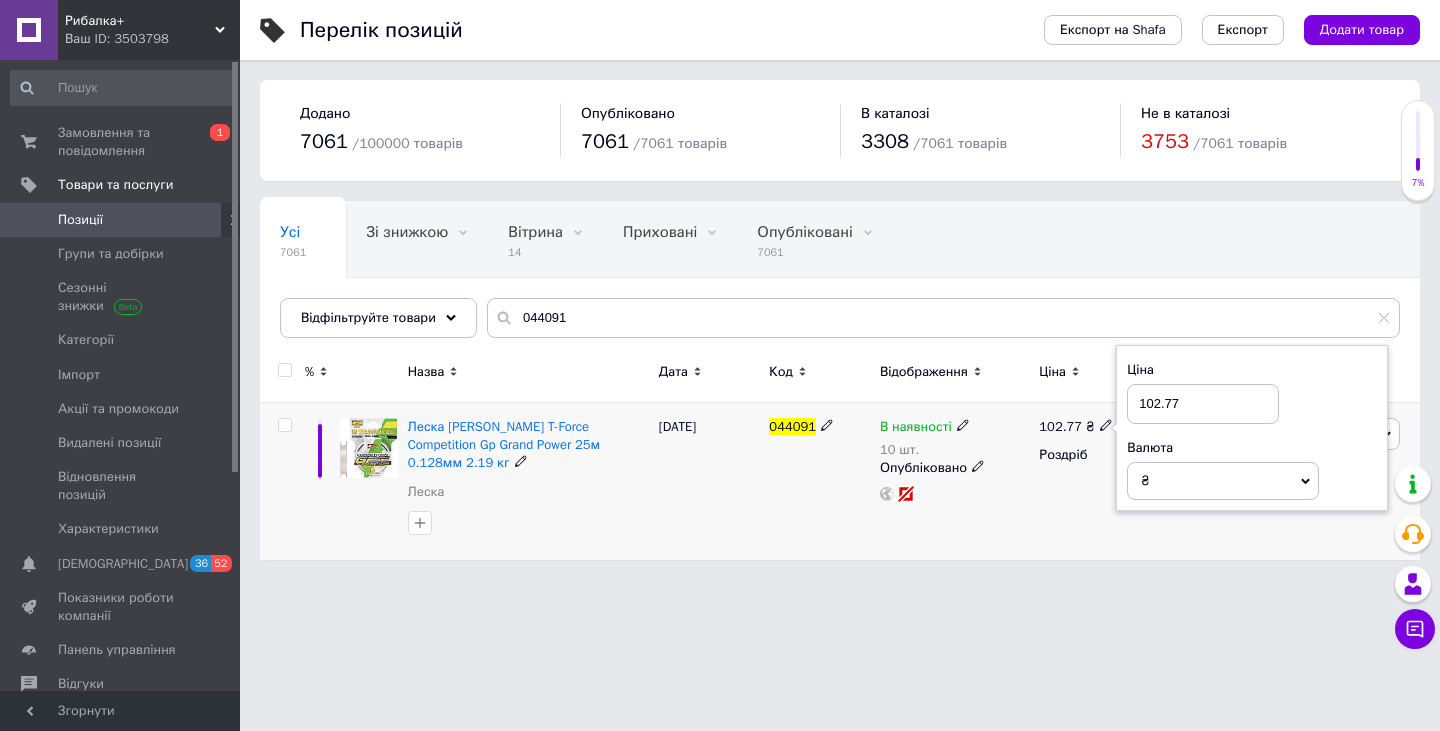 drag, startPoint x: 1177, startPoint y: 418, endPoint x: 1122, endPoint y: 432, distance: 56.753853 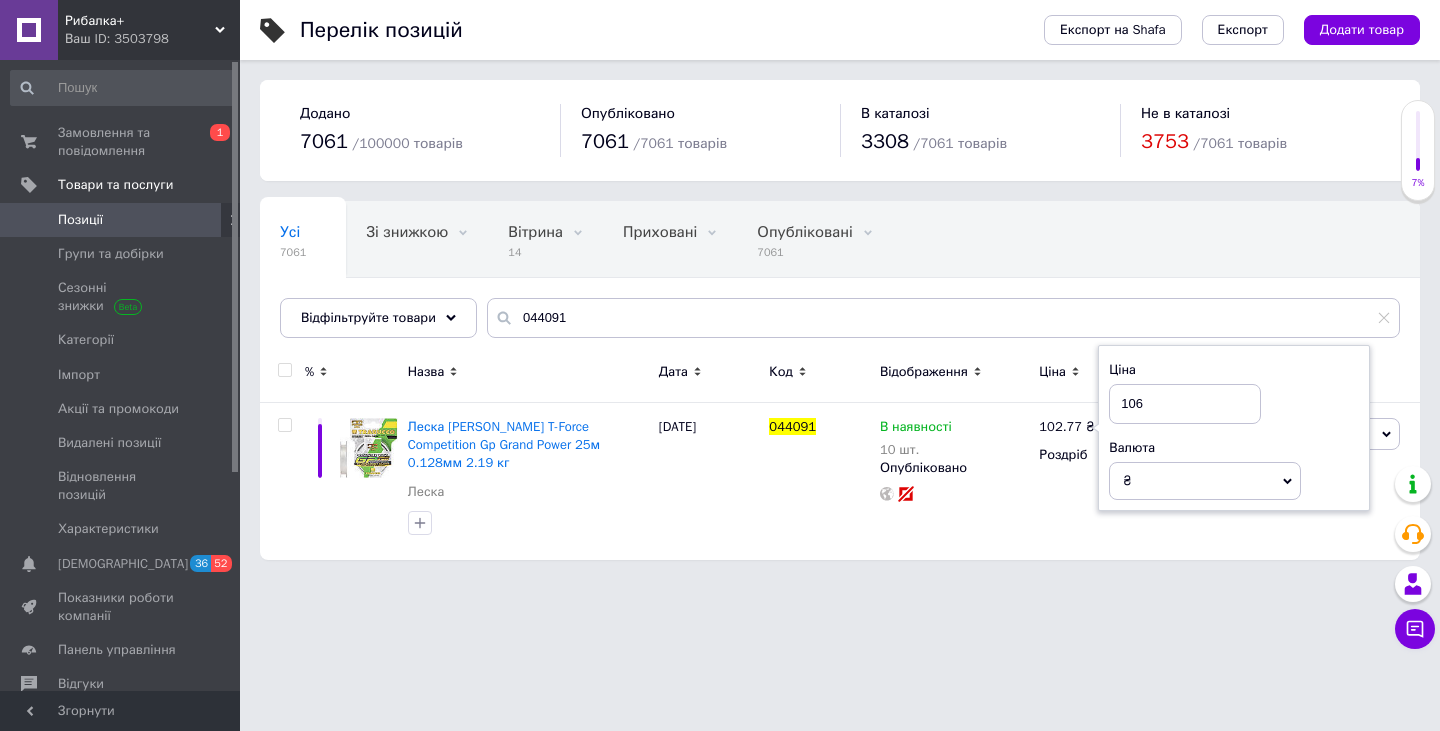 type on "106" 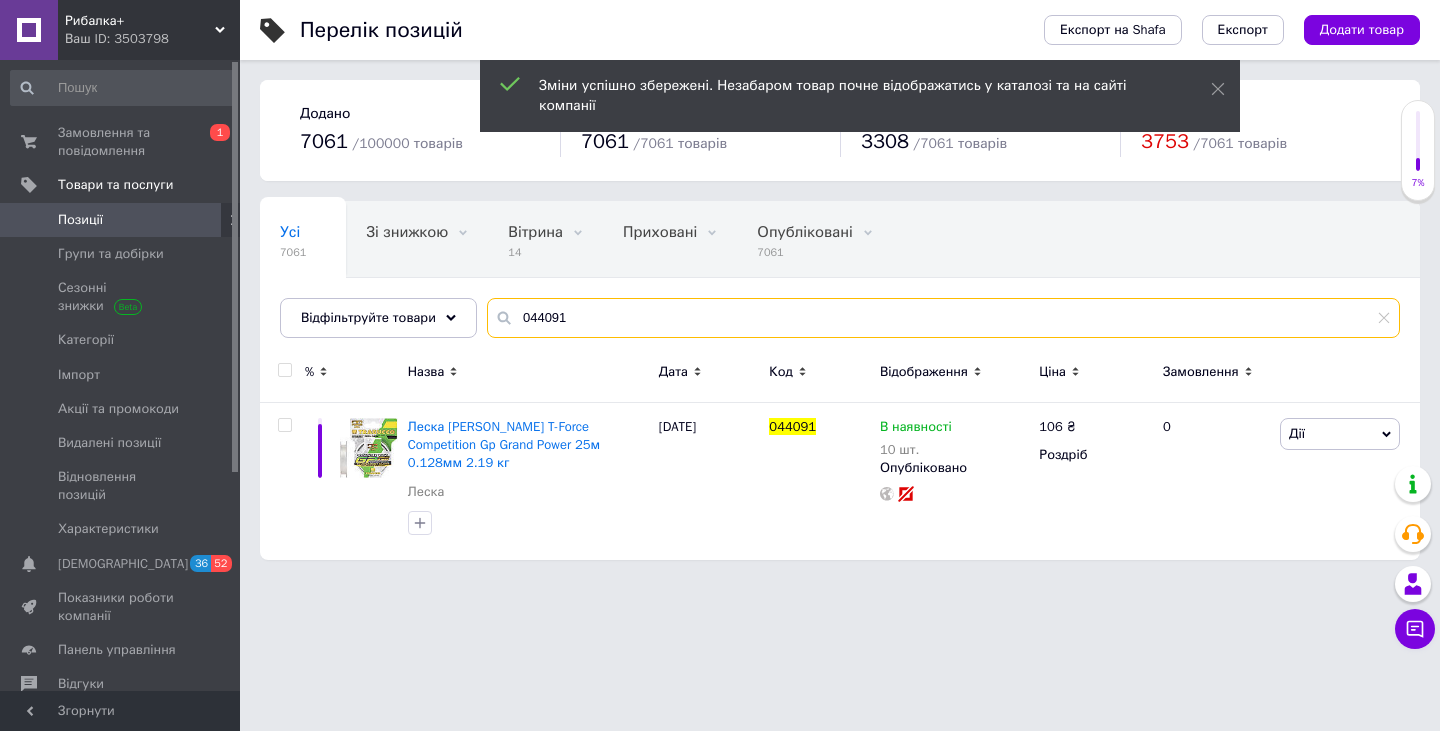 drag, startPoint x: 559, startPoint y: 308, endPoint x: 538, endPoint y: 382, distance: 76.922035 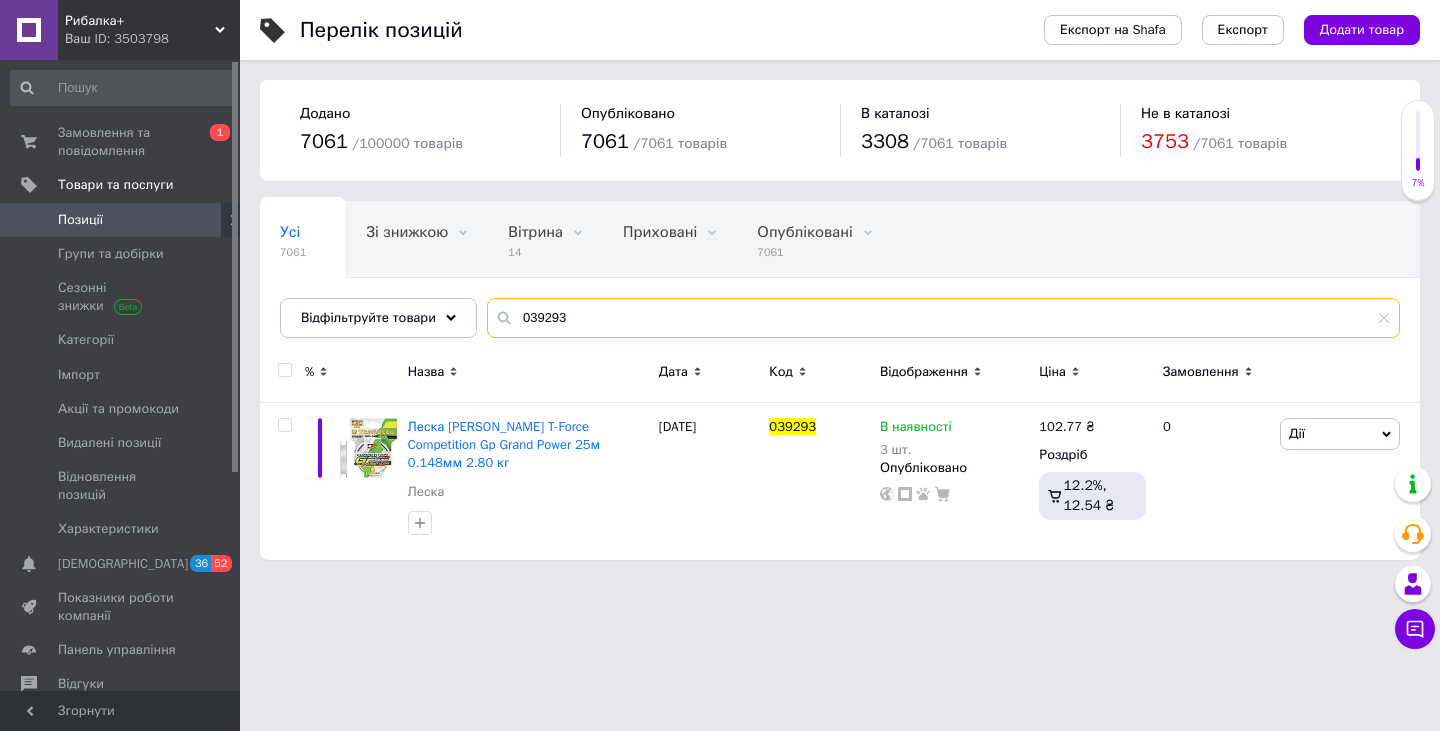 drag, startPoint x: 577, startPoint y: 323, endPoint x: 516, endPoint y: 333, distance: 61.81424 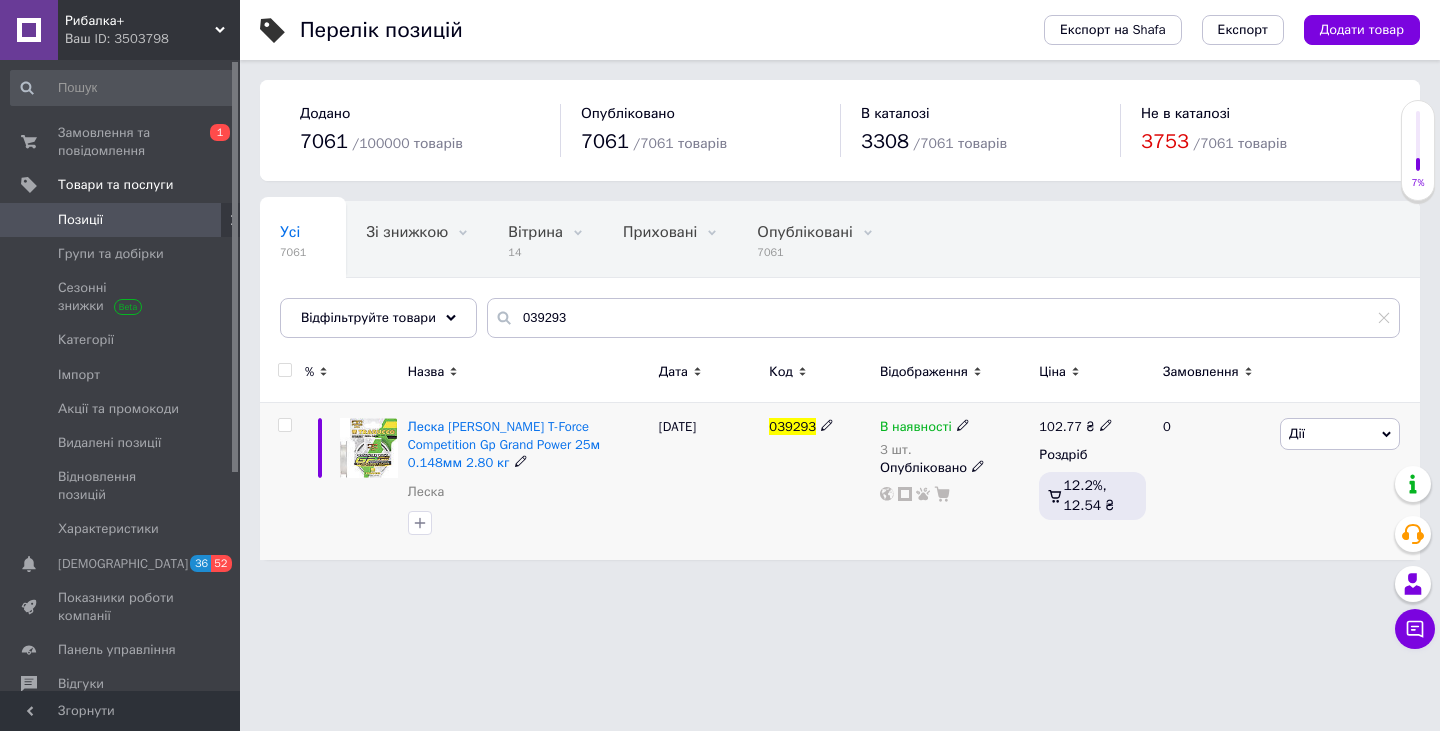 click 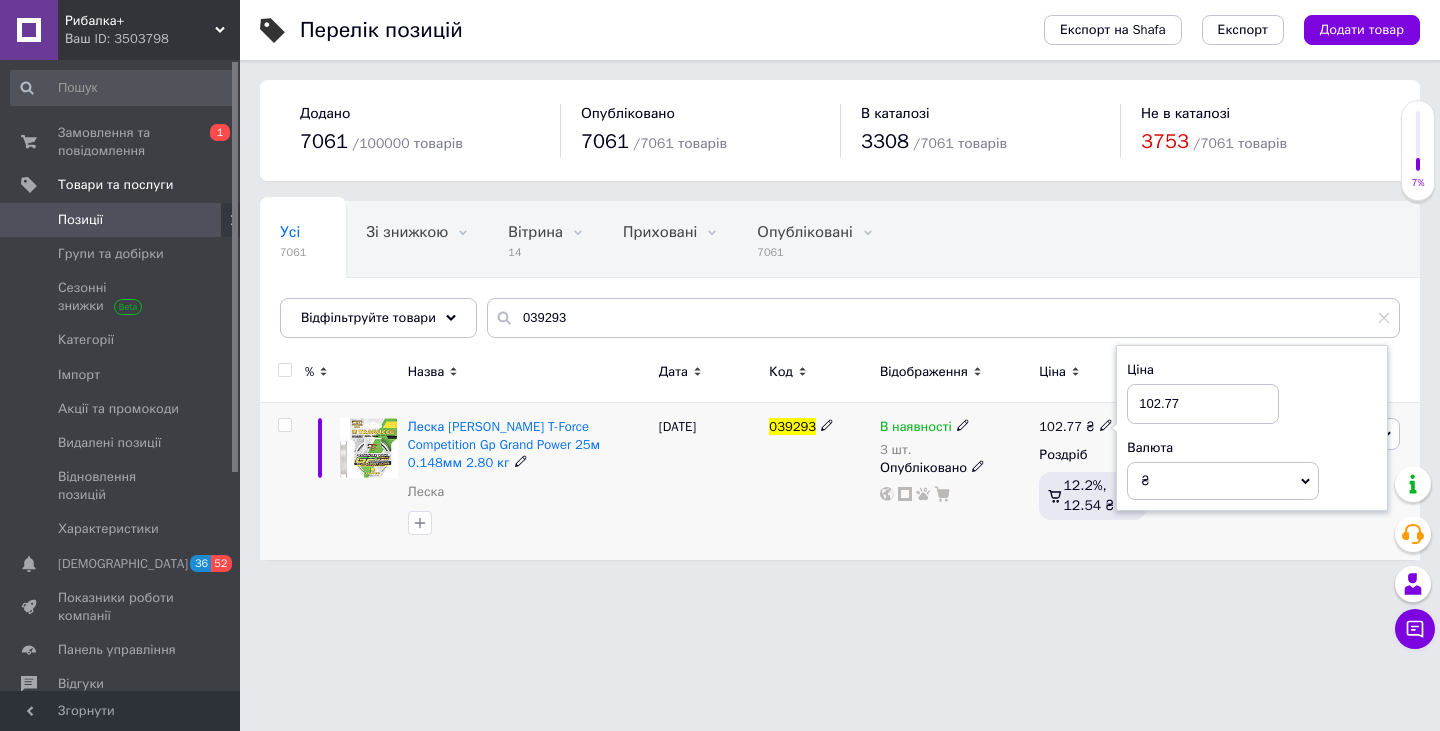 drag, startPoint x: 1157, startPoint y: 414, endPoint x: 1134, endPoint y: 419, distance: 23.537205 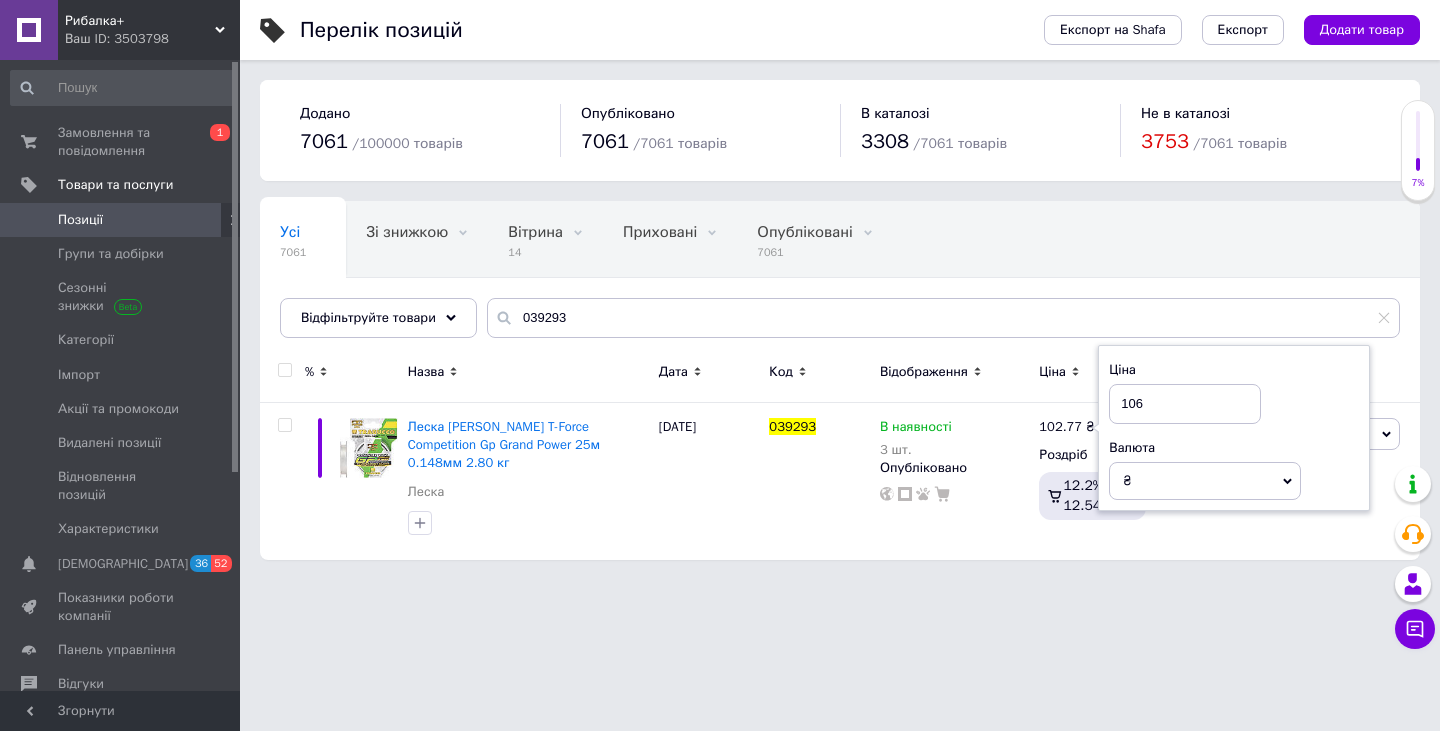 type on "106" 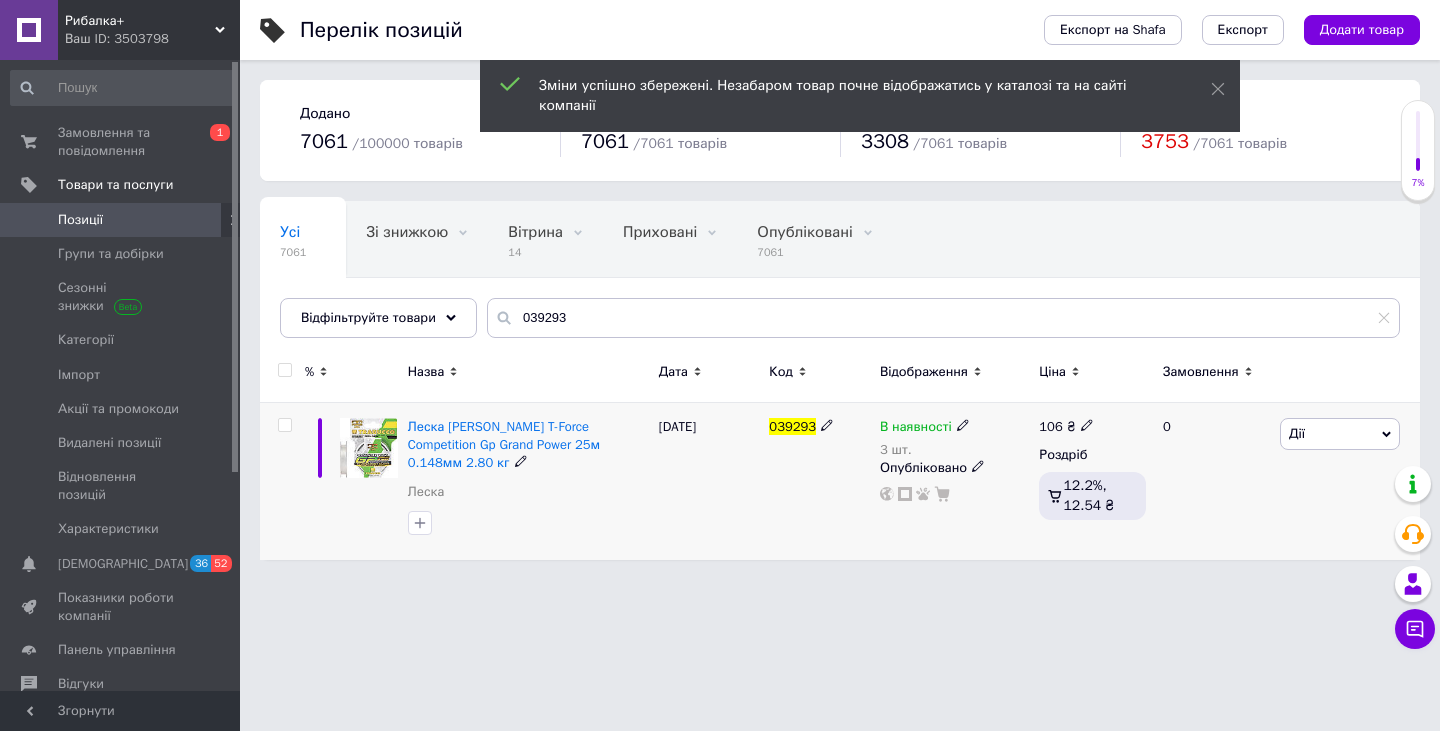 click 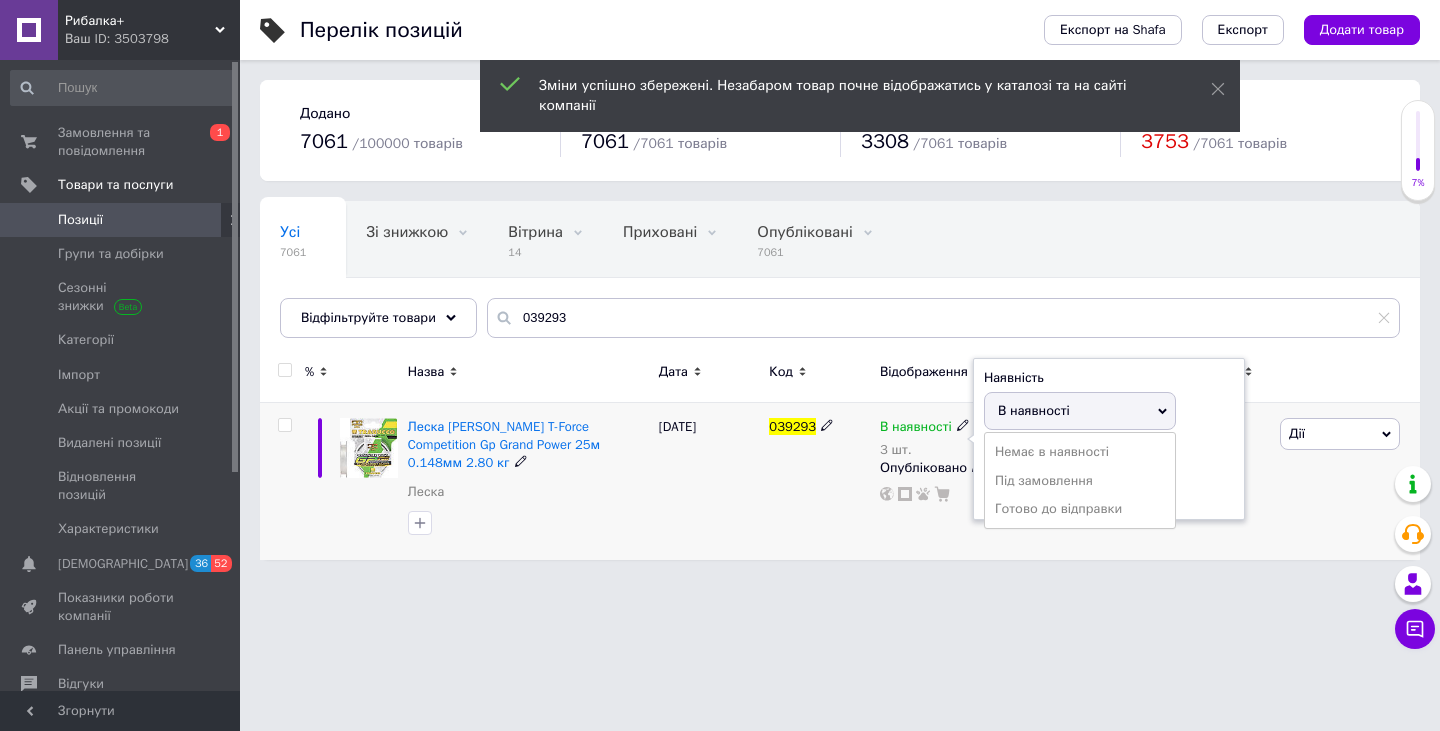 click on "В наявності" at bounding box center [1080, 411] 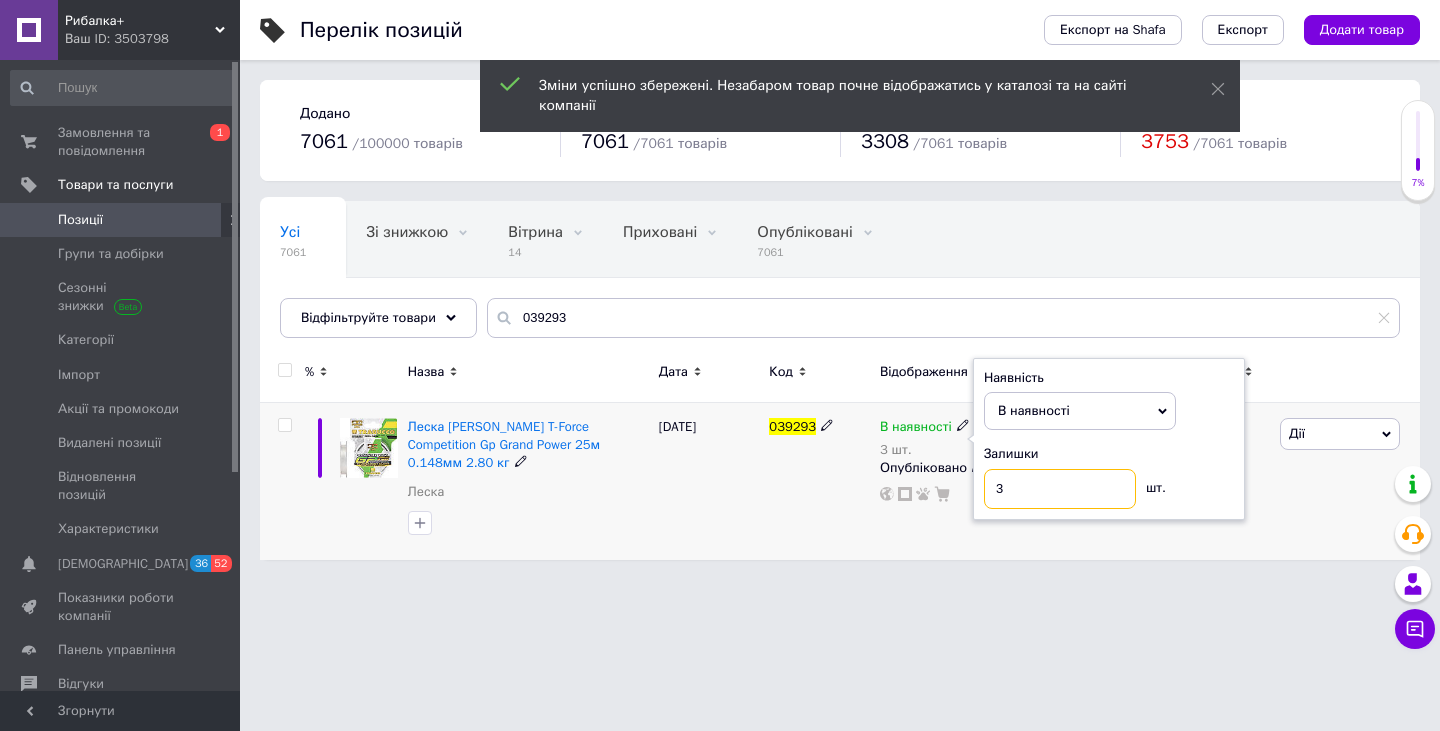 click on "3" at bounding box center [1060, 489] 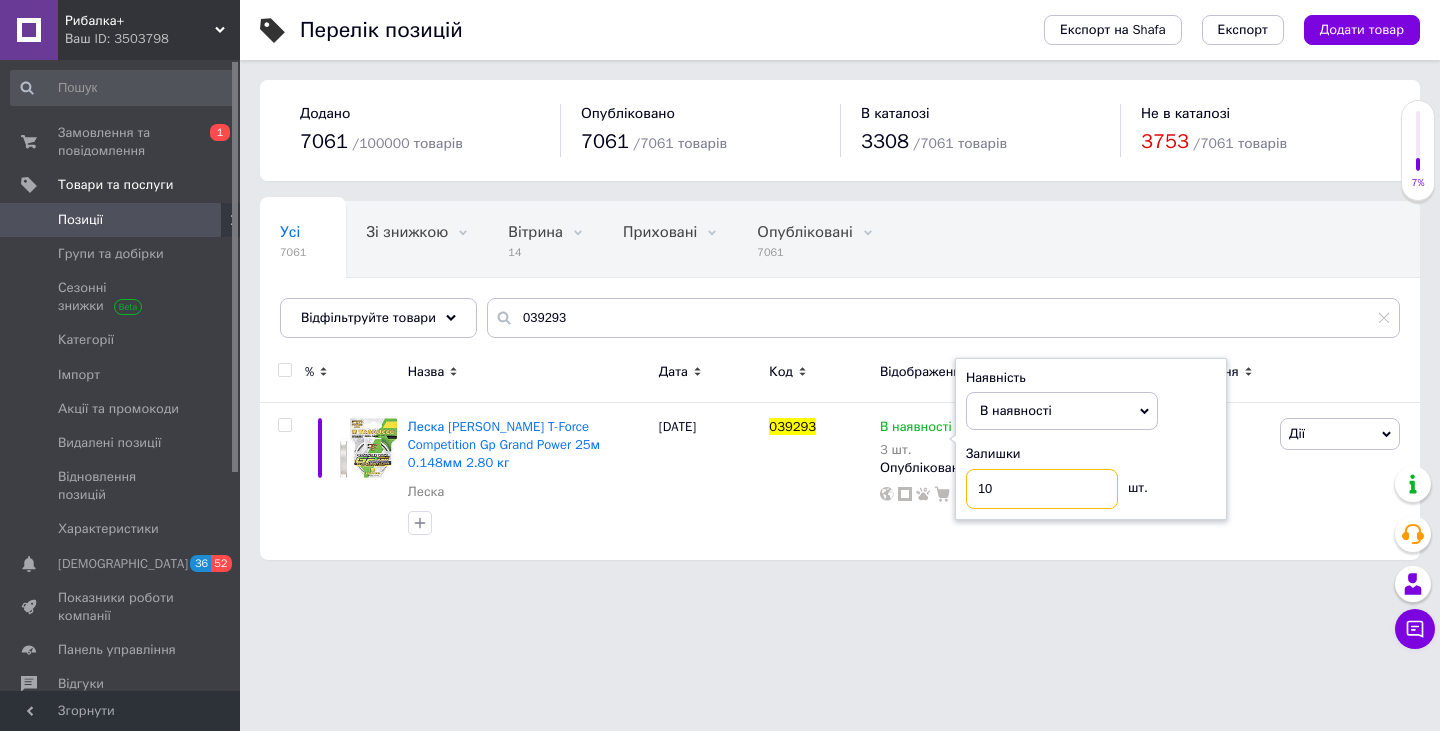 type on "10" 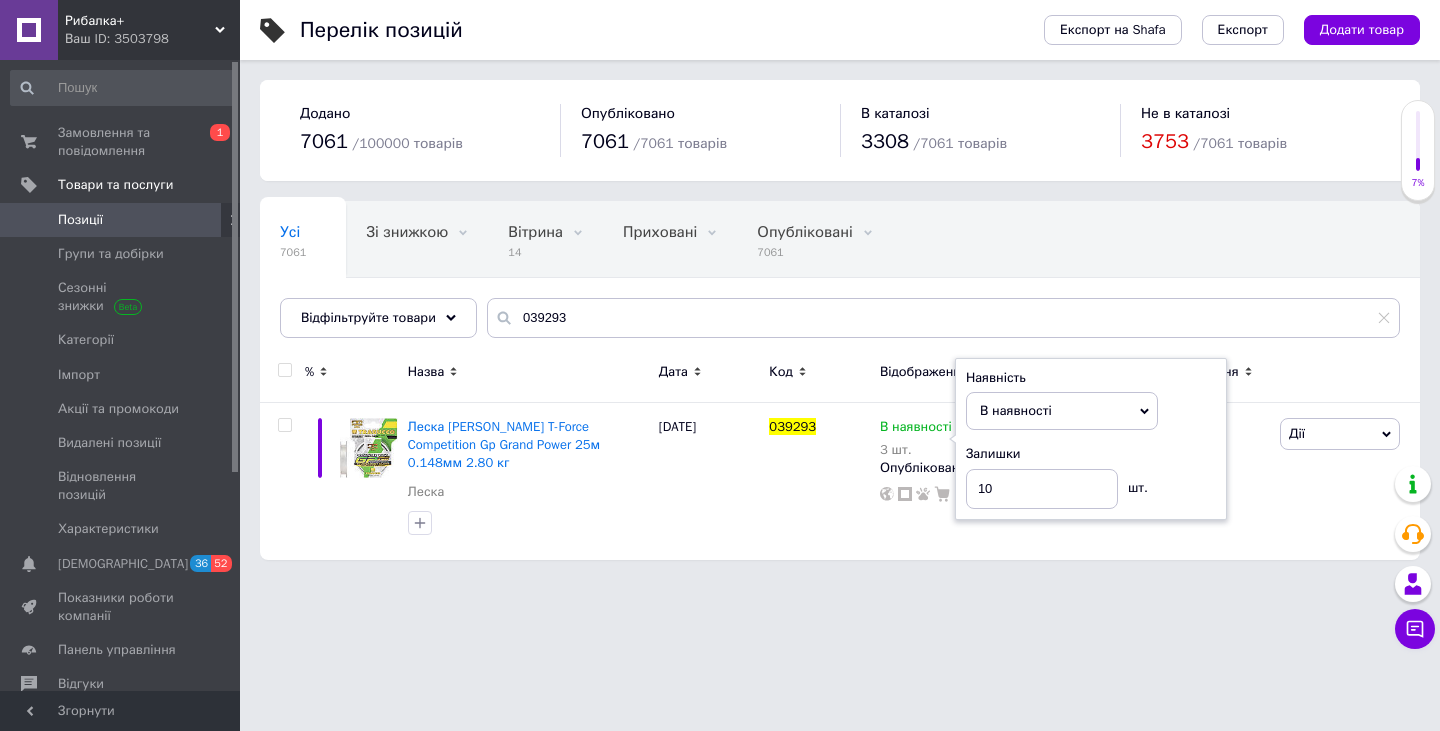 click on "Рибалка+ Ваш ID: 3503798 Сайт Рибалка+ Кабінет покупця Перевірити стан системи Сторінка на порталі Довідка Вийти Замовлення та повідомлення 0 1 Товари та послуги Позиції Групи та добірки Сезонні знижки Категорії Імпорт Акції та промокоди Видалені позиції Відновлення позицій Характеристики Сповіщення 36 52 Показники роботи компанії Панель управління Відгуки Клієнти Каталог ProSale Аналітика Інструменти веб-майстра та SEO Управління сайтом Гаманець компанії [PERSON_NAME] Тарифи та рахунки Prom топ Згорнути" at bounding box center (720, 290) 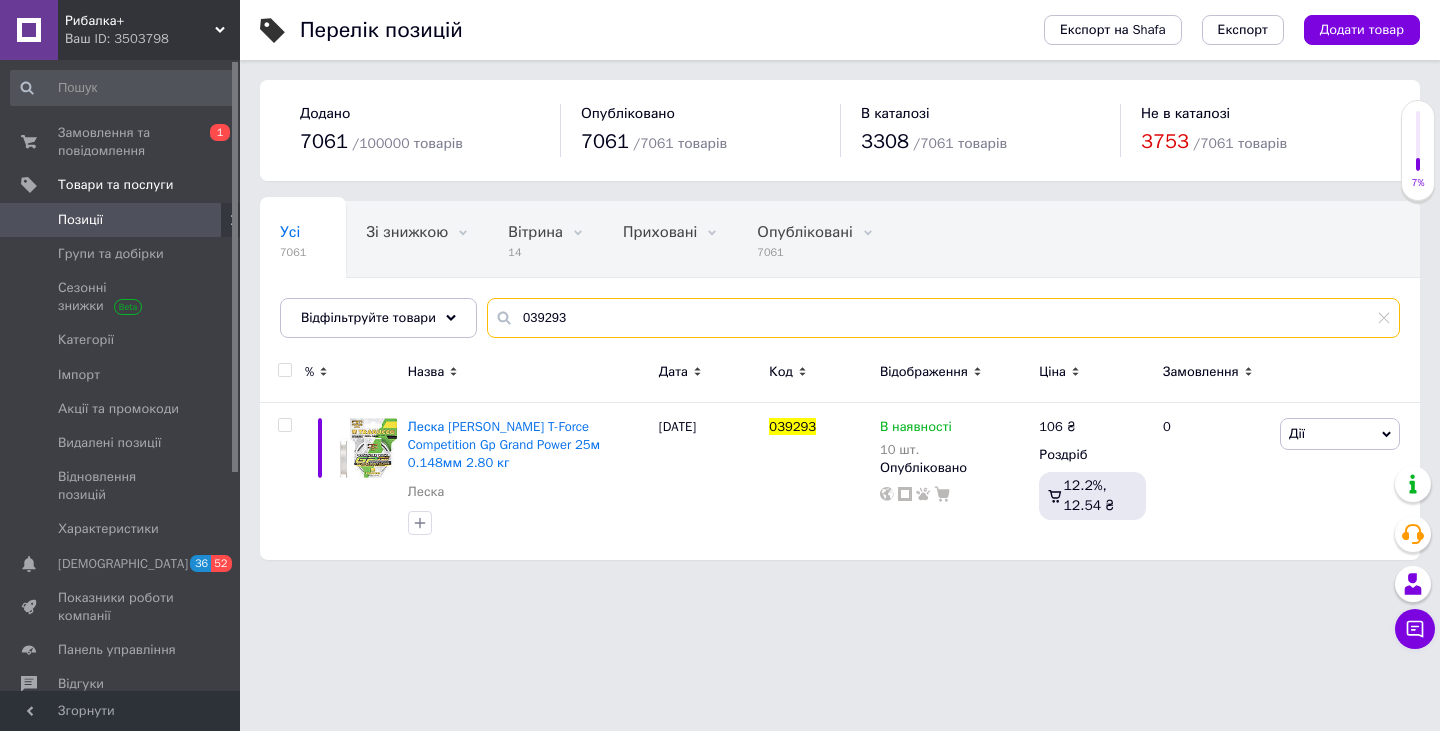 drag, startPoint x: 588, startPoint y: 325, endPoint x: 503, endPoint y: 343, distance: 86.88498 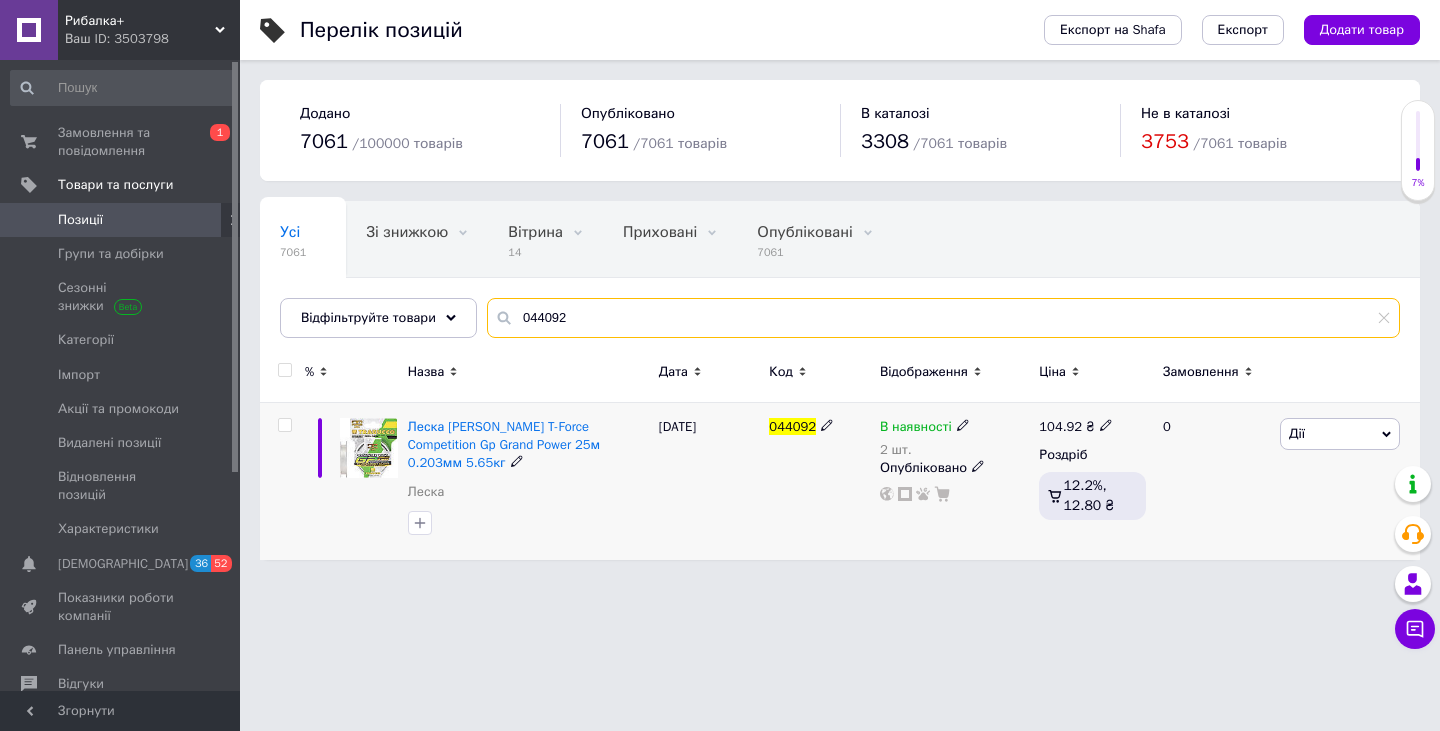 type on "044092" 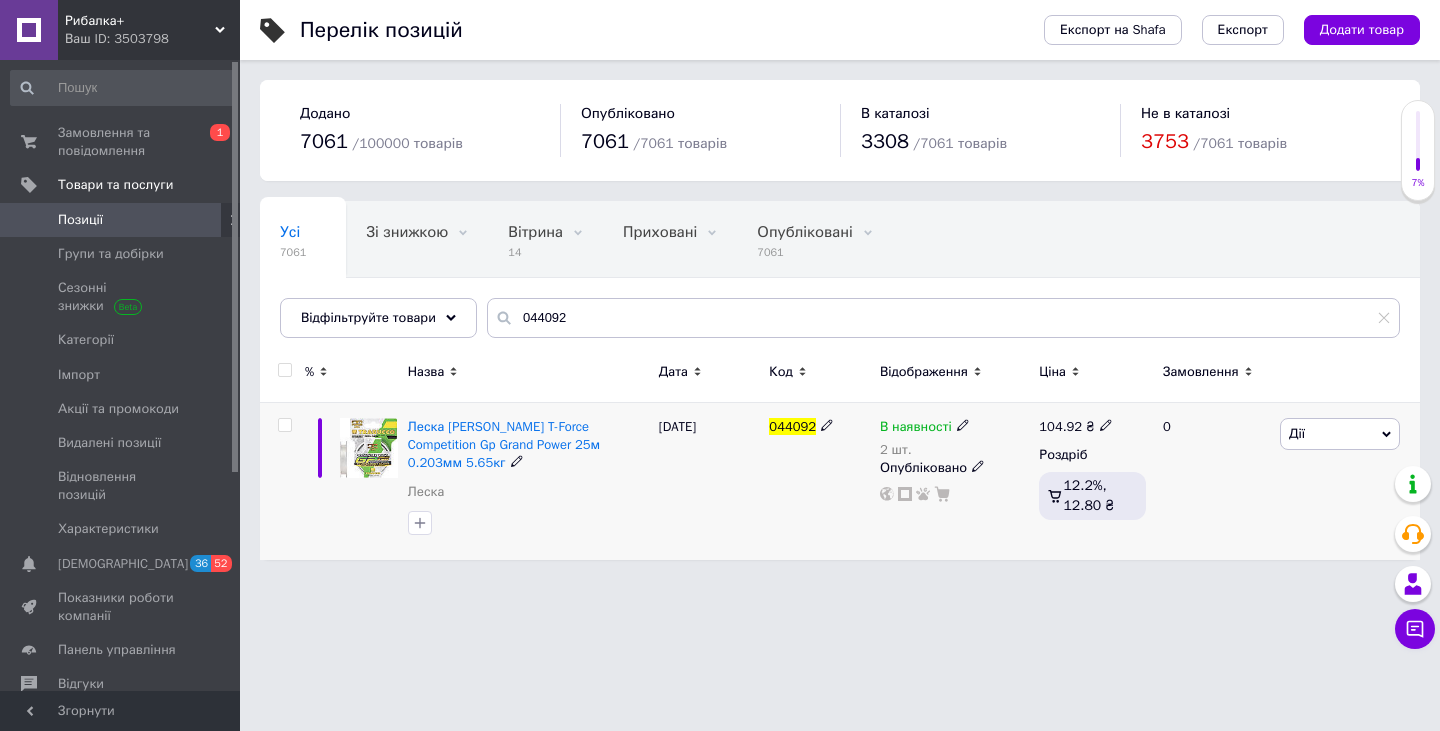 click 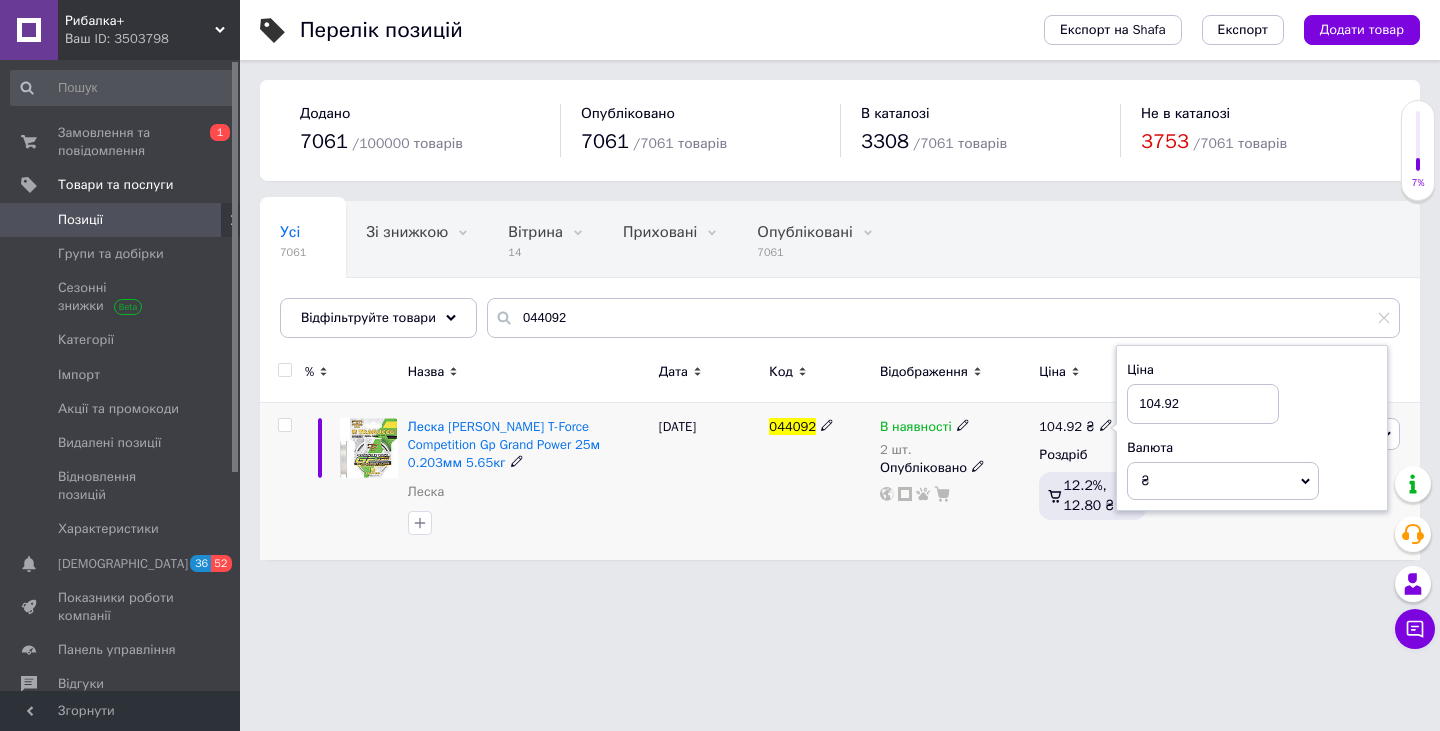 drag, startPoint x: 1188, startPoint y: 410, endPoint x: 1135, endPoint y: 420, distance: 53.935146 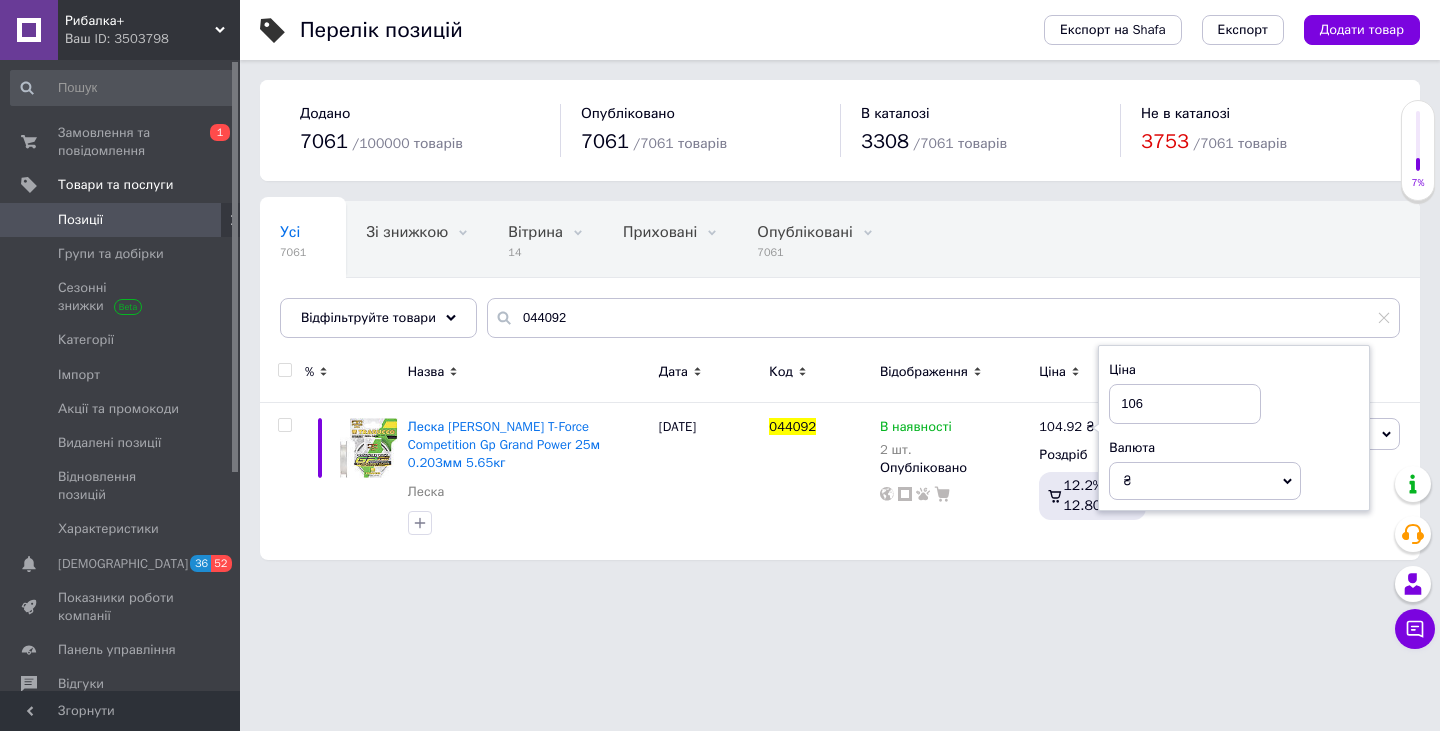 type on "106" 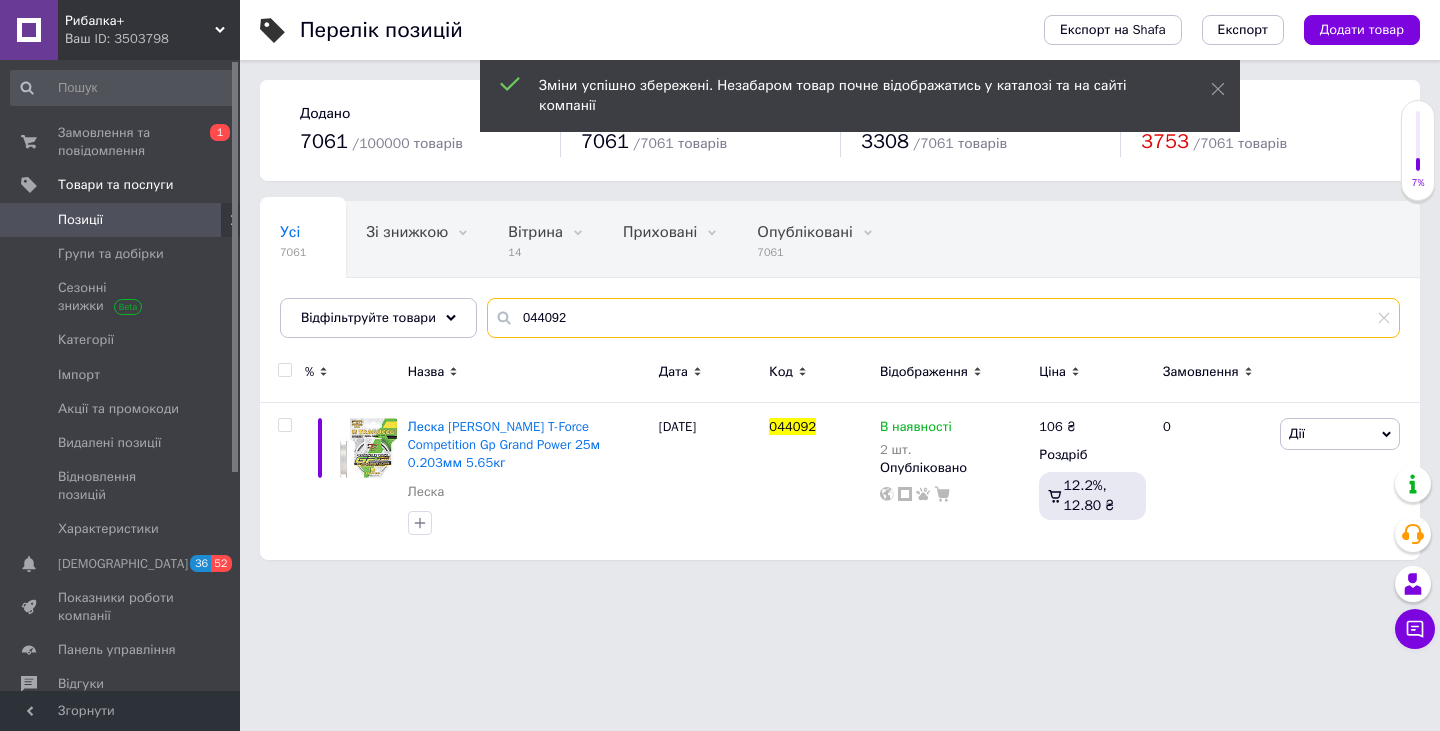drag, startPoint x: 563, startPoint y: 323, endPoint x: 493, endPoint y: 341, distance: 72.277245 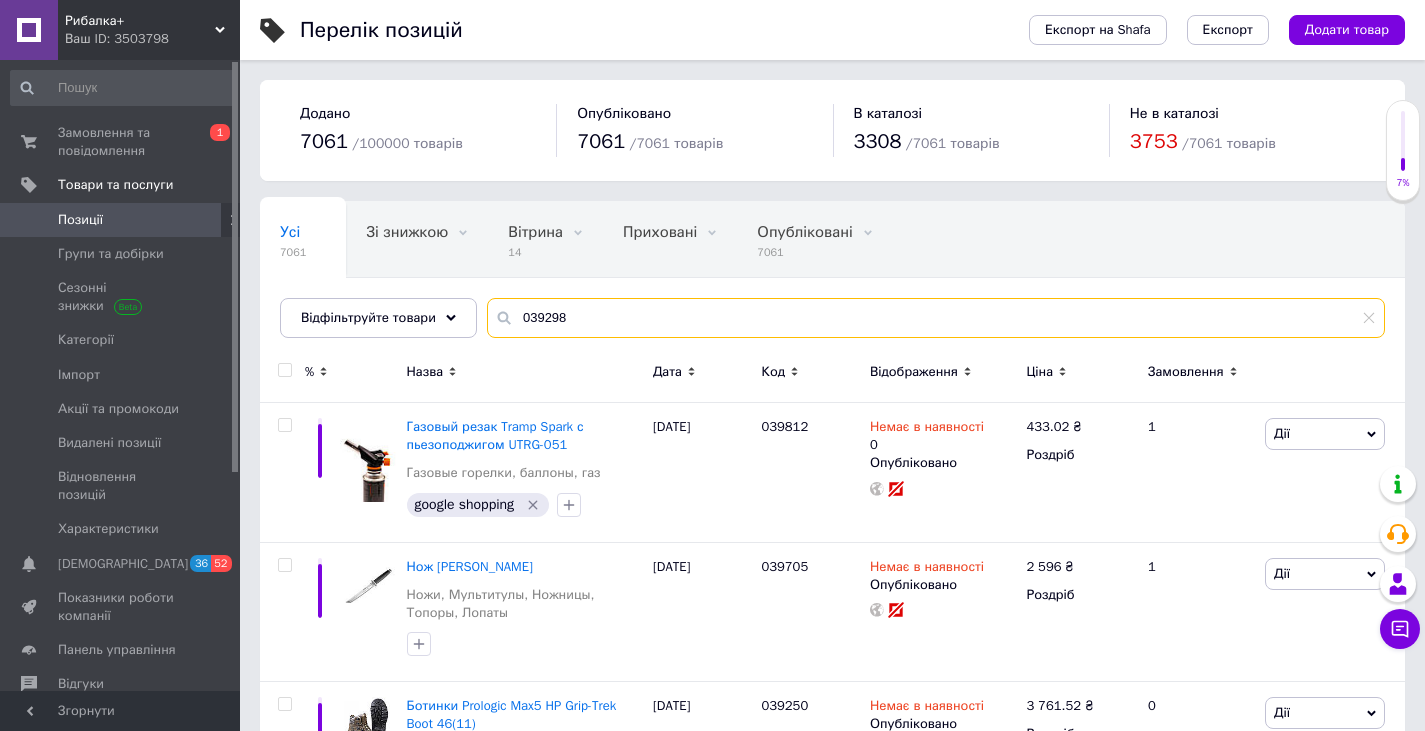 drag, startPoint x: 575, startPoint y: 323, endPoint x: 512, endPoint y: 331, distance: 63.505905 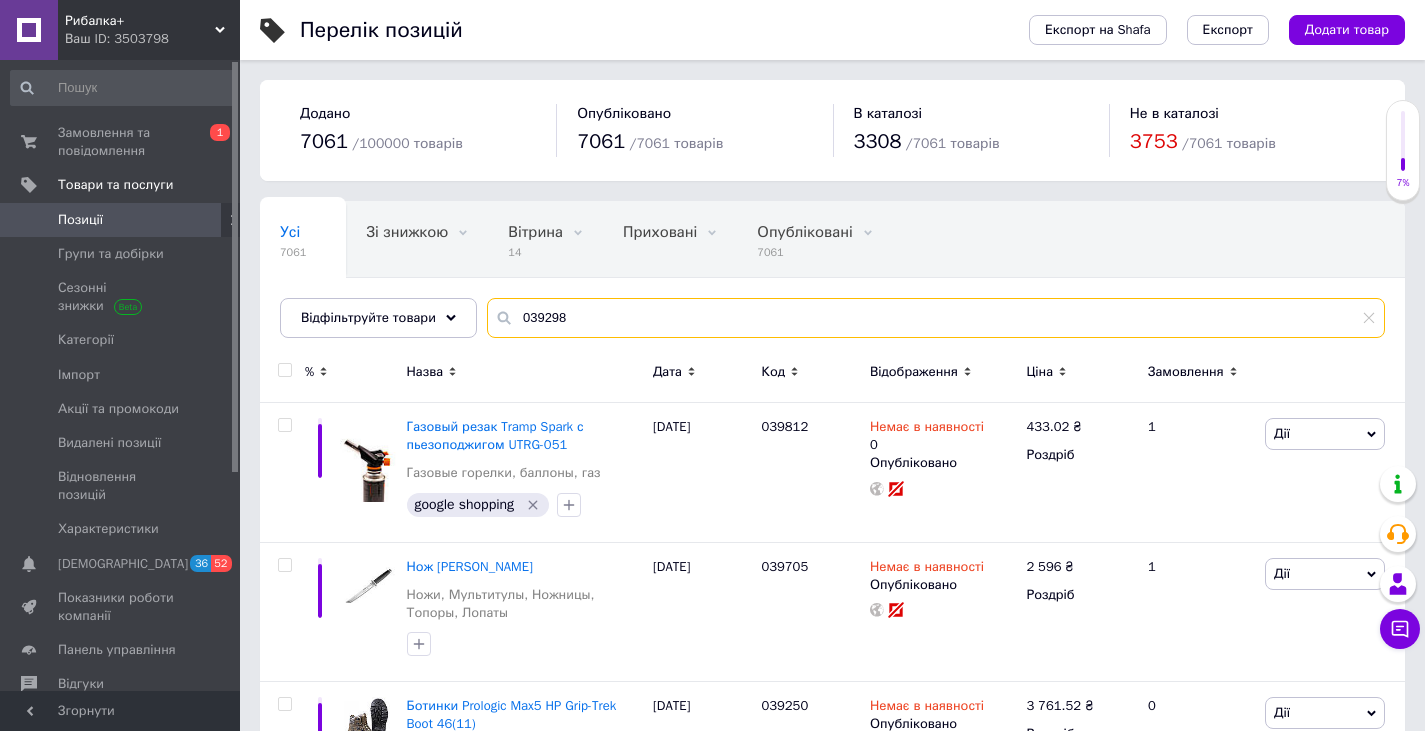 paste on "Волосінь T- Force XPS LONG CAST FLUO" 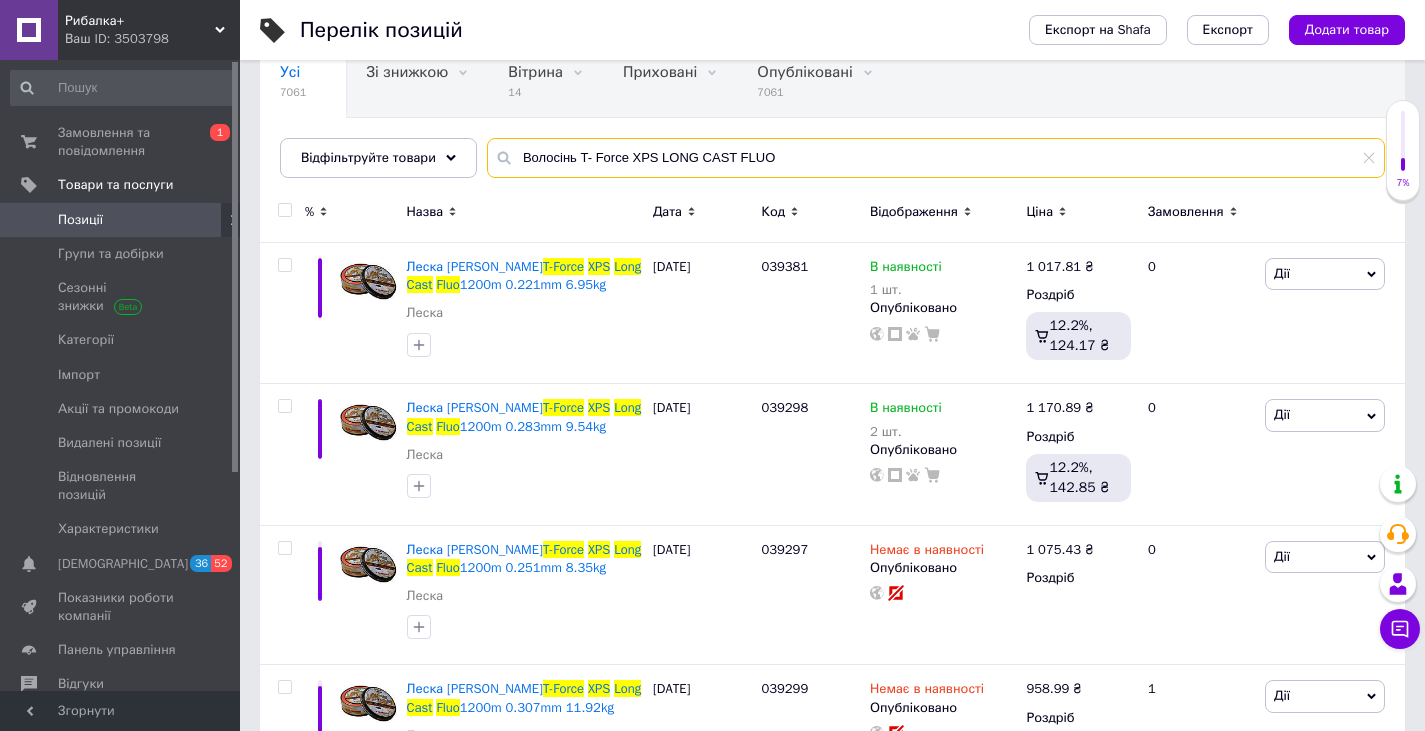 scroll, scrollTop: 200, scrollLeft: 0, axis: vertical 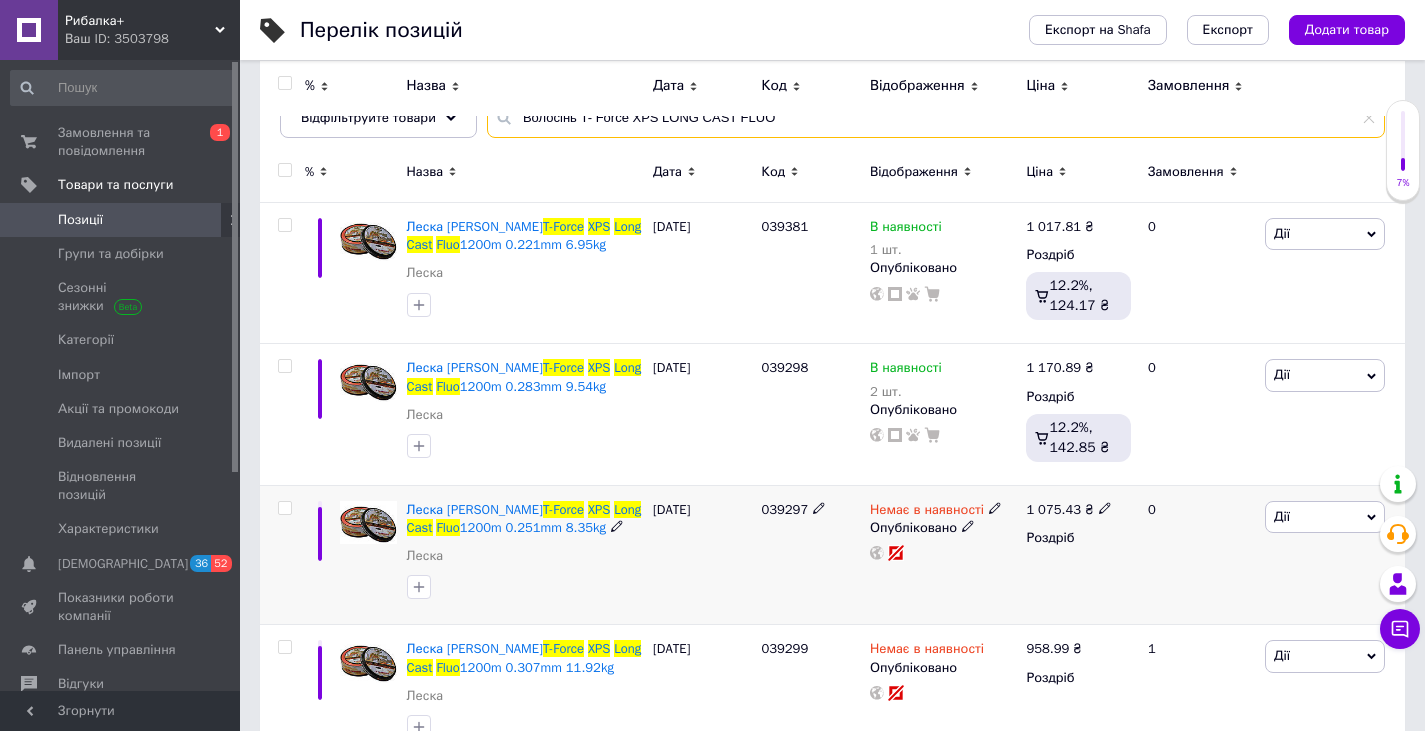 type on "Волосінь T- Force XPS LONG CAST FLUO" 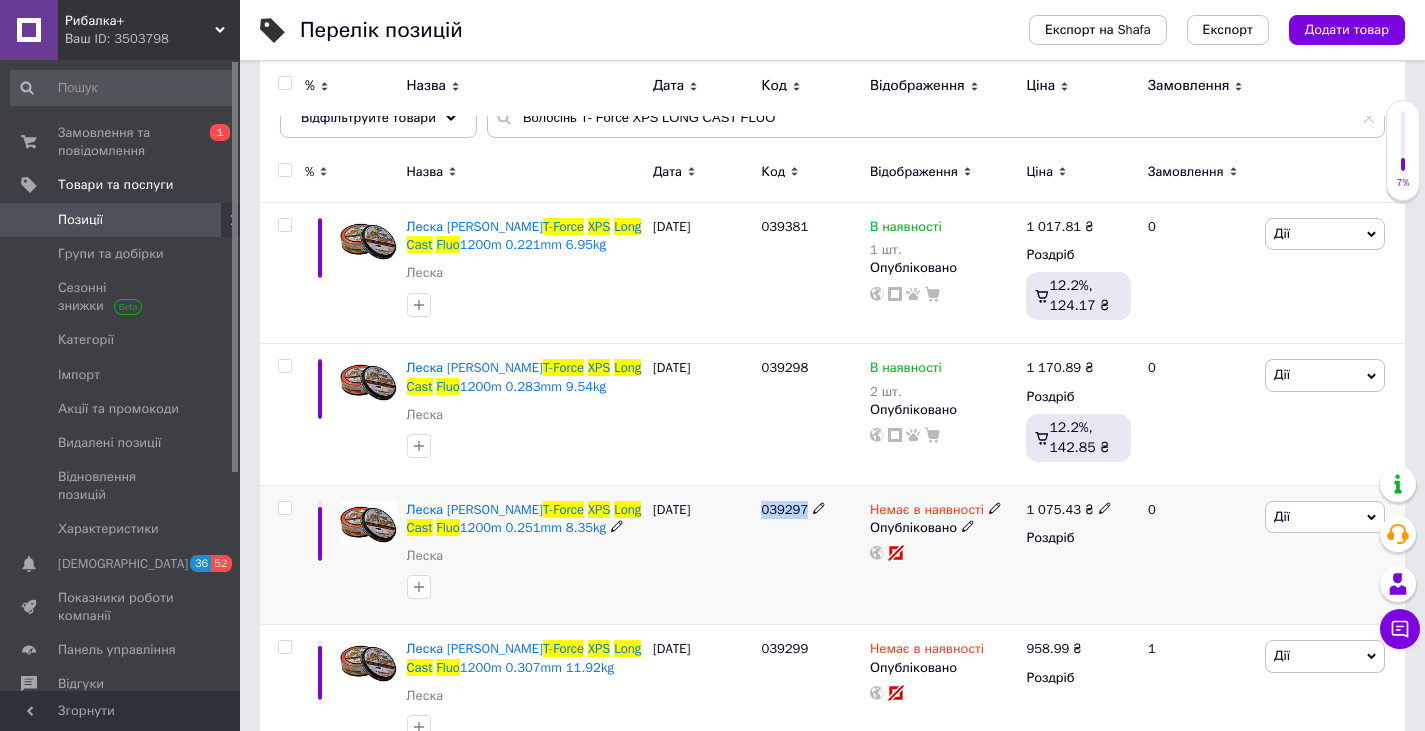 drag, startPoint x: 758, startPoint y: 512, endPoint x: 801, endPoint y: 515, distance: 43.104523 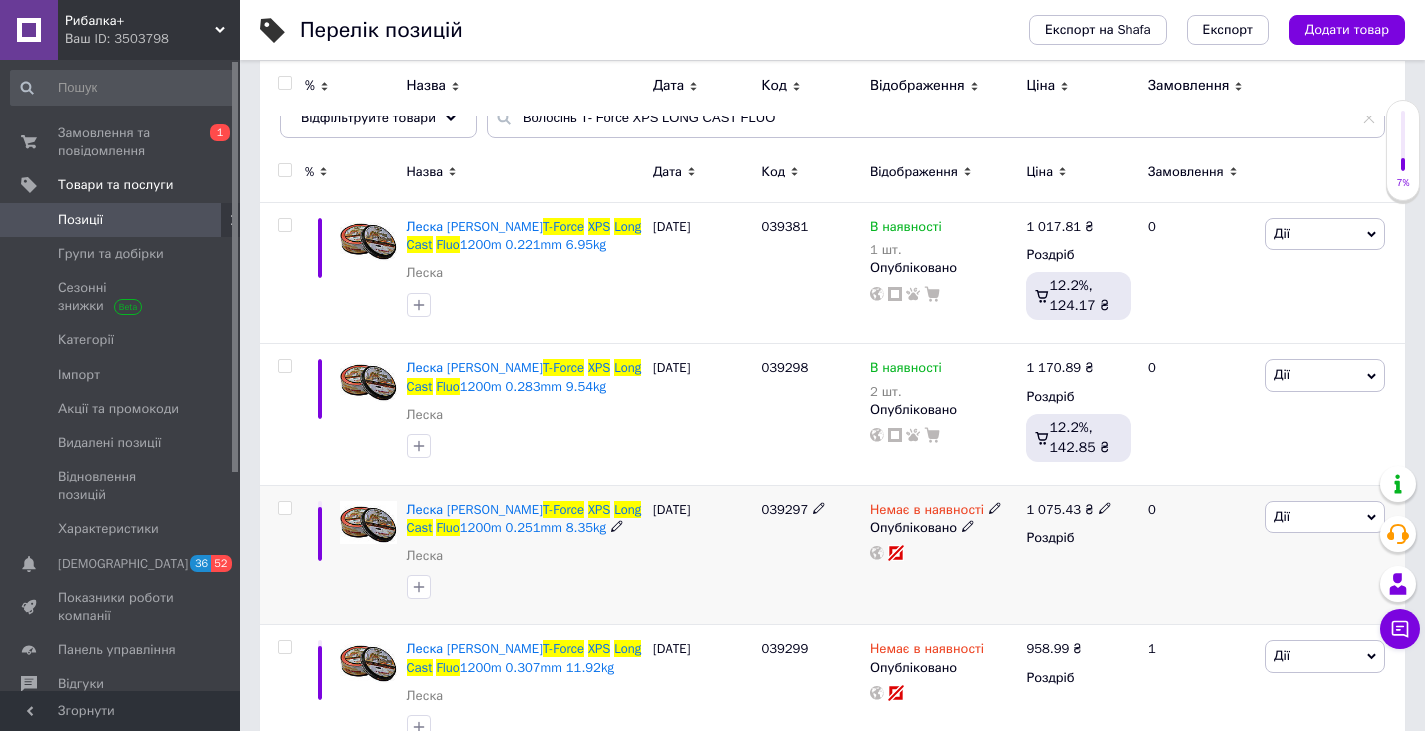 click 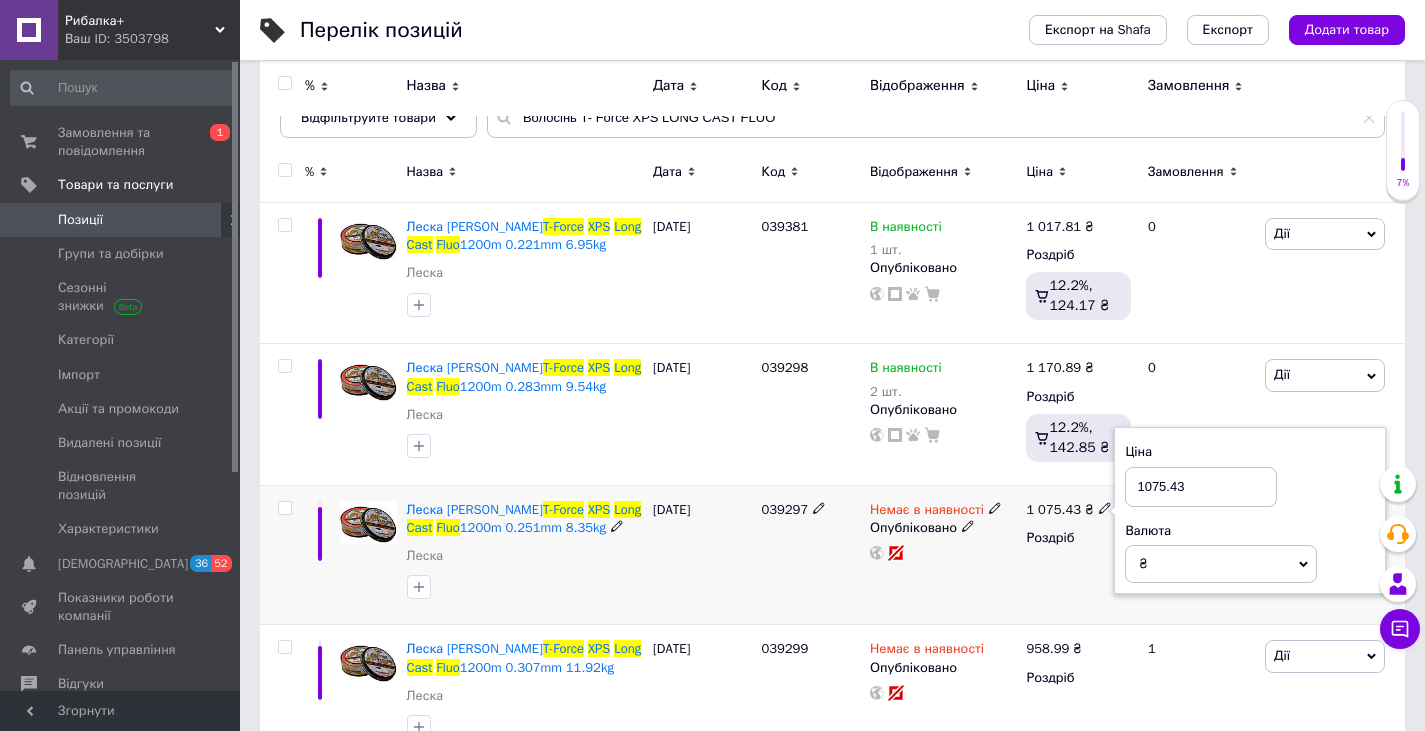drag, startPoint x: 1210, startPoint y: 493, endPoint x: 1126, endPoint y: 504, distance: 84.71718 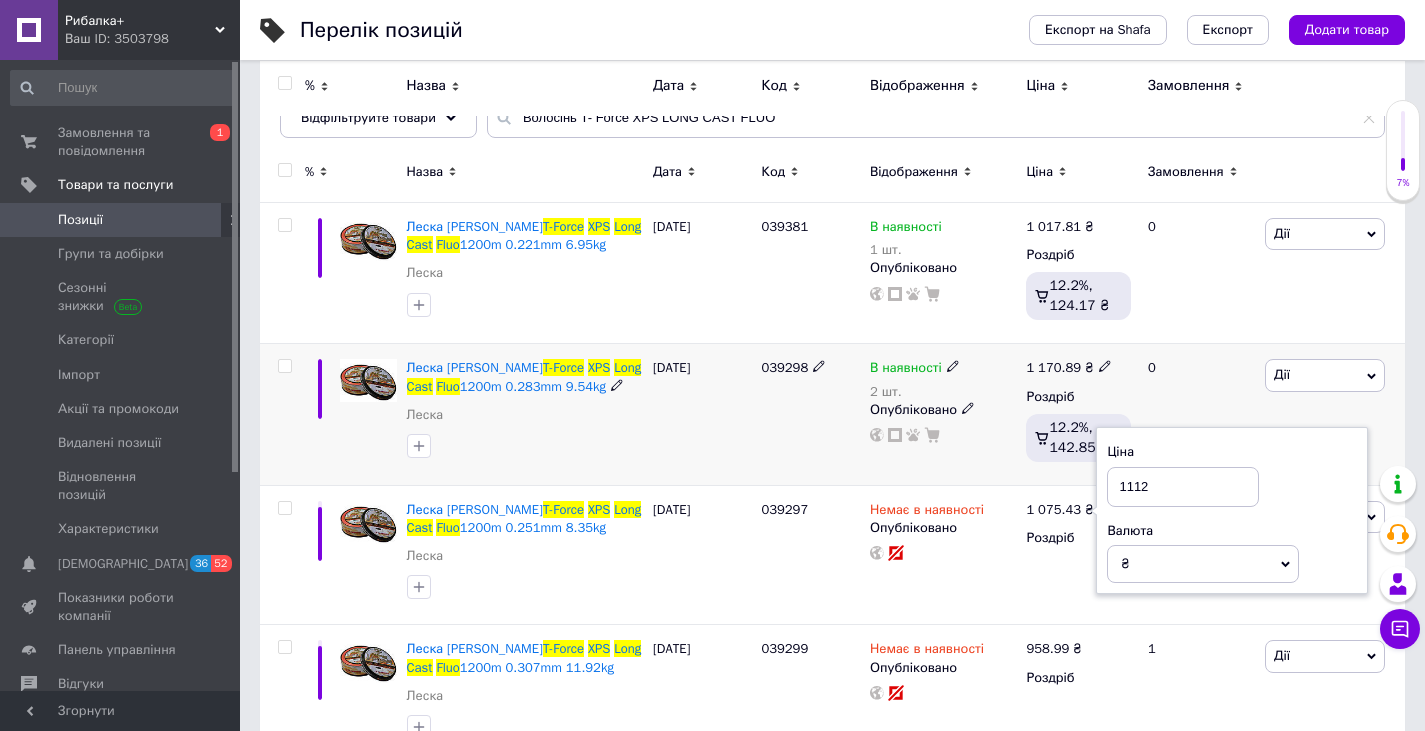 type on "1112" 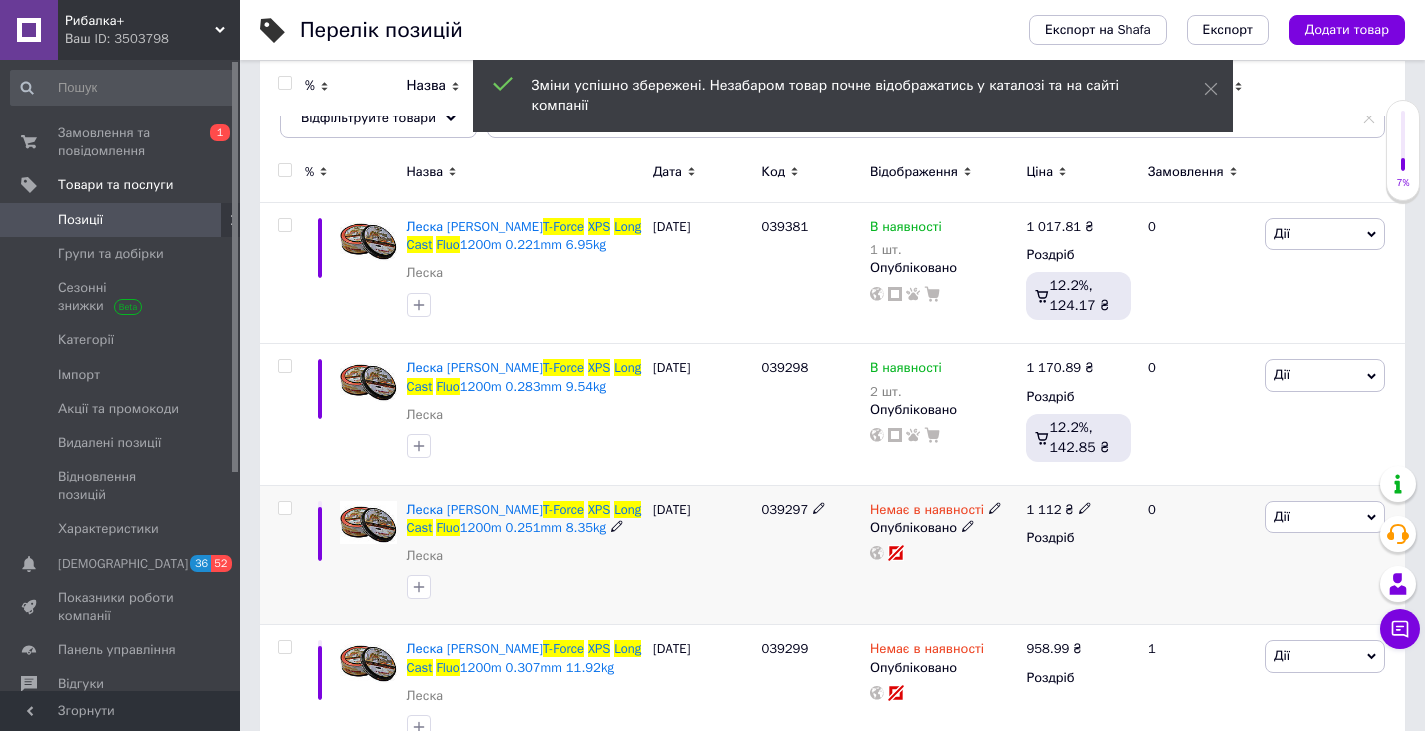 click 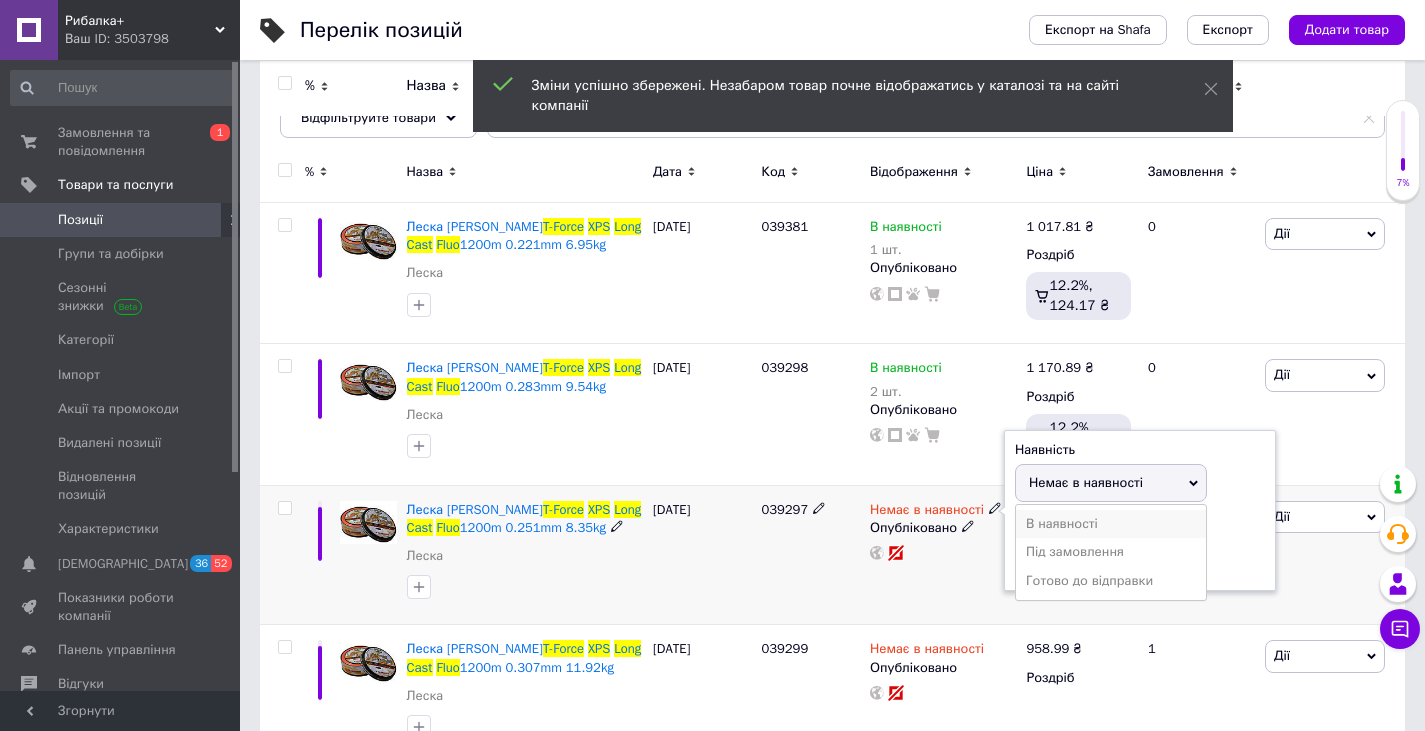 click on "В наявності" at bounding box center (1111, 524) 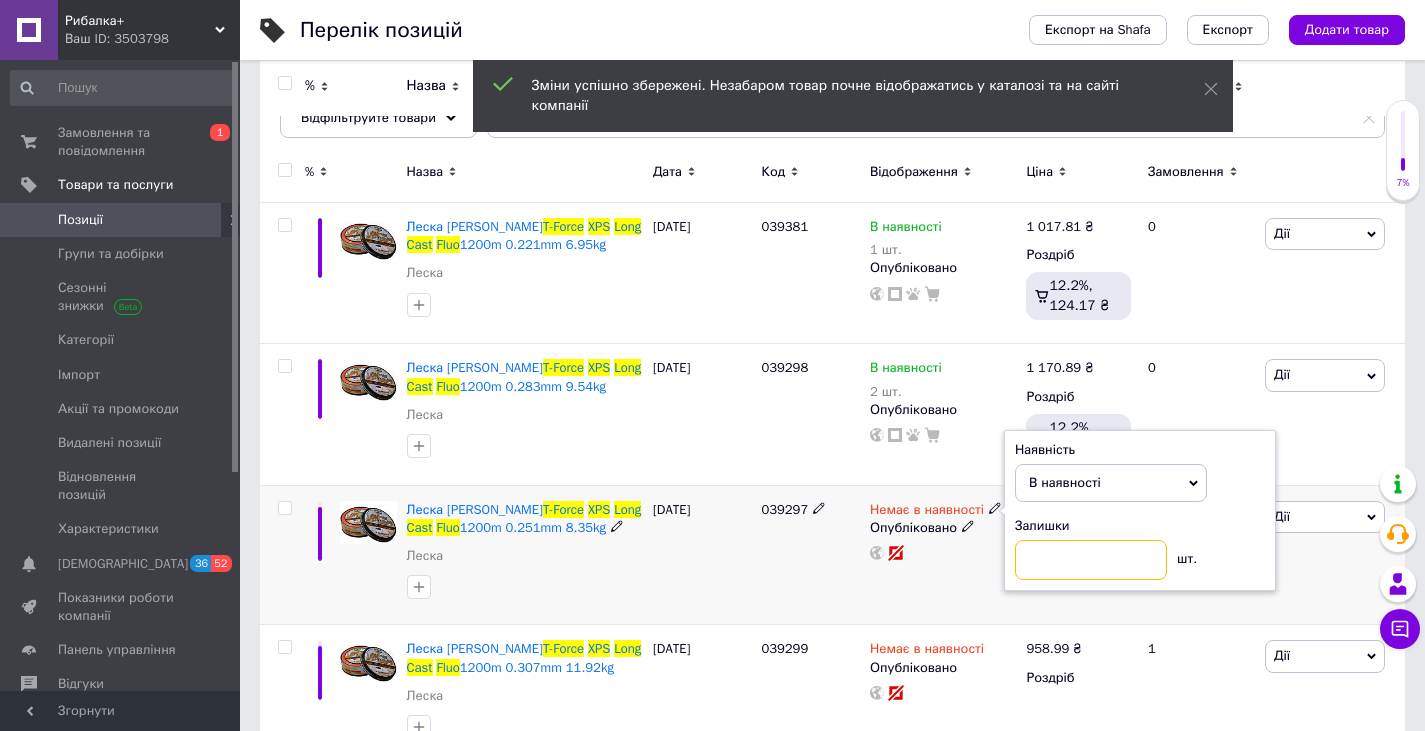 click at bounding box center [1091, 560] 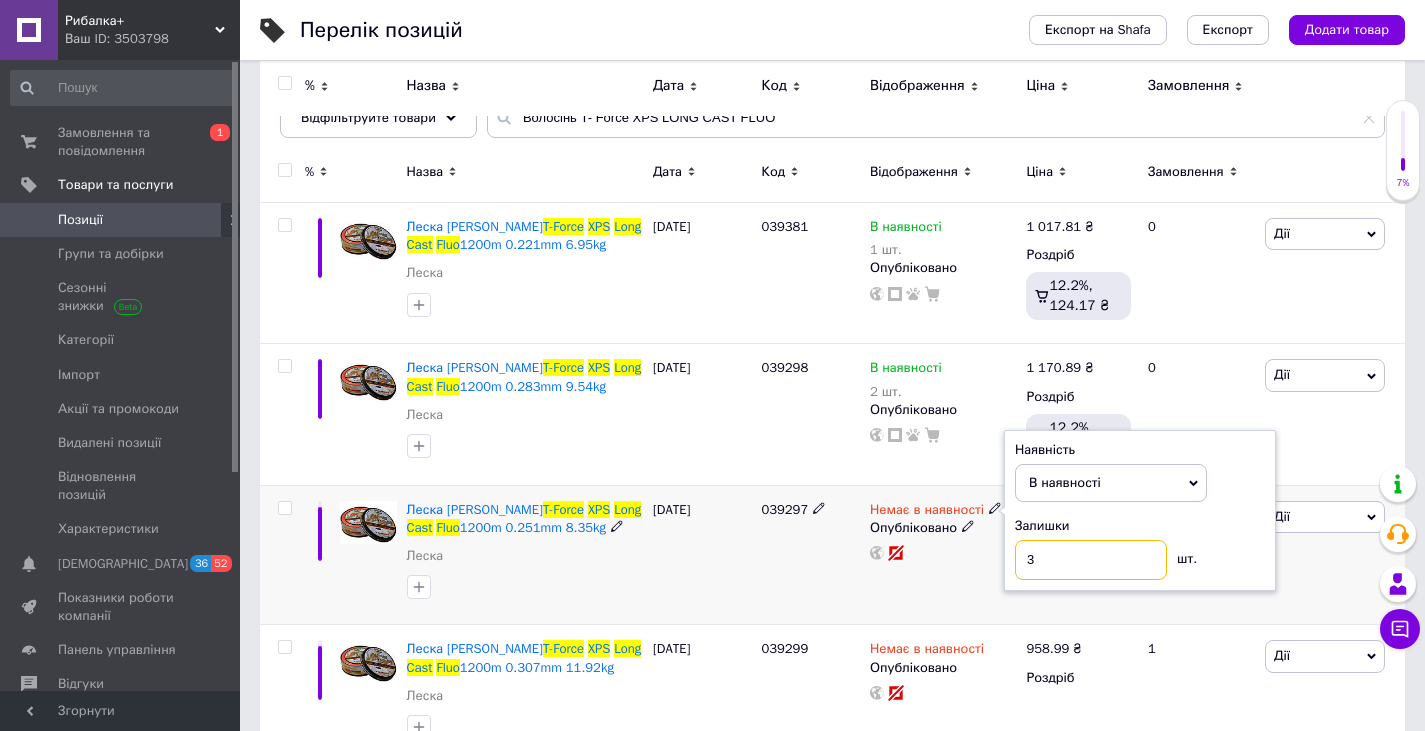 type on "3" 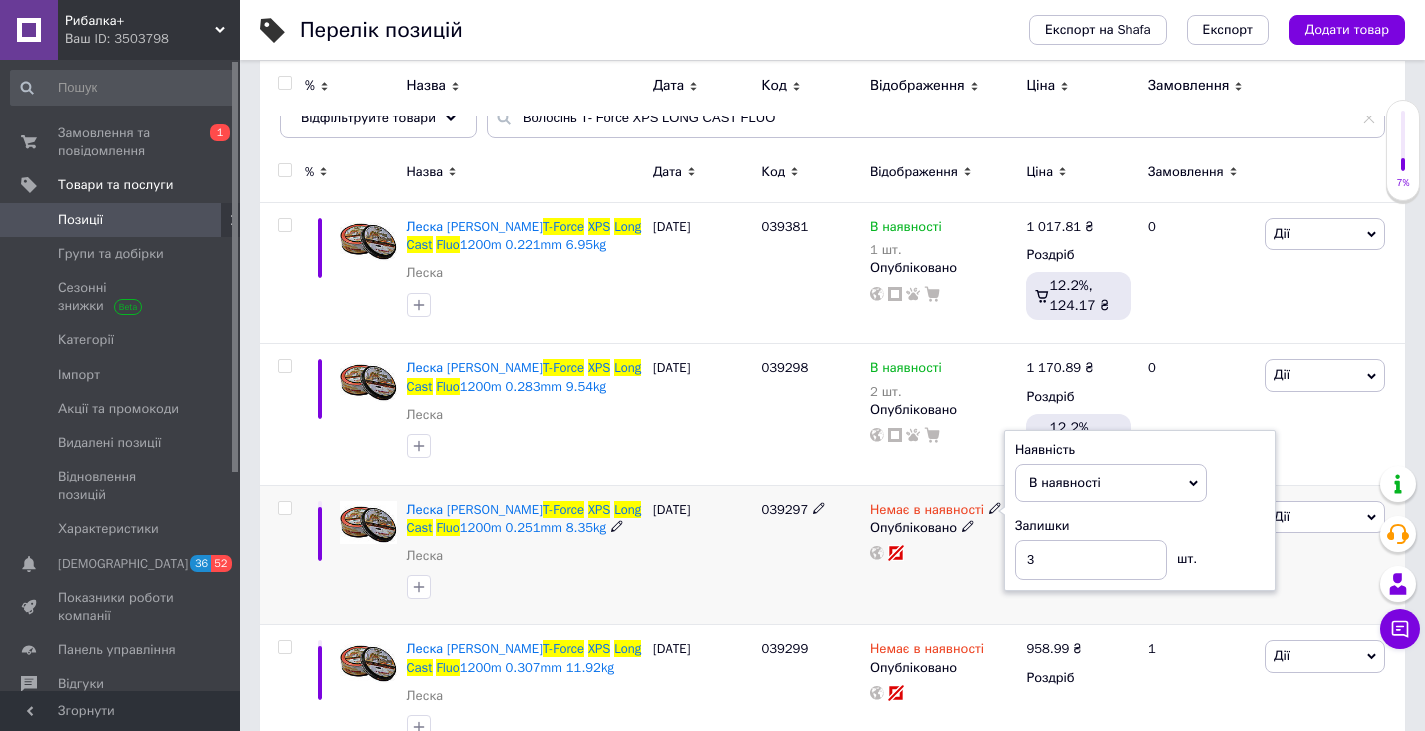 click on "[DATE]" at bounding box center (702, 555) 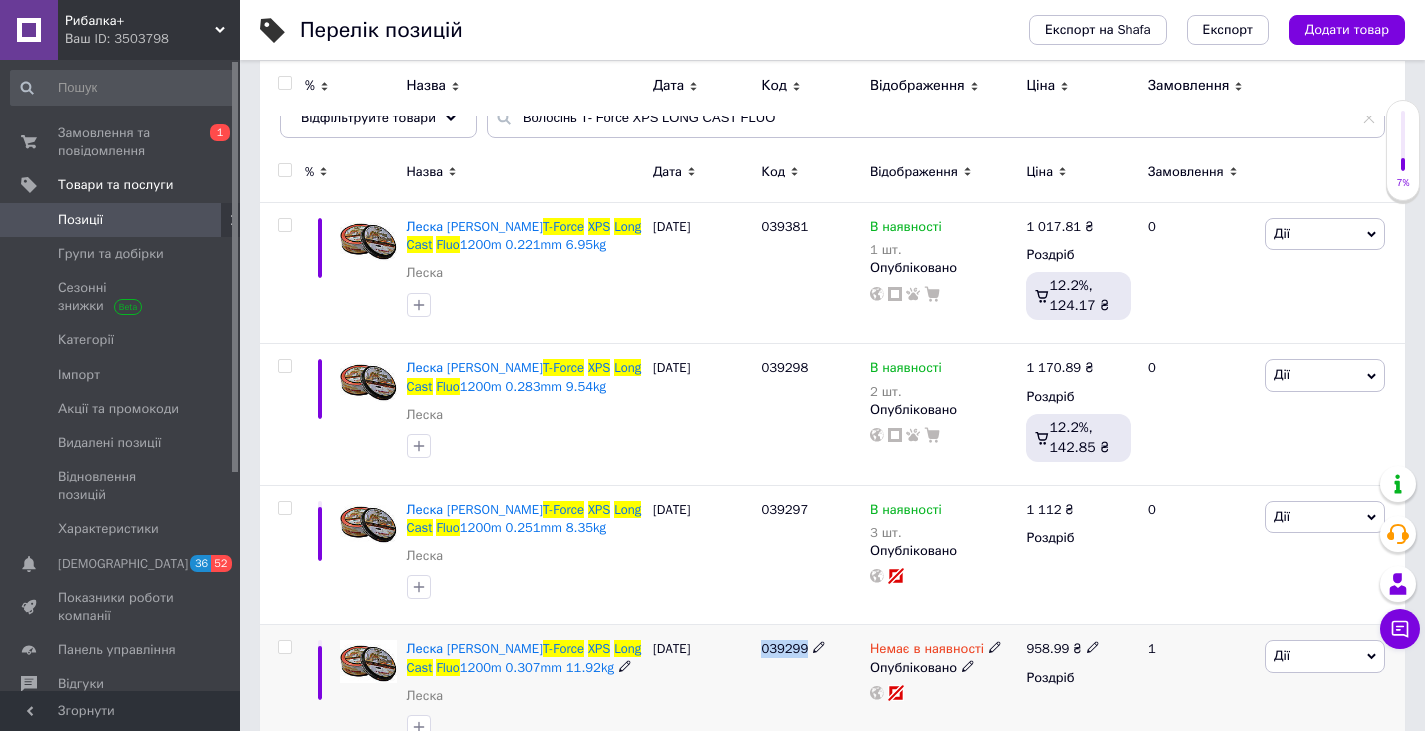 drag, startPoint x: 763, startPoint y: 647, endPoint x: 811, endPoint y: 648, distance: 48.010414 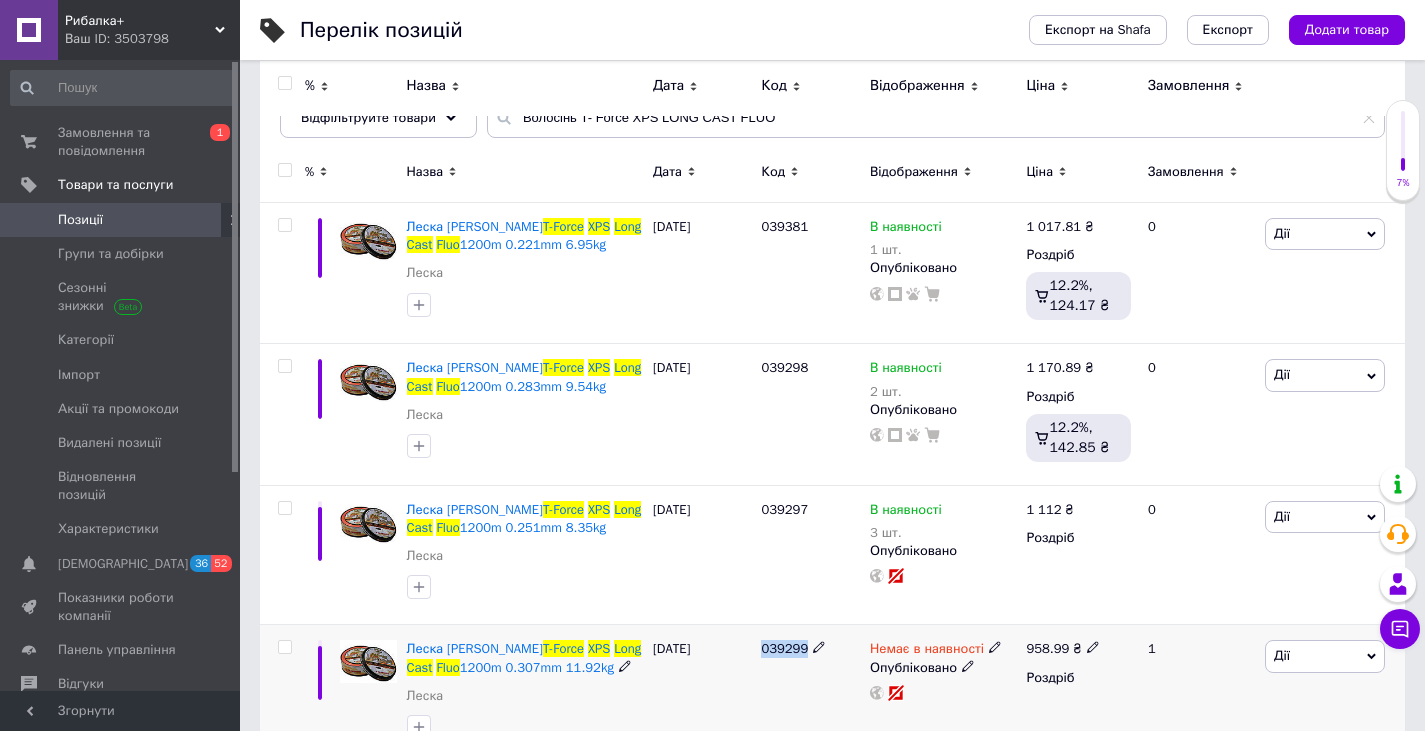 copy on "039299" 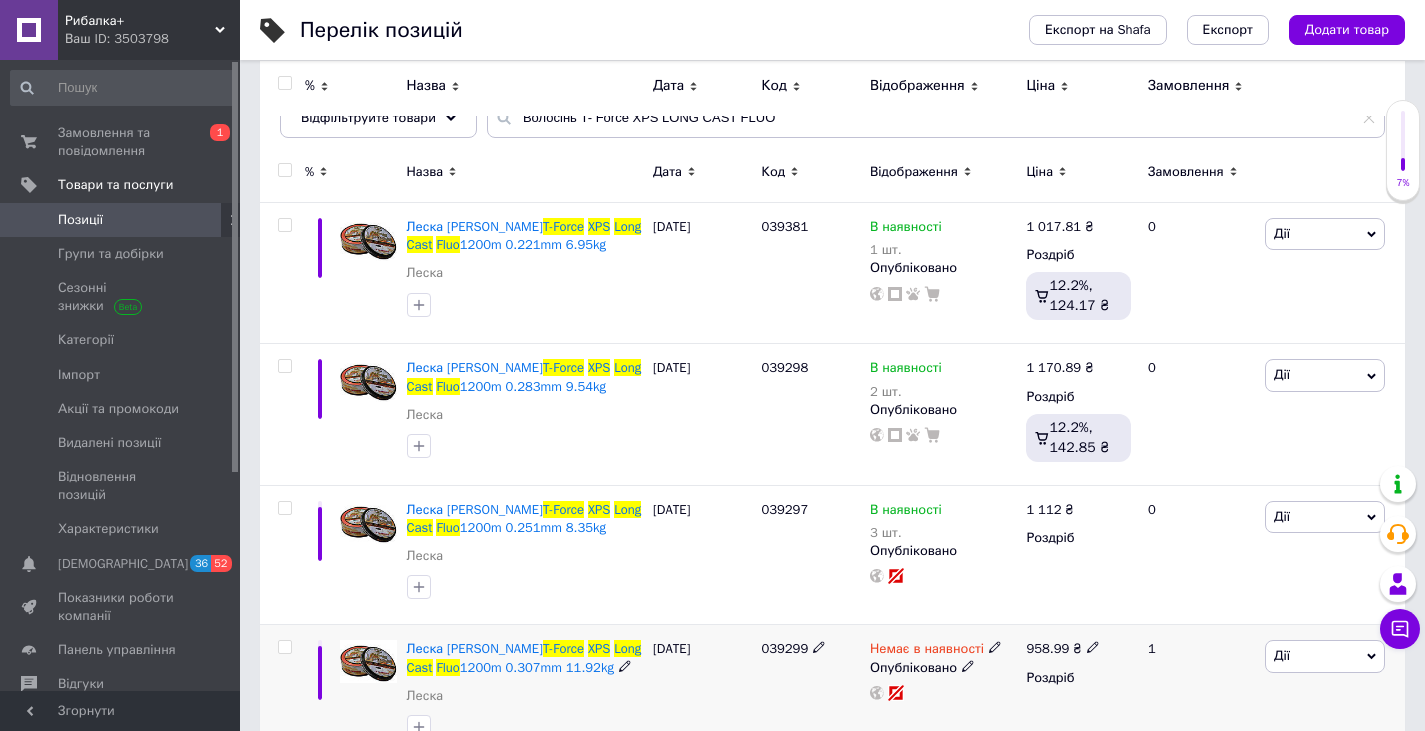 click 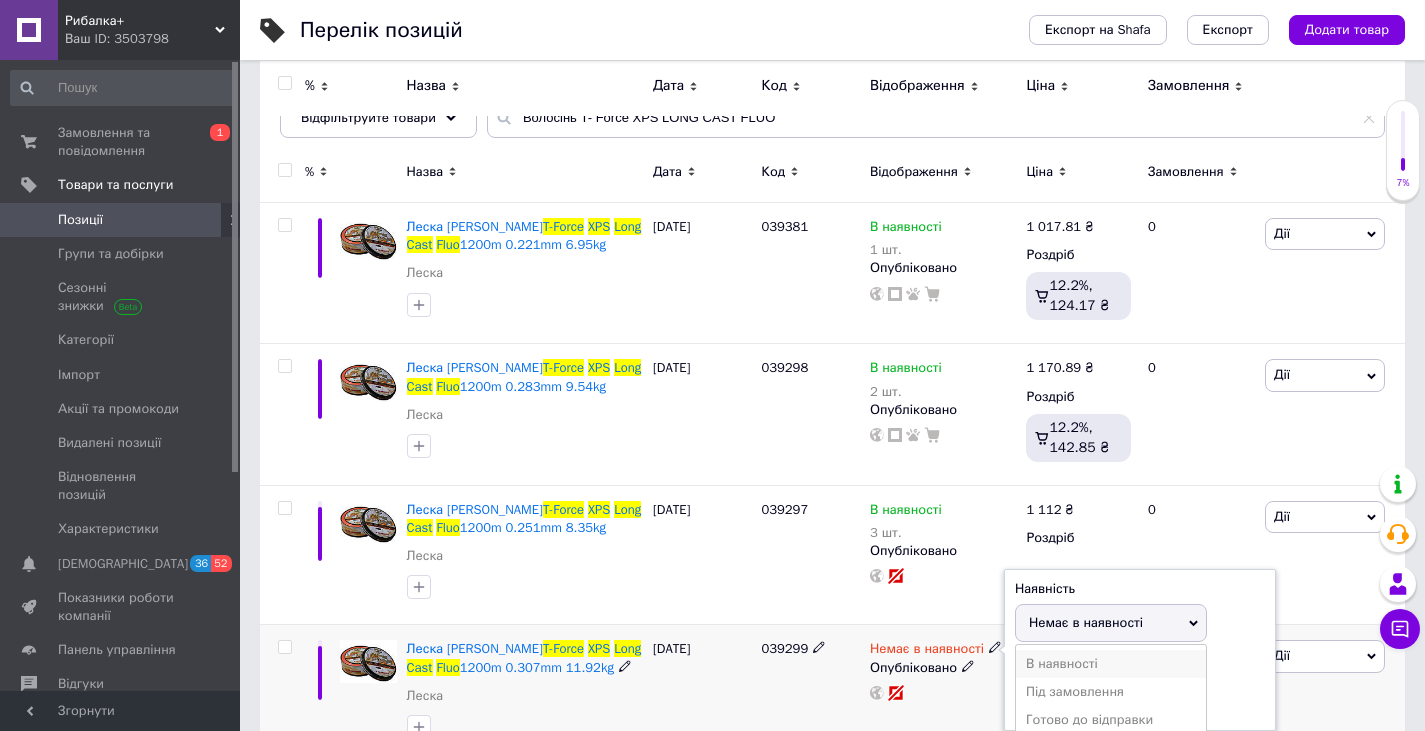 click on "В наявності" at bounding box center (1111, 664) 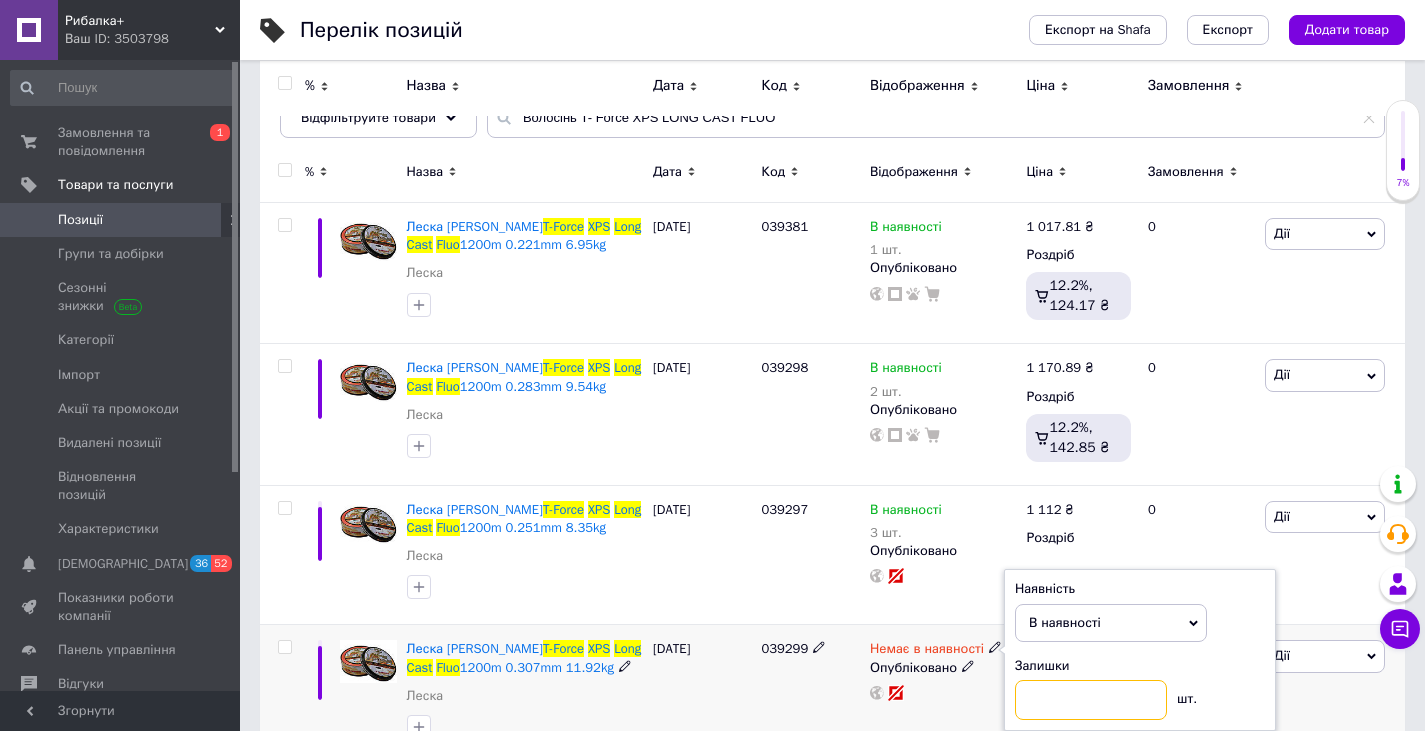 drag, startPoint x: 1063, startPoint y: 680, endPoint x: 1099, endPoint y: 681, distance: 36.013885 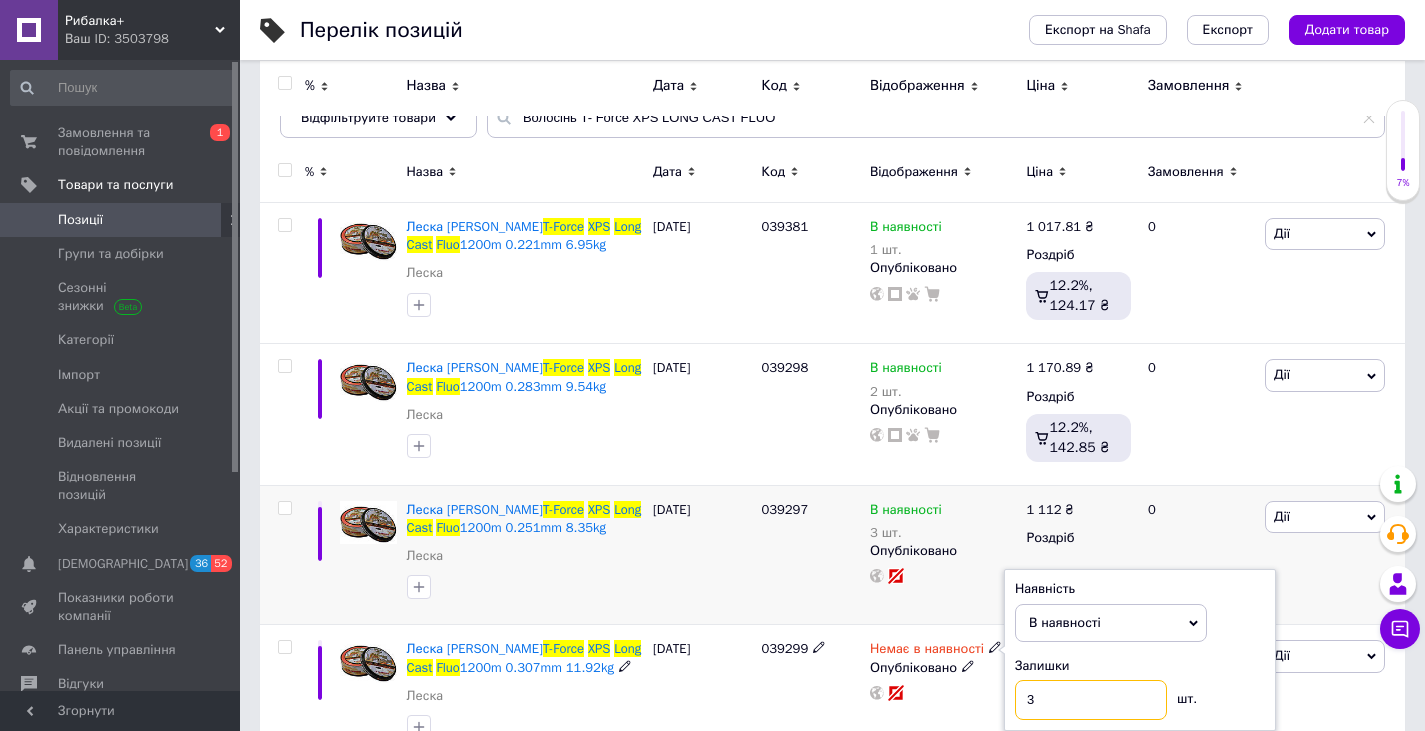 type on "3" 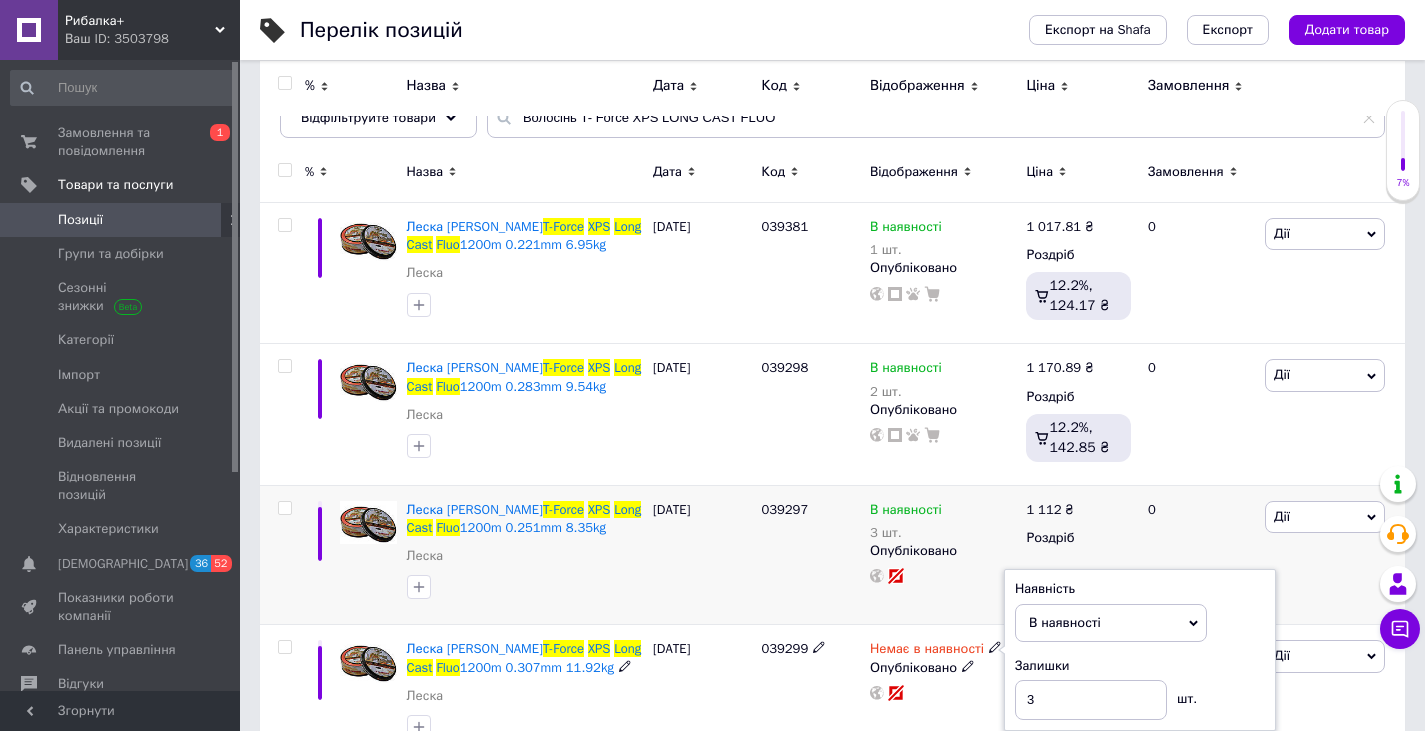 click on "039297" at bounding box center [810, 555] 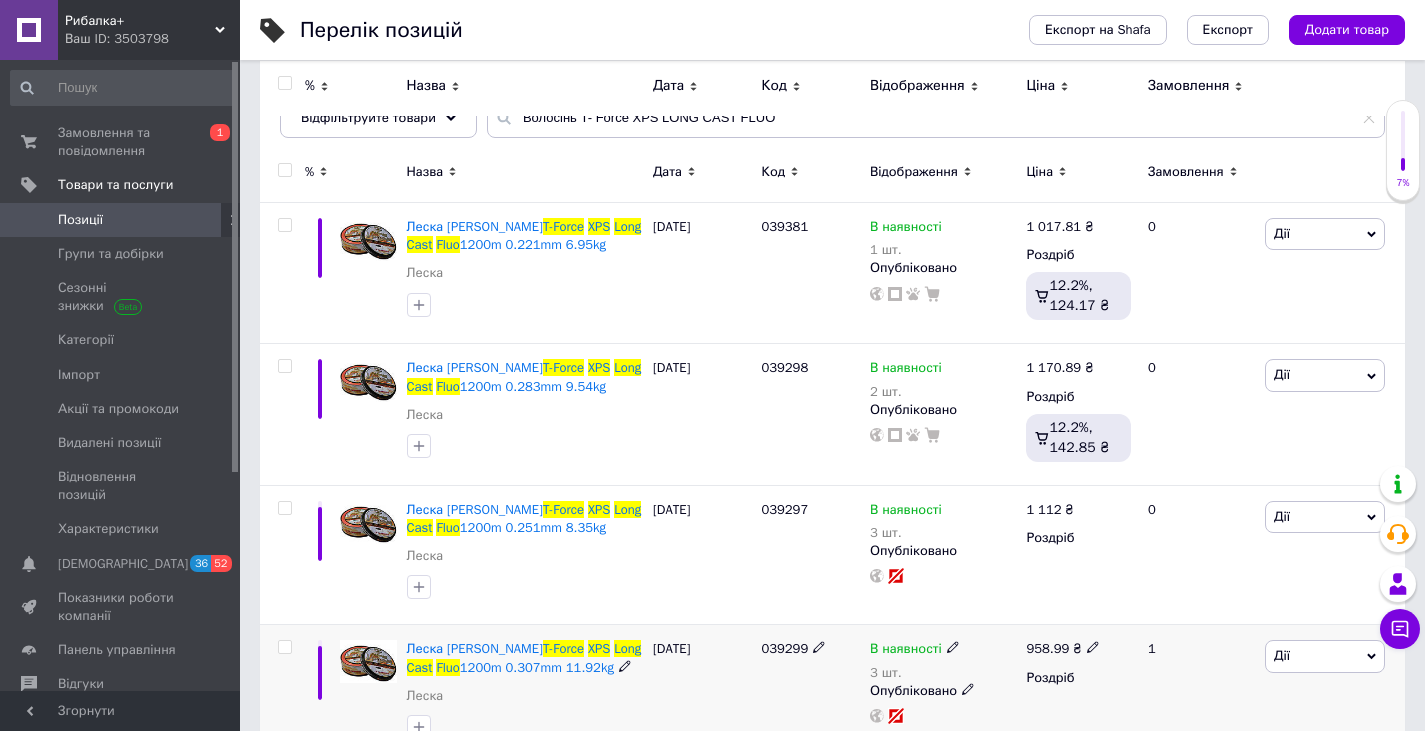 click 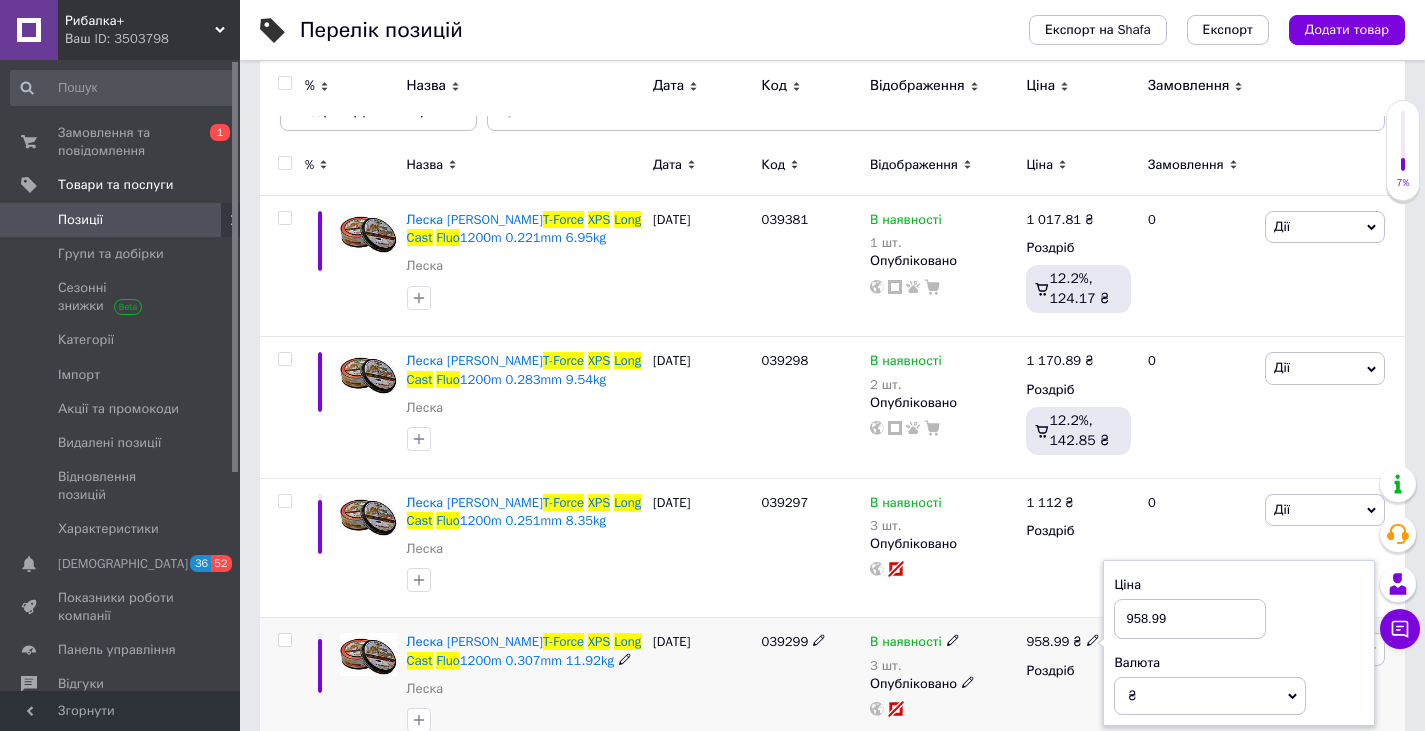 drag, startPoint x: 1199, startPoint y: 611, endPoint x: 1115, endPoint y: 637, distance: 87.93179 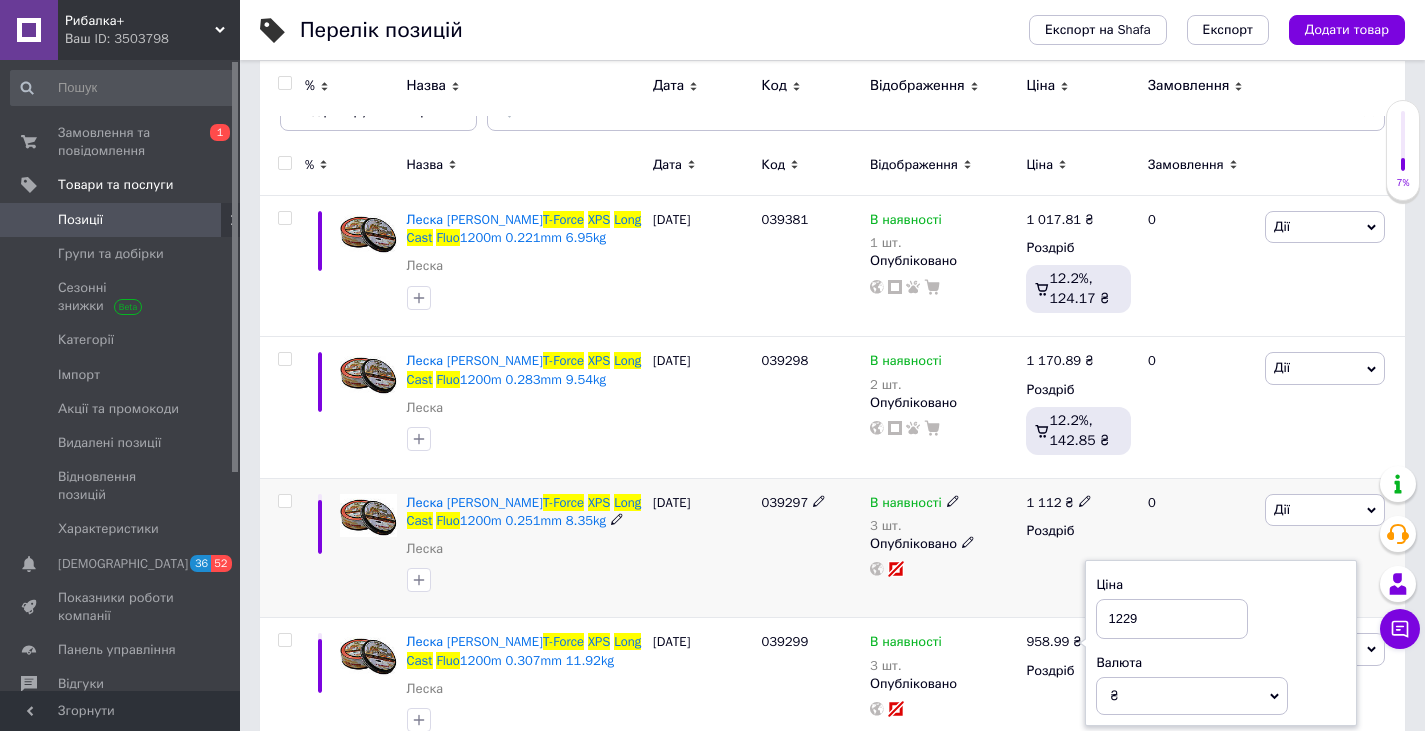type on "1229" 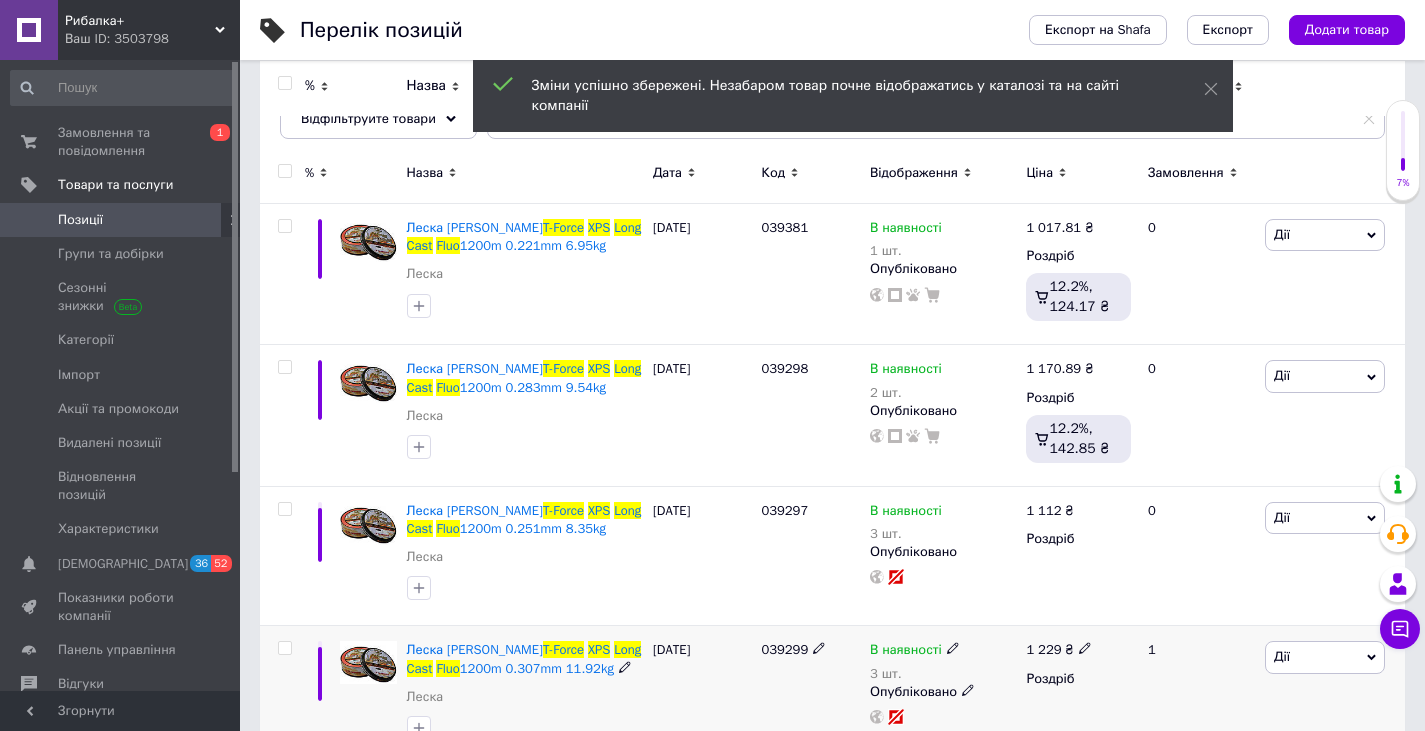 scroll, scrollTop: 153, scrollLeft: 0, axis: vertical 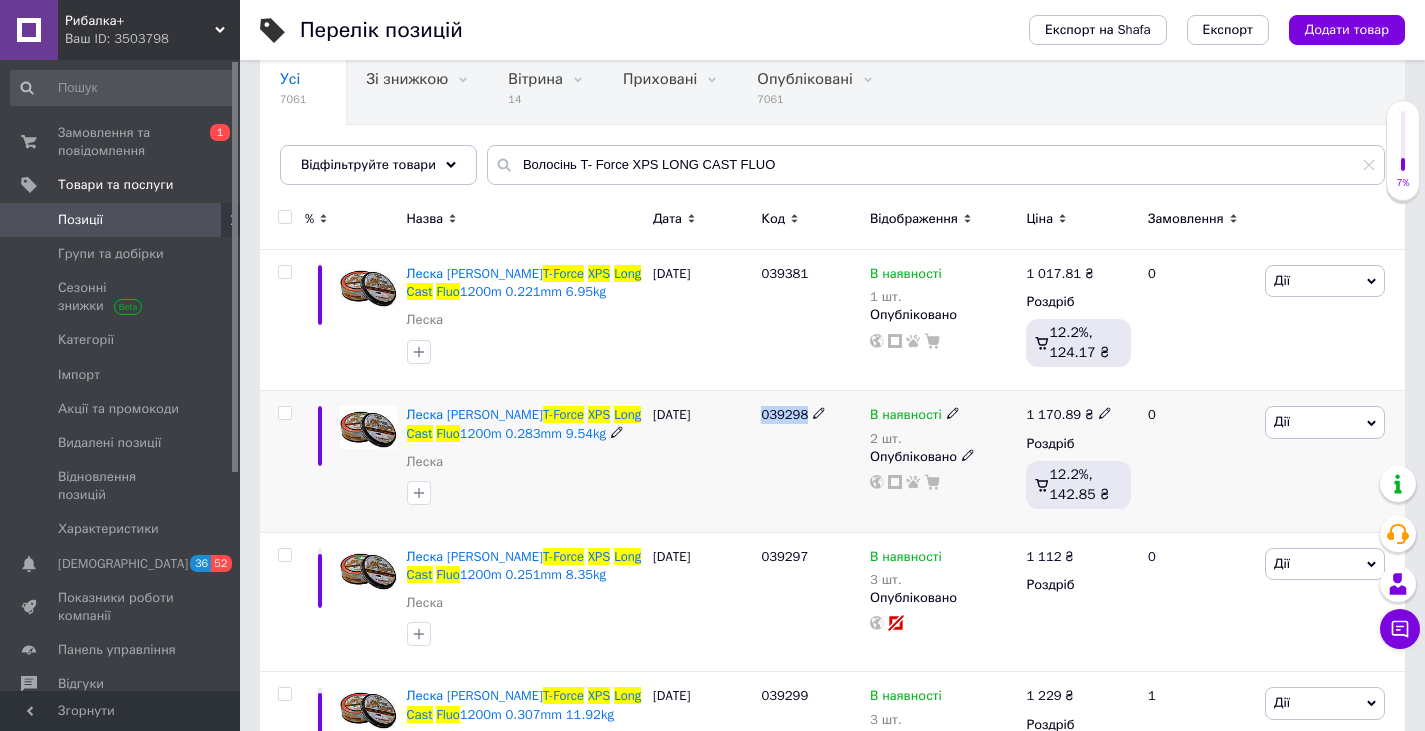 drag, startPoint x: 762, startPoint y: 415, endPoint x: 804, endPoint y: 415, distance: 42 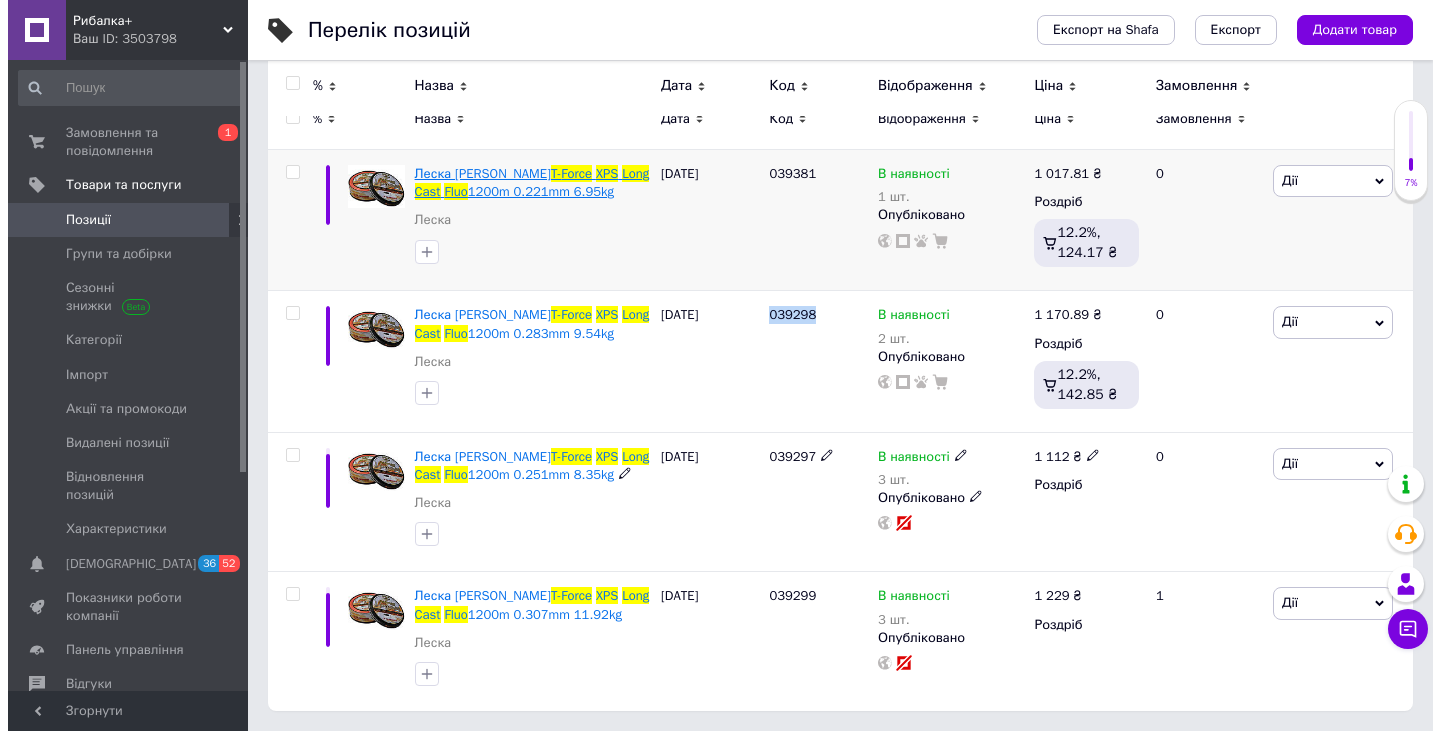 scroll, scrollTop: 0, scrollLeft: 0, axis: both 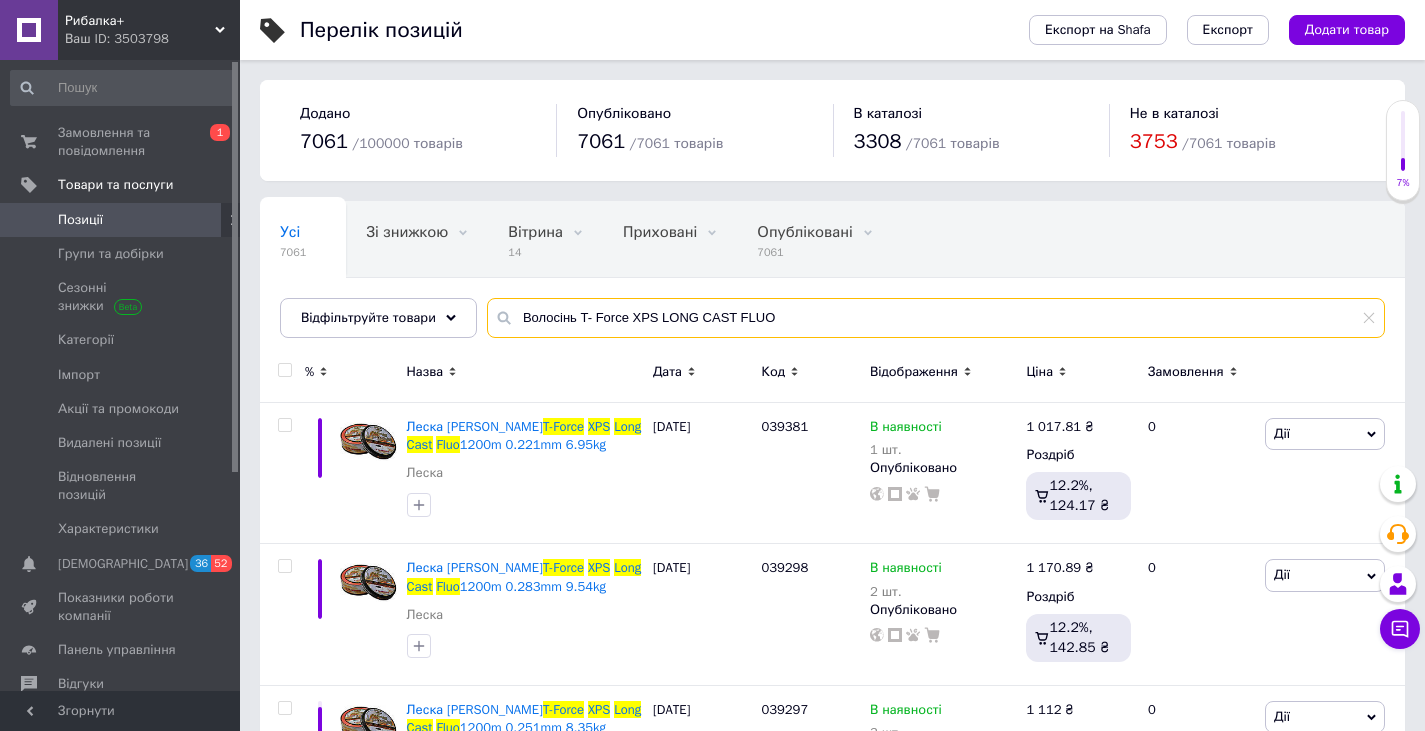 drag, startPoint x: 784, startPoint y: 318, endPoint x: 503, endPoint y: 356, distance: 283.55774 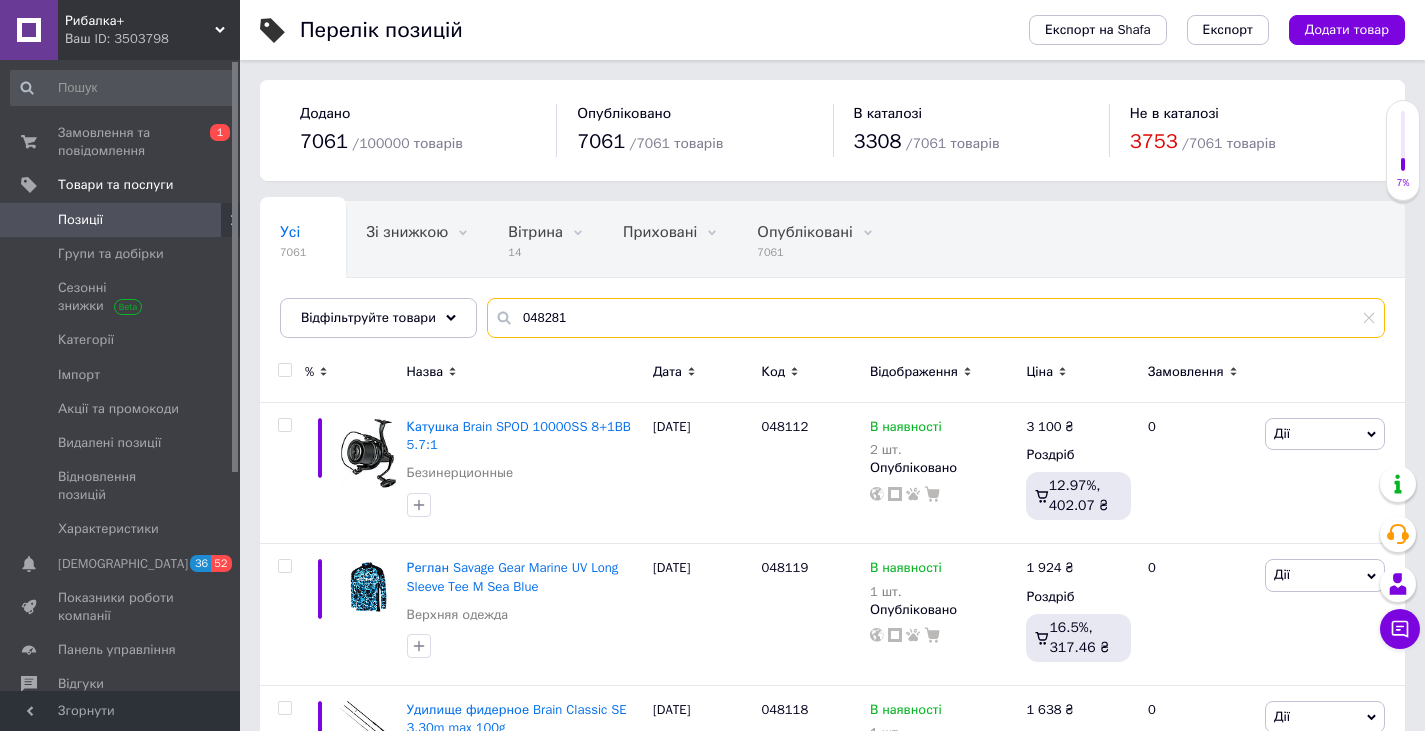 drag, startPoint x: 578, startPoint y: 321, endPoint x: 501, endPoint y: 334, distance: 78.08969 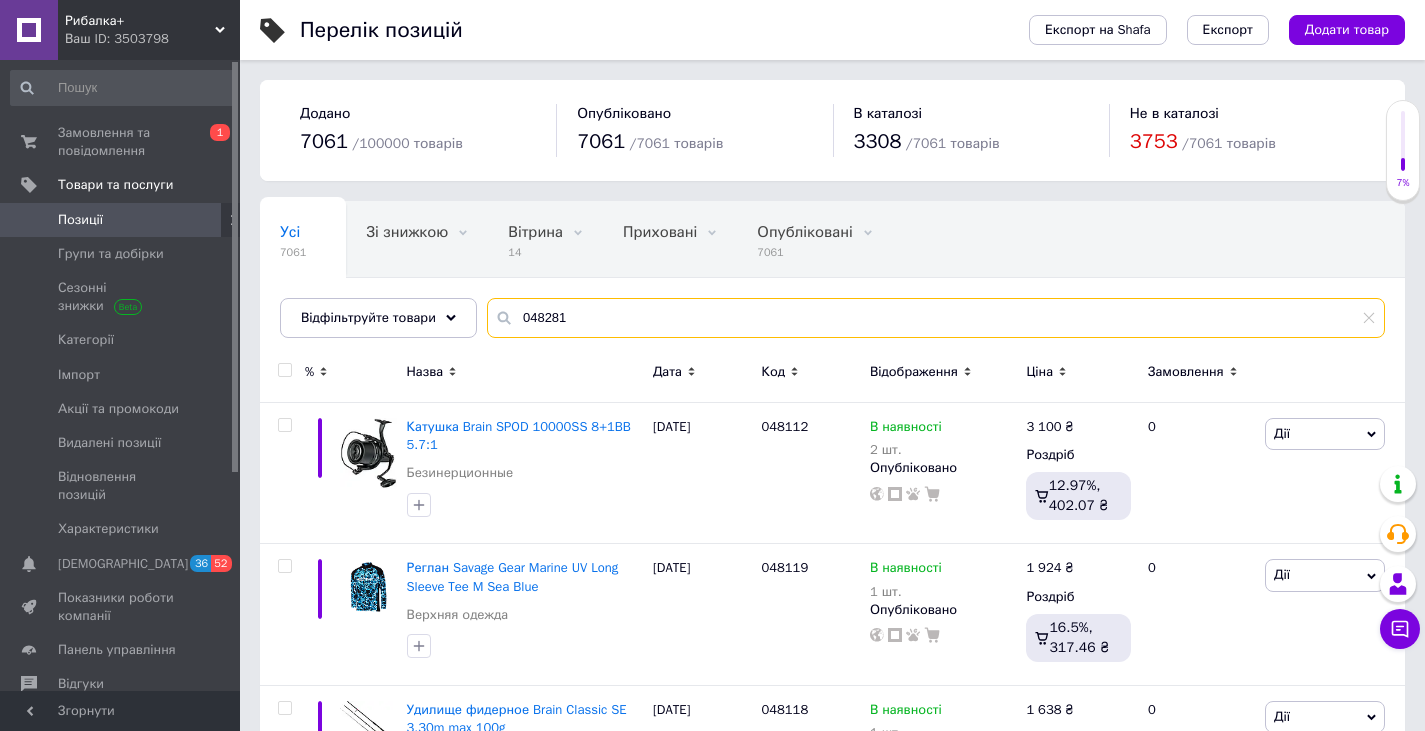 paste on "7418" 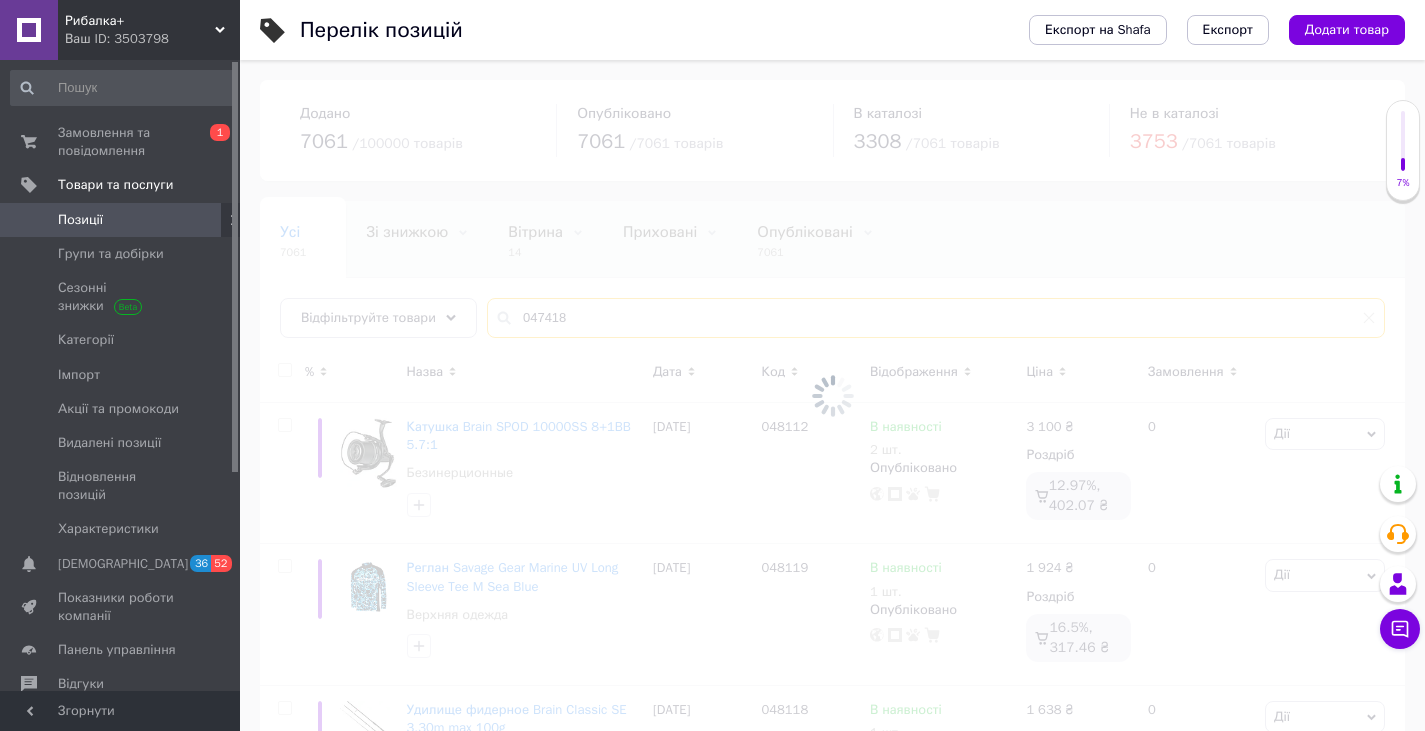 type on "047418" 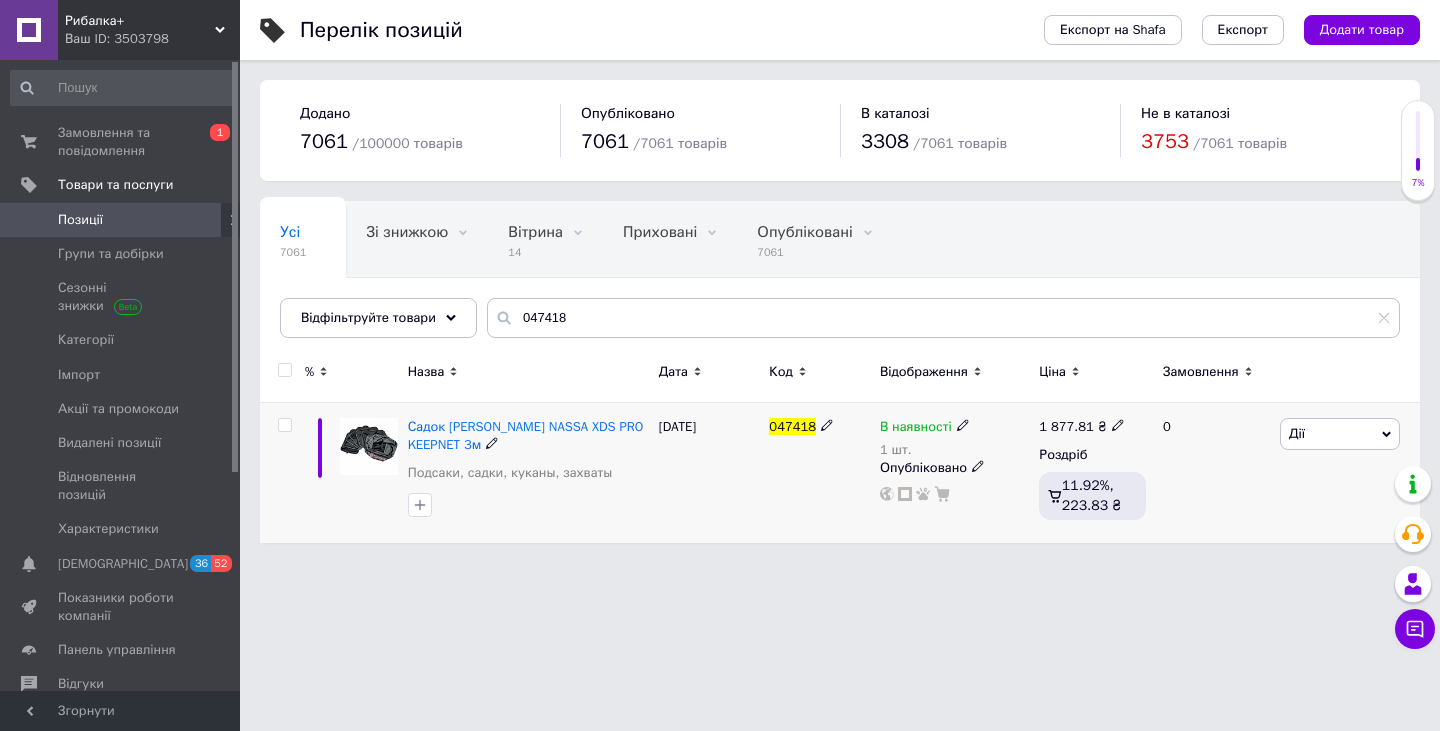 click 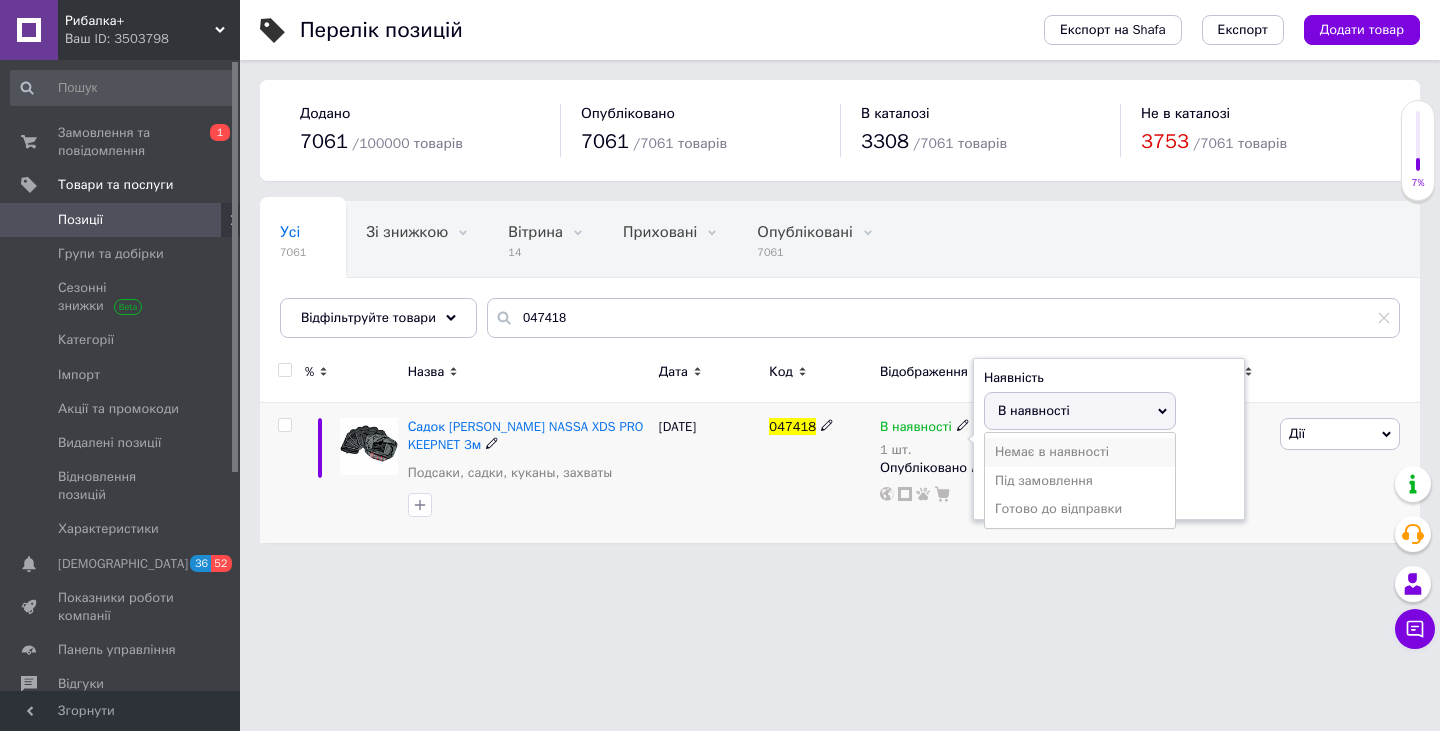 click on "Немає в наявності" at bounding box center (1080, 452) 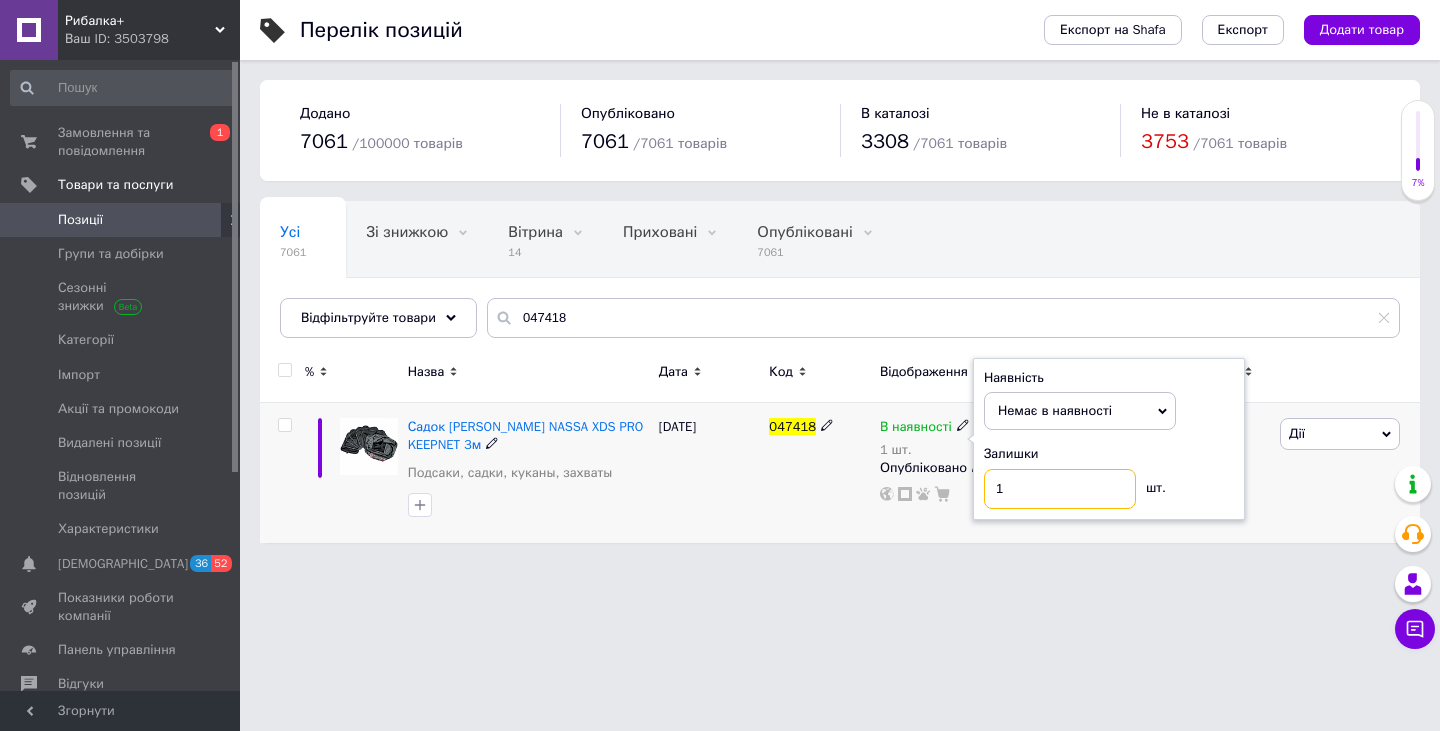 drag, startPoint x: 966, startPoint y: 511, endPoint x: 934, endPoint y: 538, distance: 41.868843 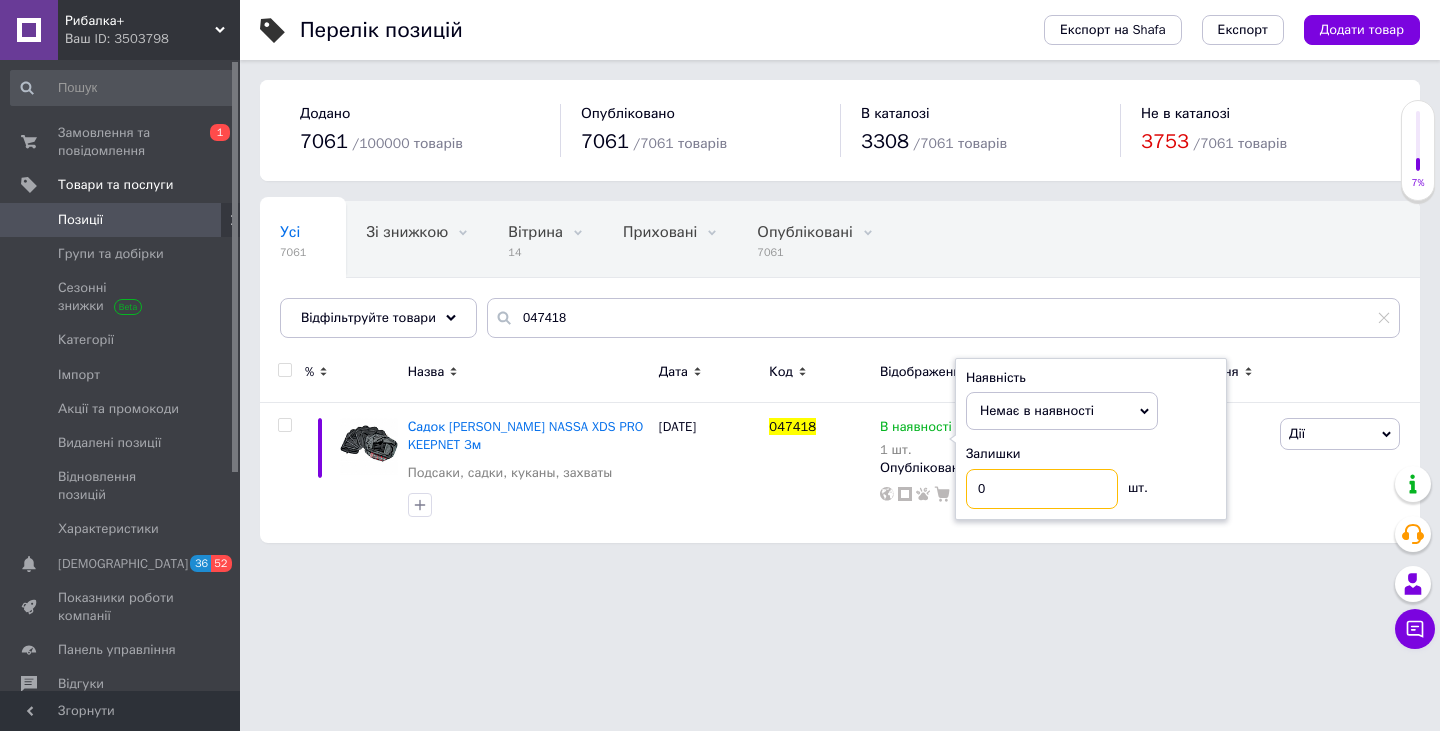 type on "0" 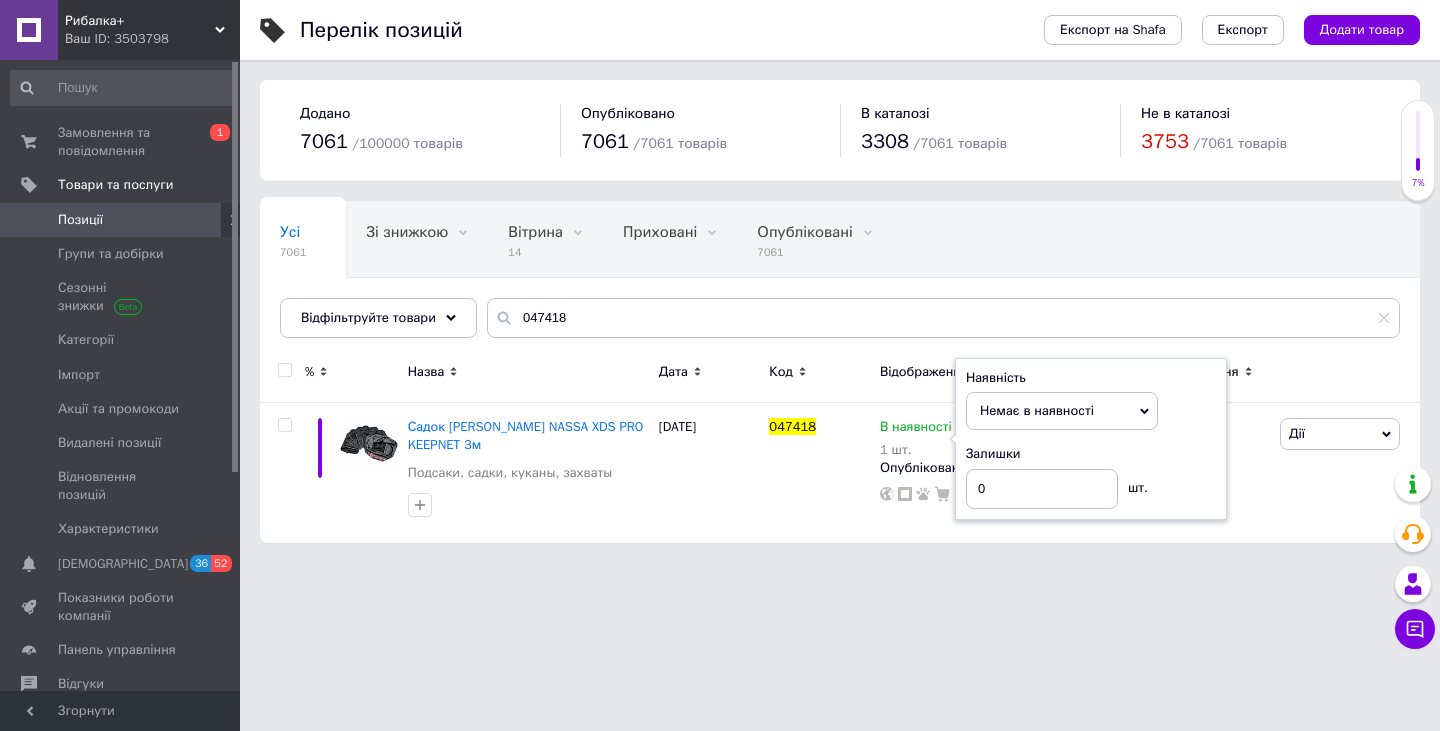 click on "Рибалка+ Ваш ID: 3503798 Сайт Рибалка+ Кабінет покупця Перевірити стан системи Сторінка на порталі Довідка Вийти Замовлення та повідомлення 0 1 Товари та послуги Позиції Групи та добірки Сезонні знижки Категорії Імпорт Акції та промокоди Видалені позиції Відновлення позицій Характеристики Сповіщення 36 52 Показники роботи компанії Панель управління Відгуки Клієнти Каталог ProSale Аналітика Інструменти веб-майстра та SEO Управління сайтом Гаманець компанії [PERSON_NAME] Тарифи та рахунки Prom топ Згорнути" at bounding box center (720, 281) 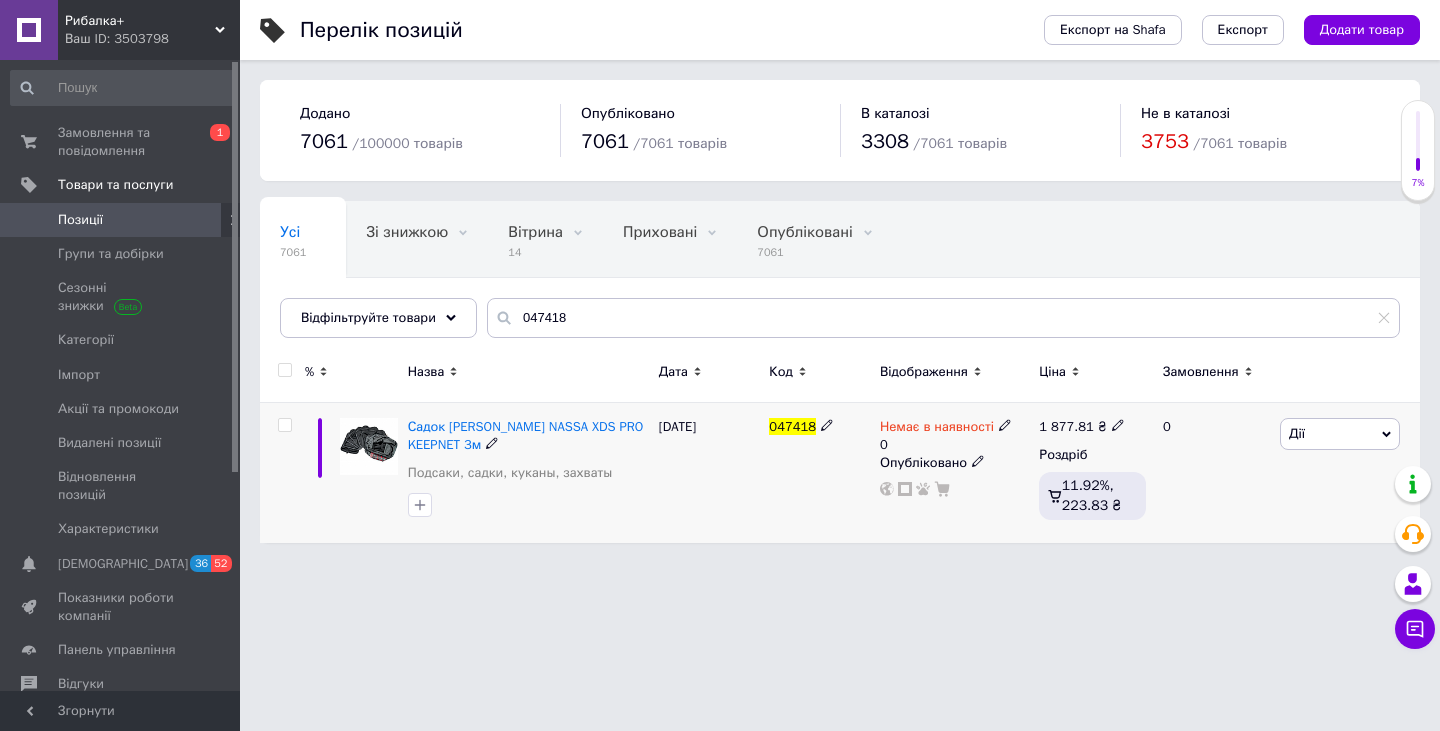 click on "Дії" at bounding box center (1340, 434) 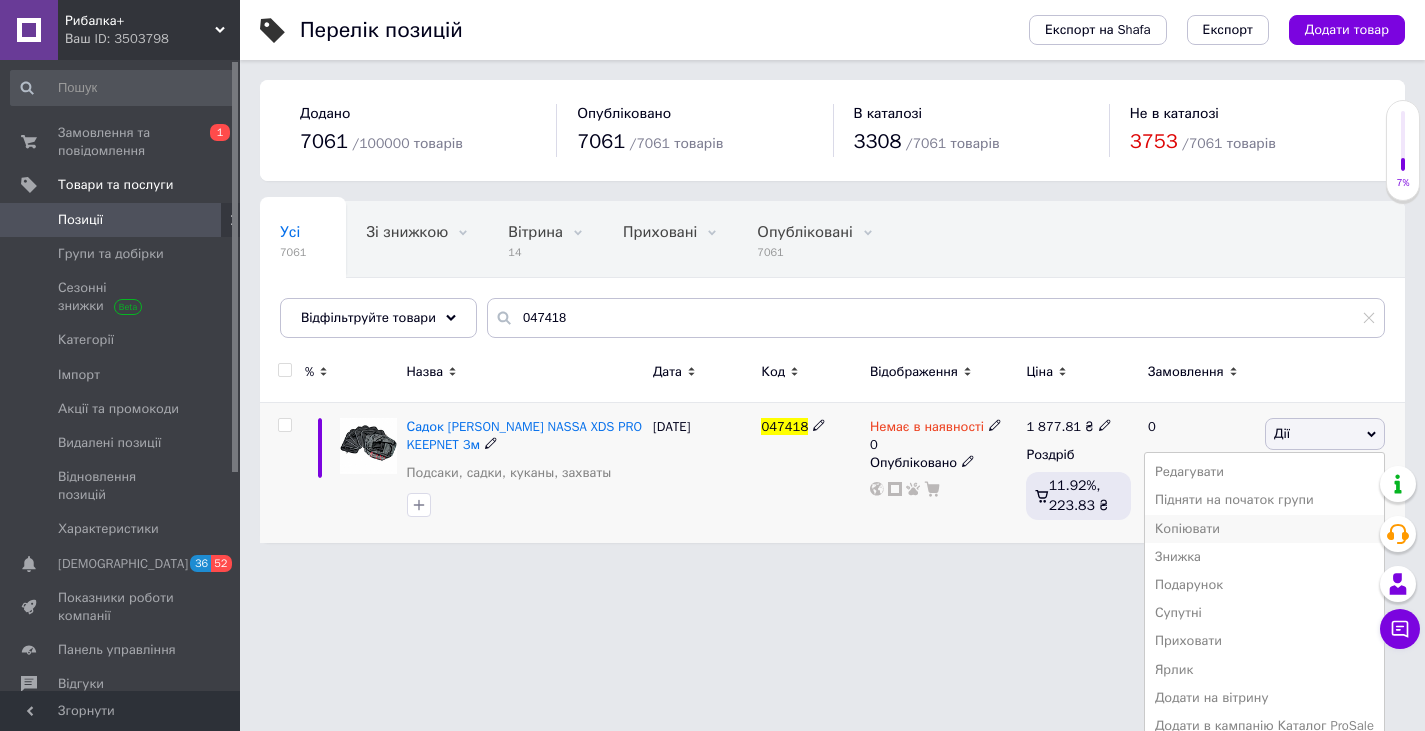 click on "Копіювати" at bounding box center (1264, 529) 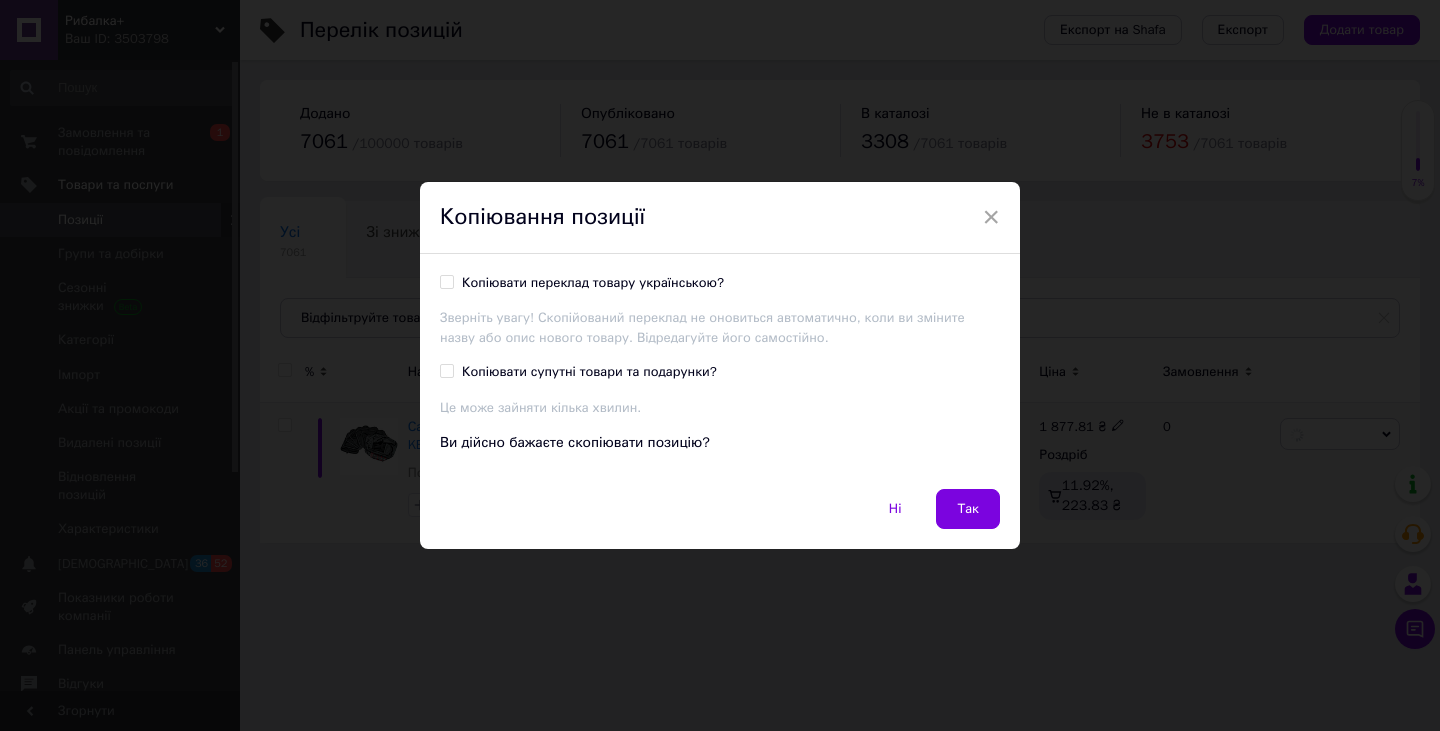 click on "Копіювати переклад товару українською?" at bounding box center (446, 281) 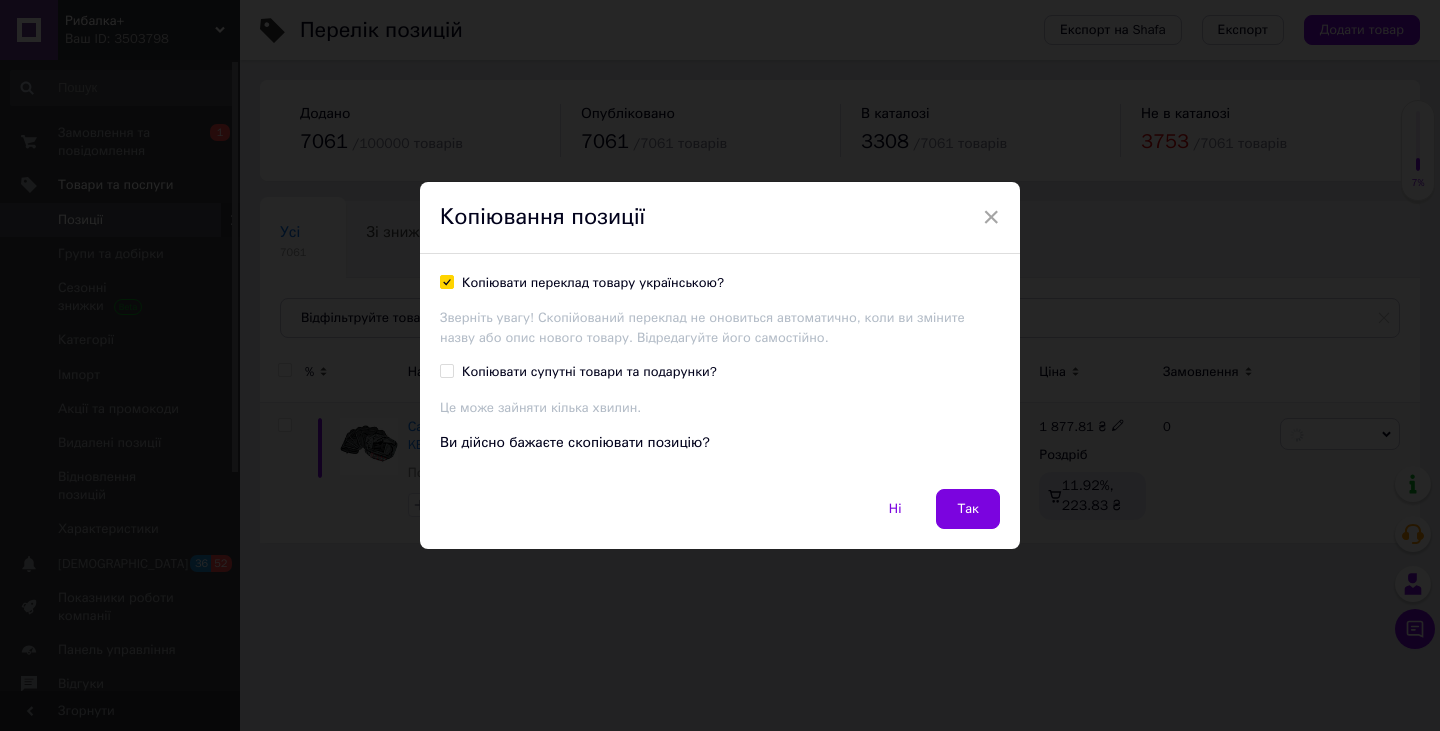 checkbox on "true" 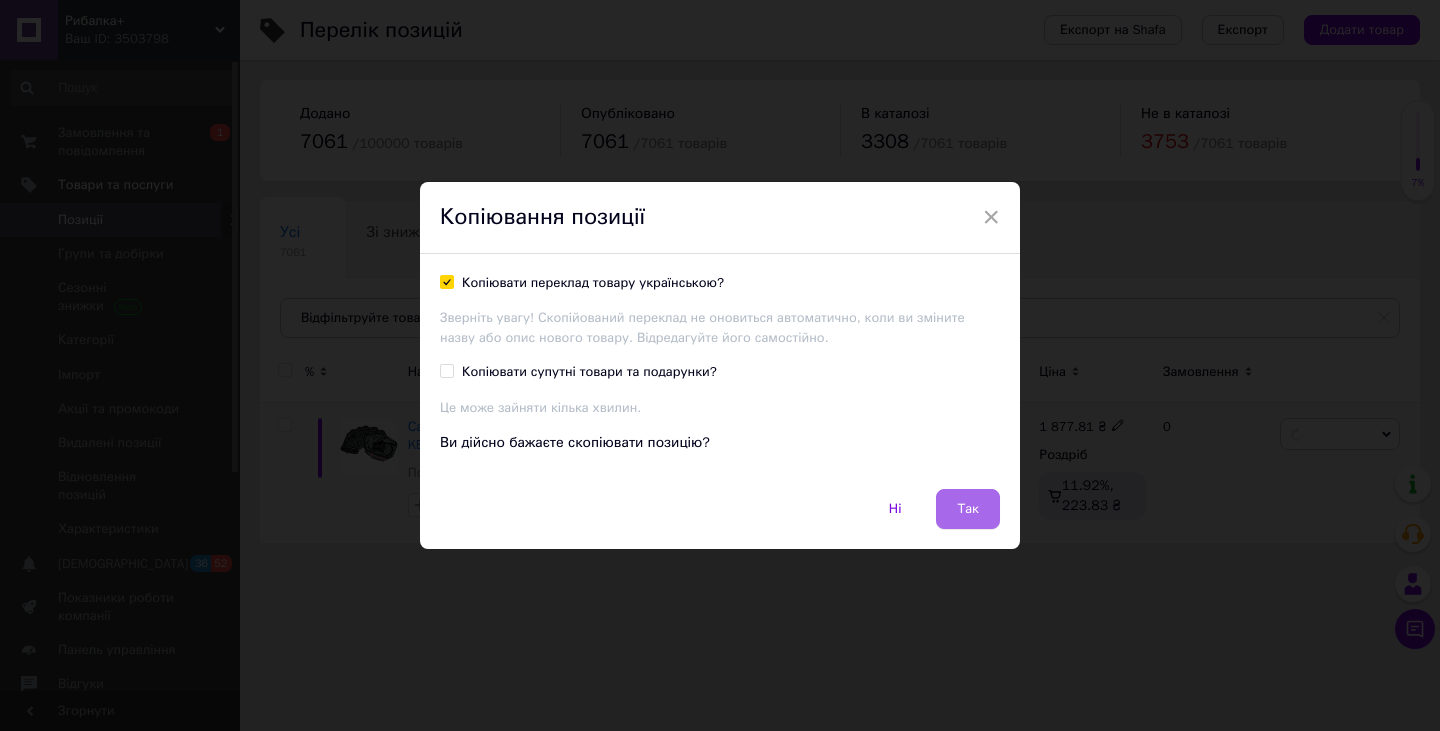 click on "Так" at bounding box center (968, 509) 